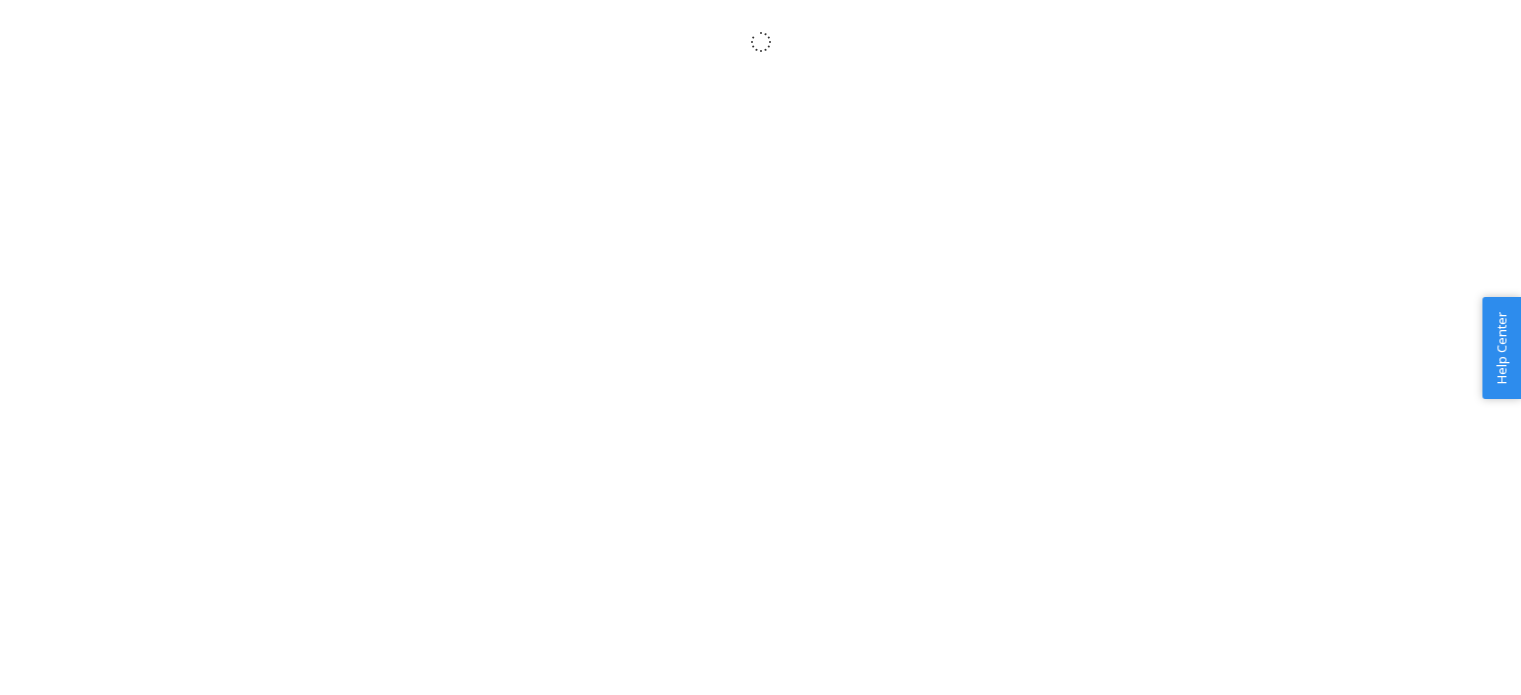 scroll, scrollTop: 0, scrollLeft: 0, axis: both 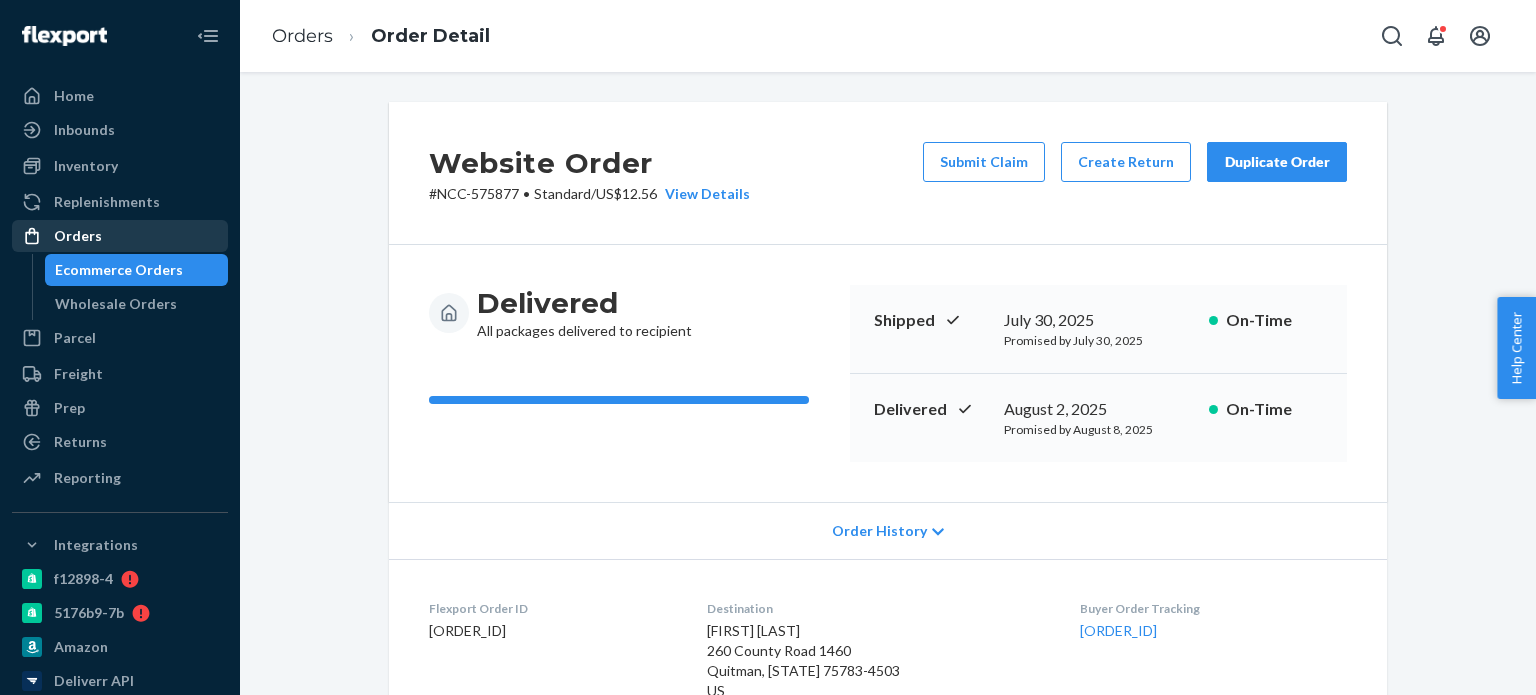 click on "Orders" at bounding box center [120, 236] 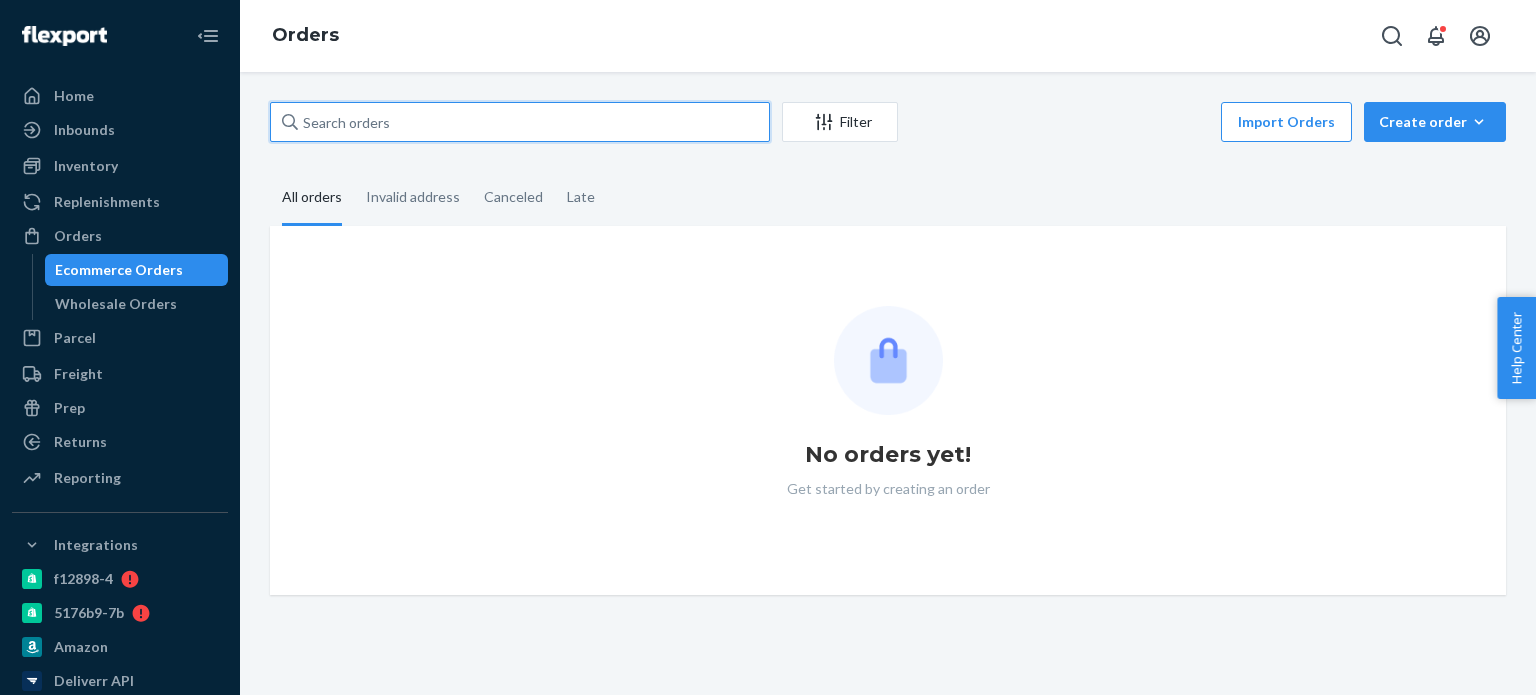 paste on "581433" 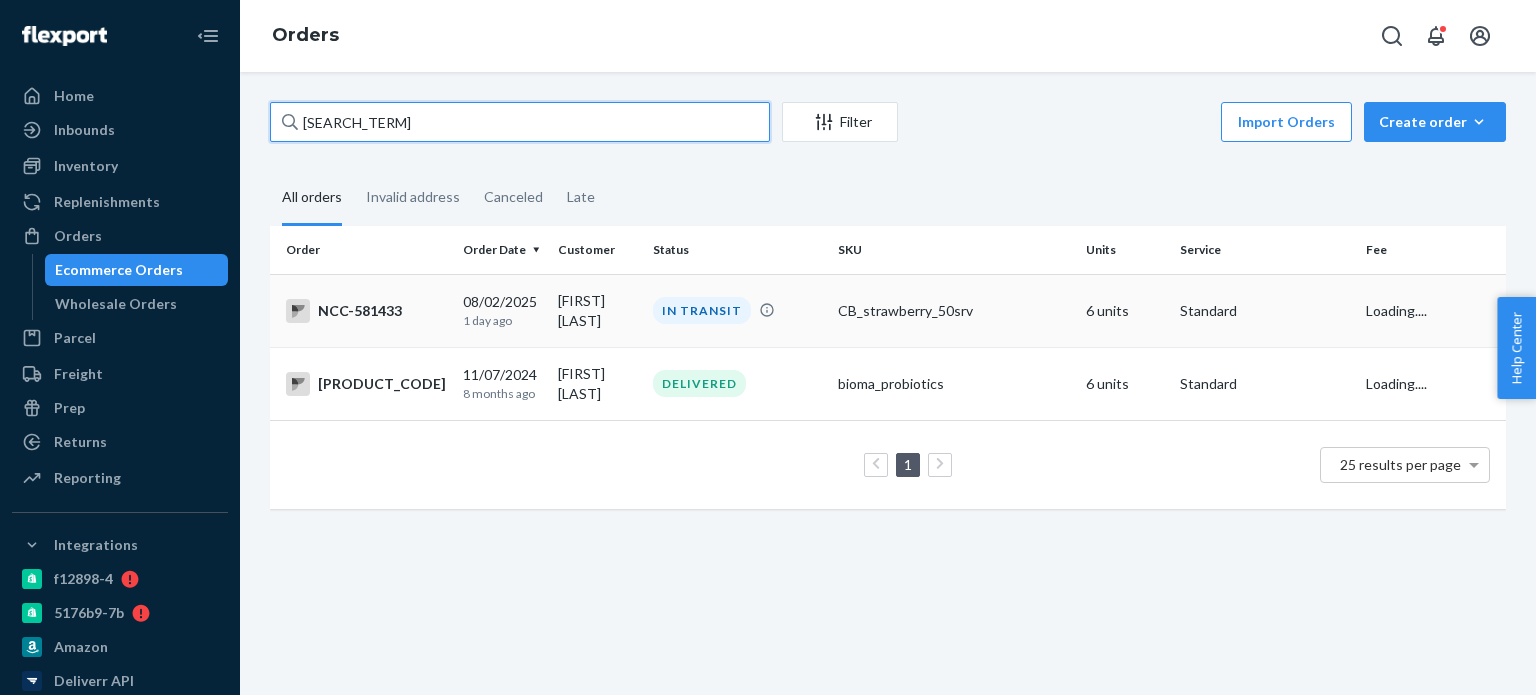 type on "581433" 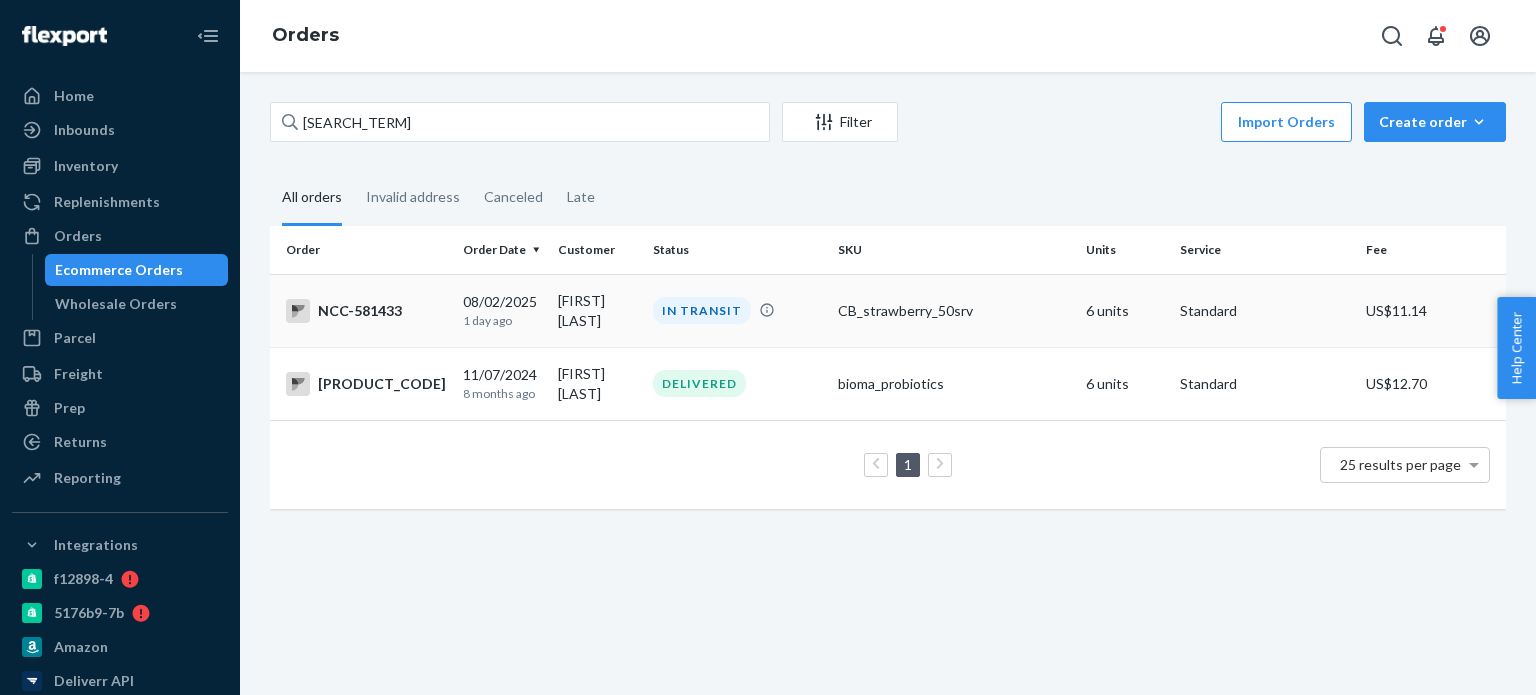 click on "NCC-581433" at bounding box center [366, 311] 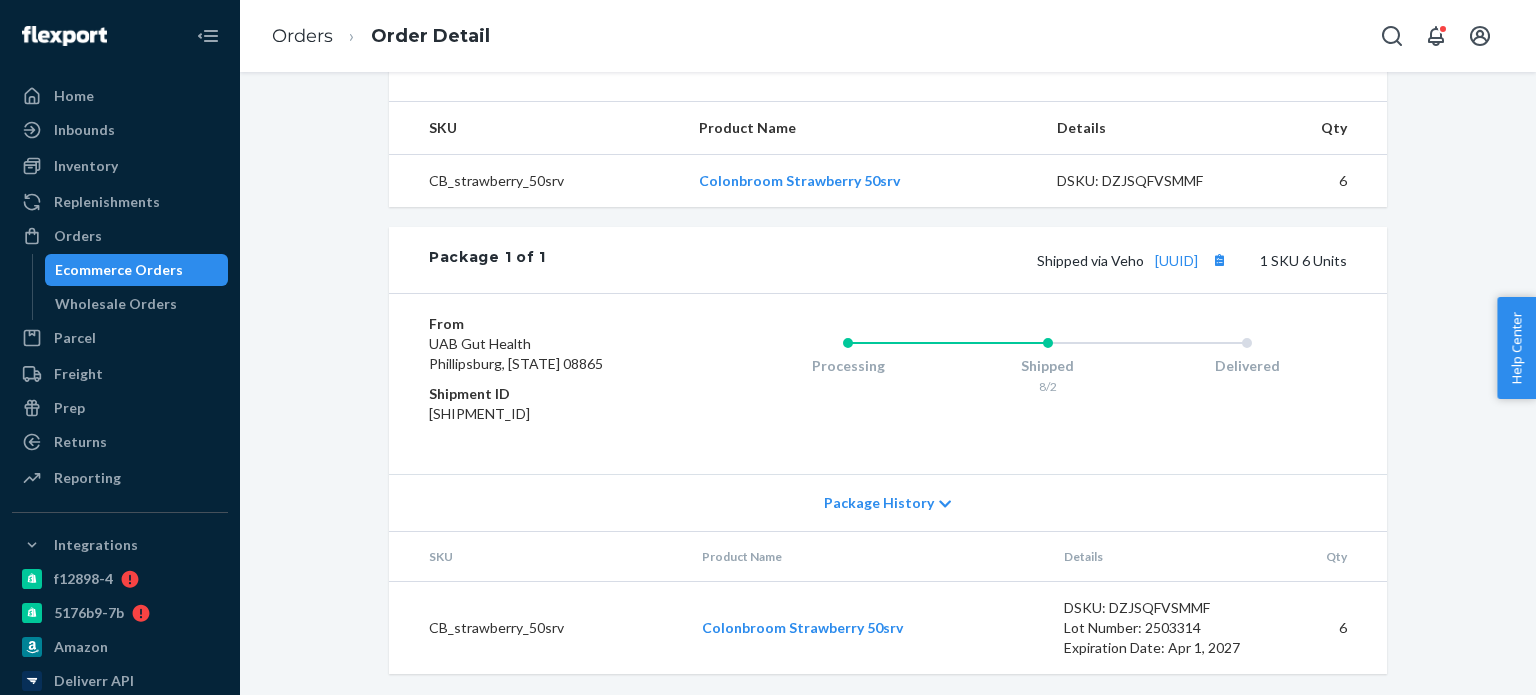 scroll, scrollTop: 0, scrollLeft: 0, axis: both 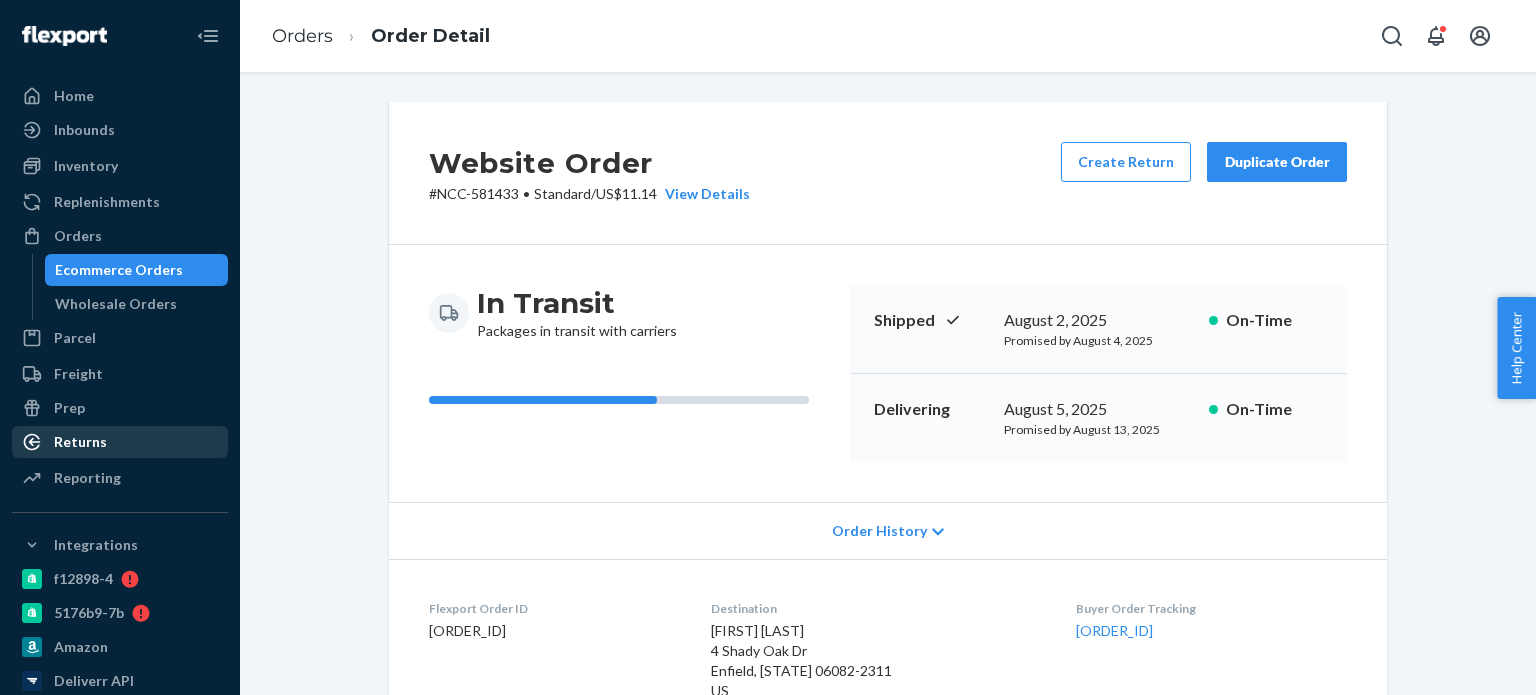 click on "Returns" at bounding box center (80, 442) 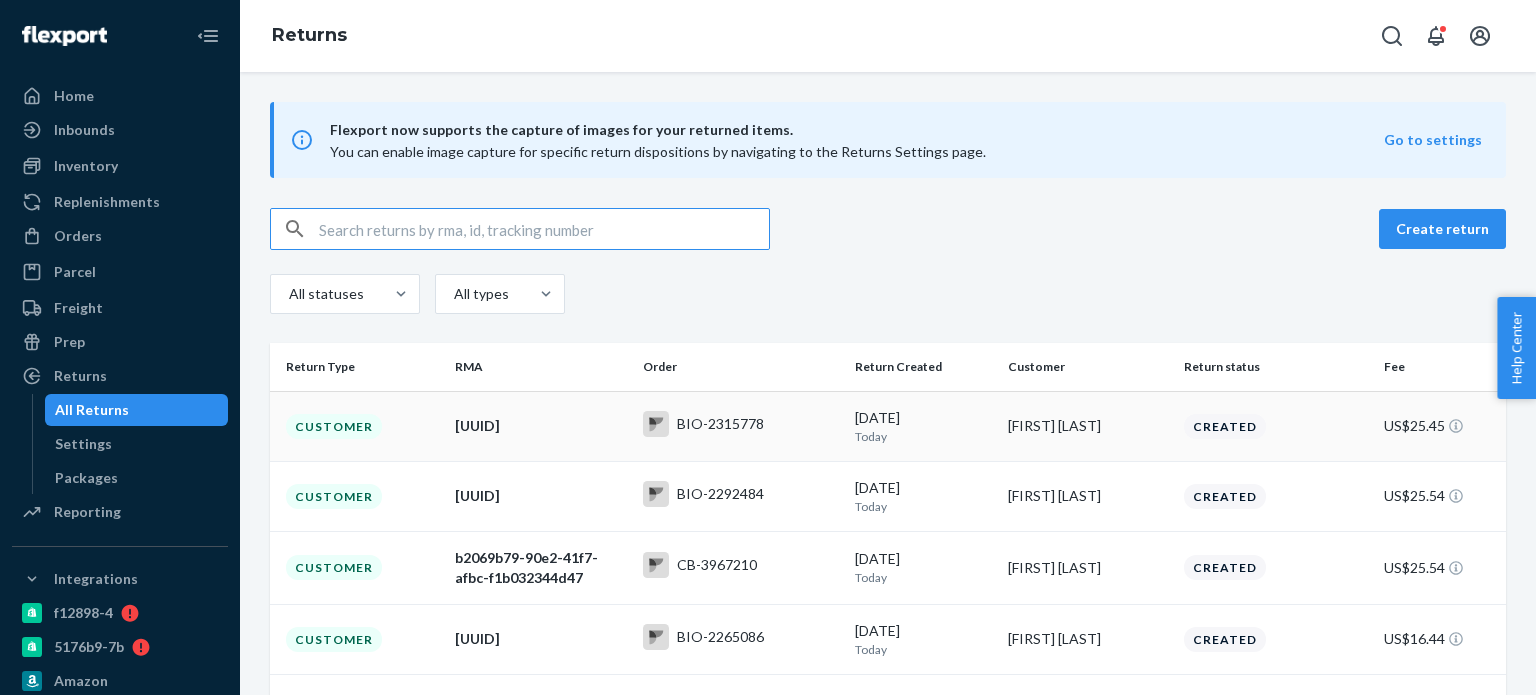 type on "581433" 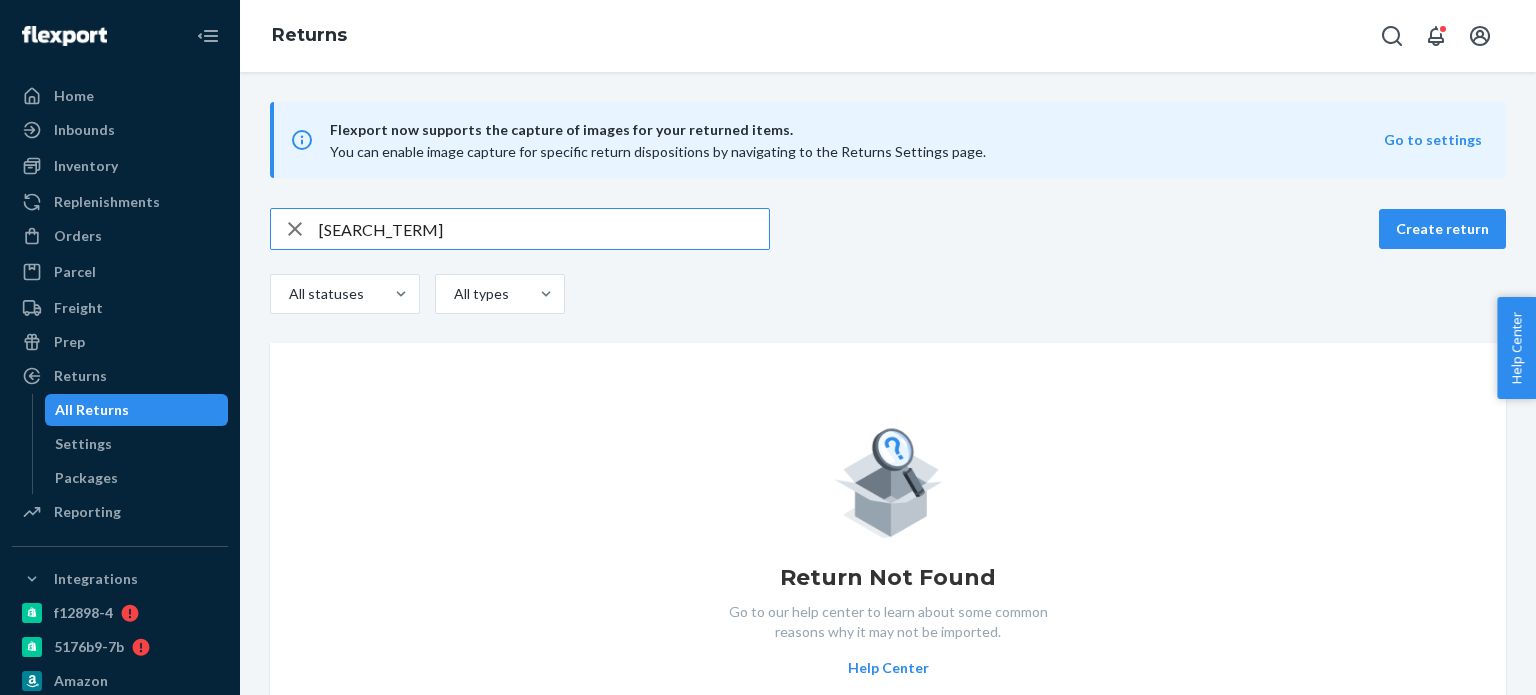click on "581433" at bounding box center (544, 229) 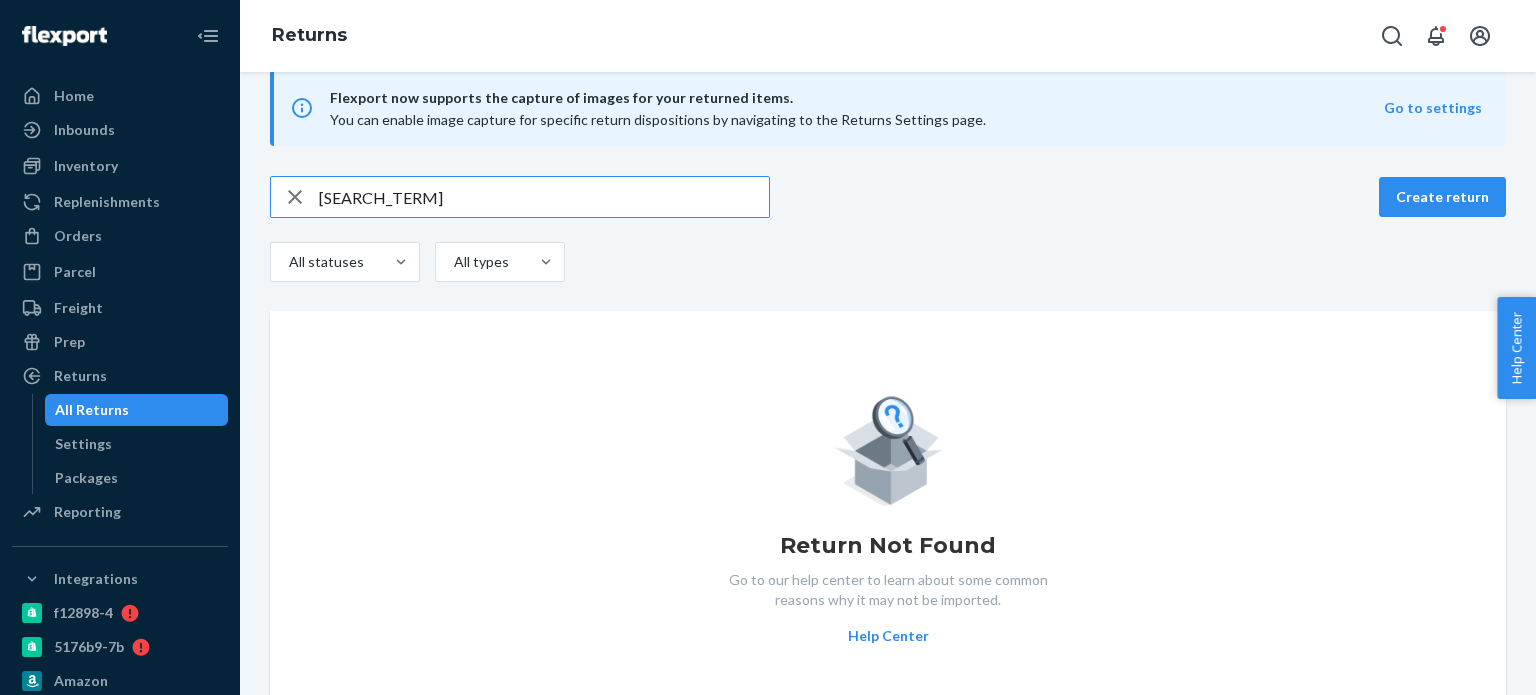 scroll, scrollTop: 32, scrollLeft: 0, axis: vertical 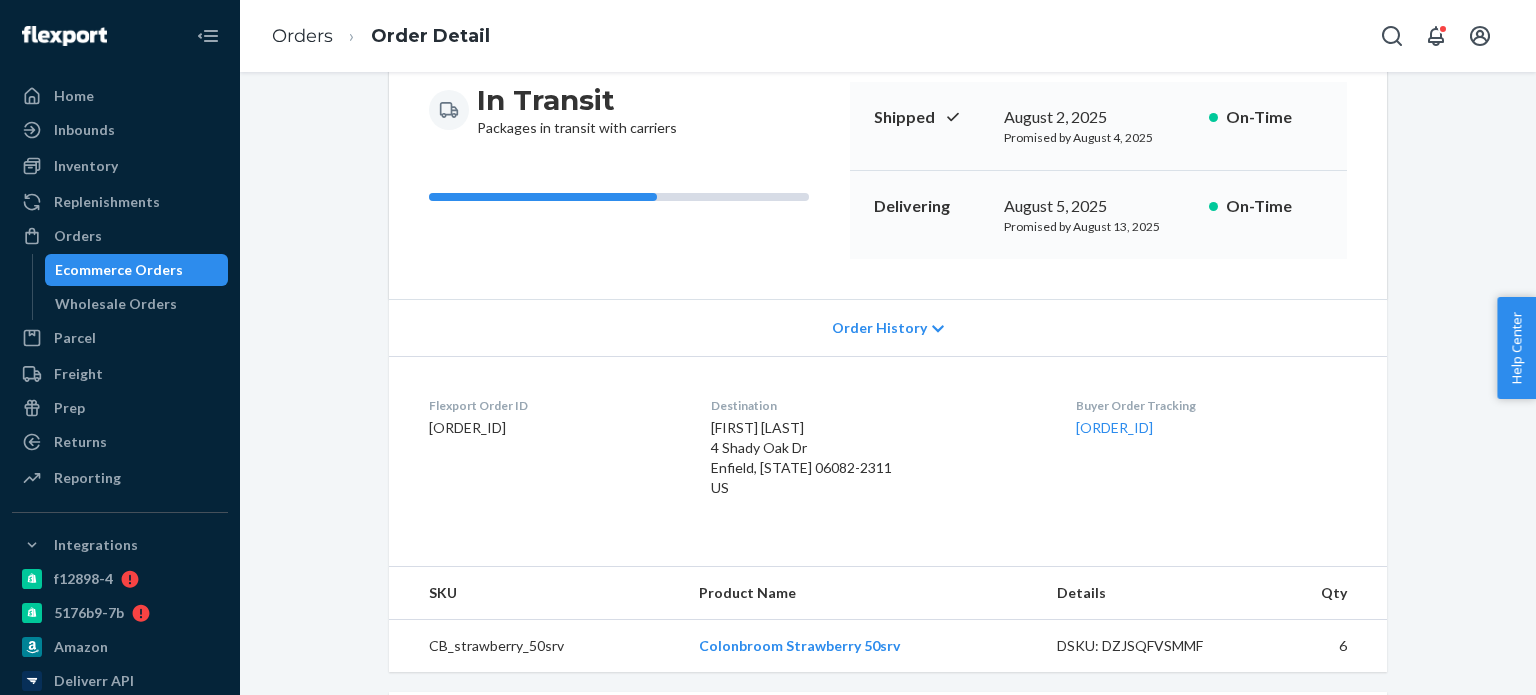 click on "Order History" at bounding box center [888, 327] 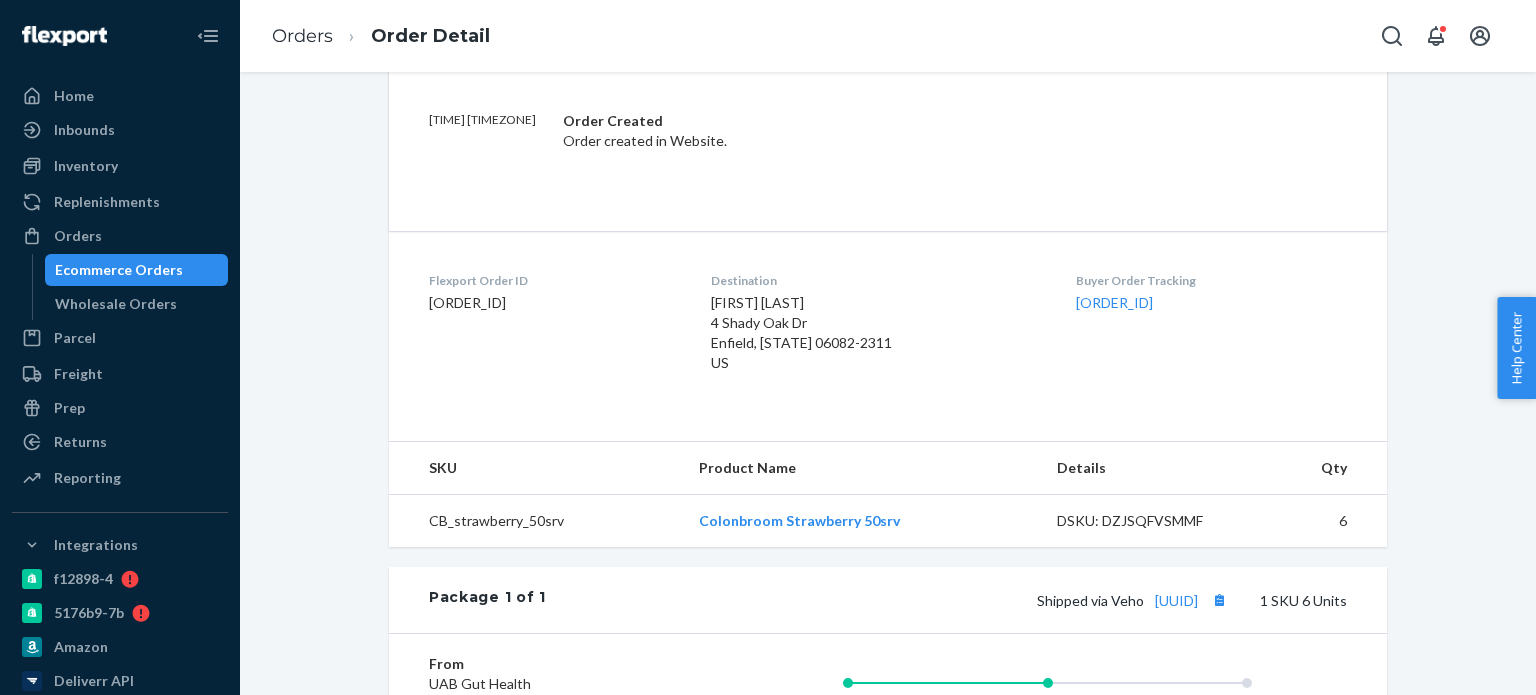 scroll, scrollTop: 0, scrollLeft: 0, axis: both 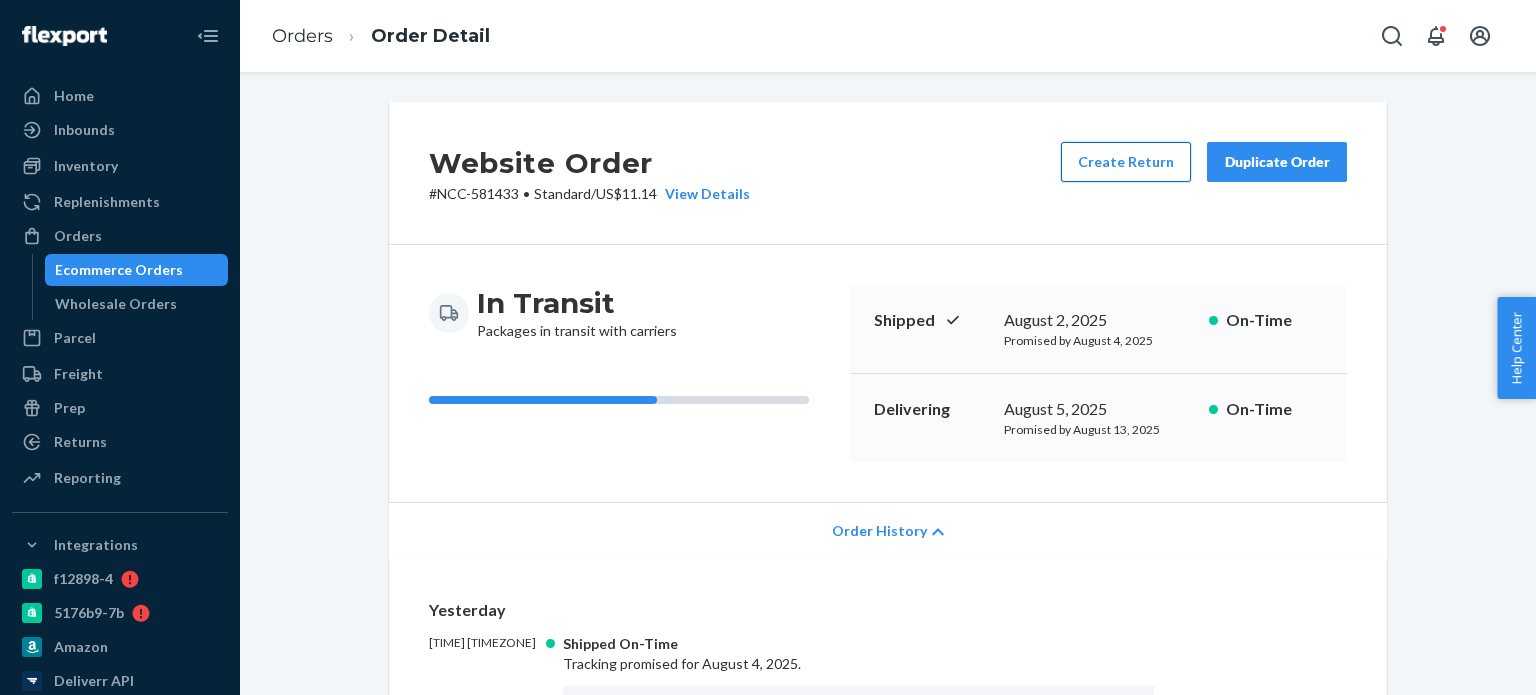 click on "Create Return" at bounding box center (1126, 162) 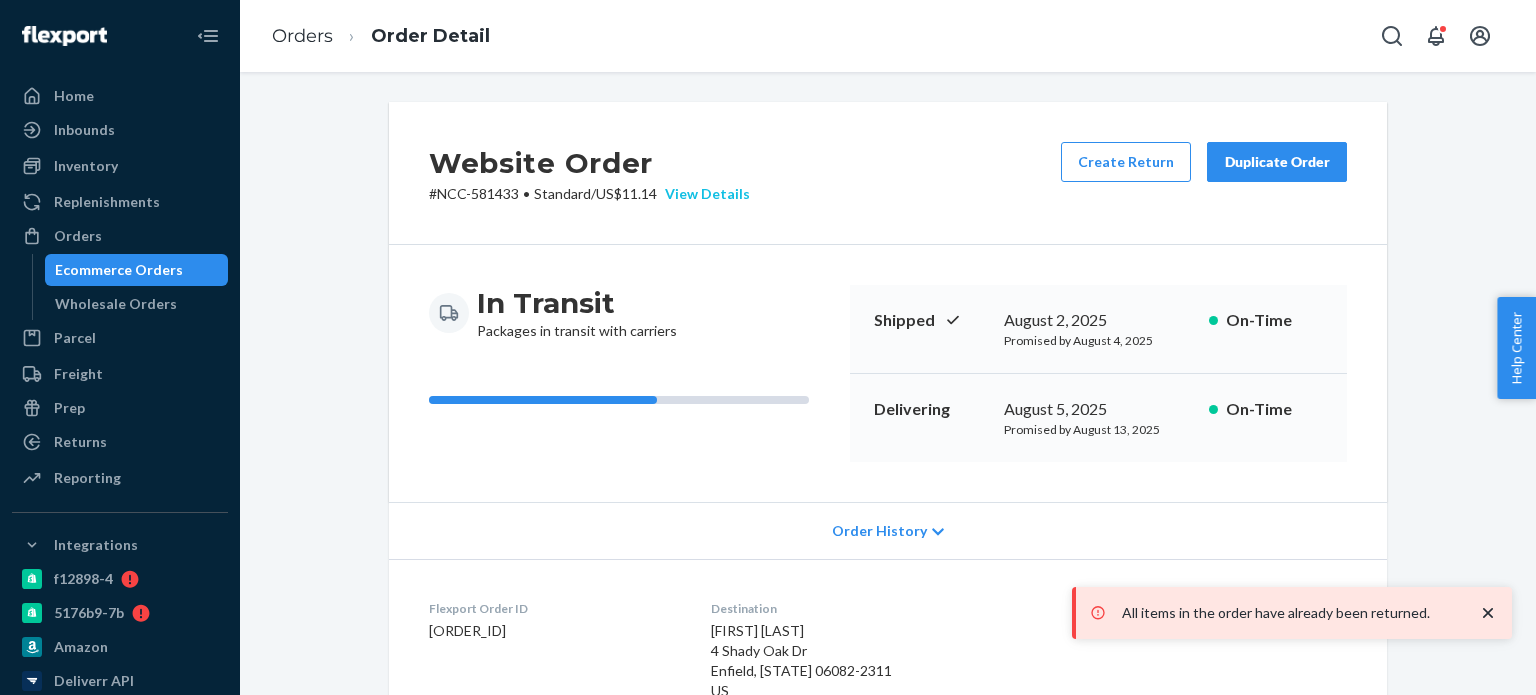 click on "View Details" at bounding box center (703, 194) 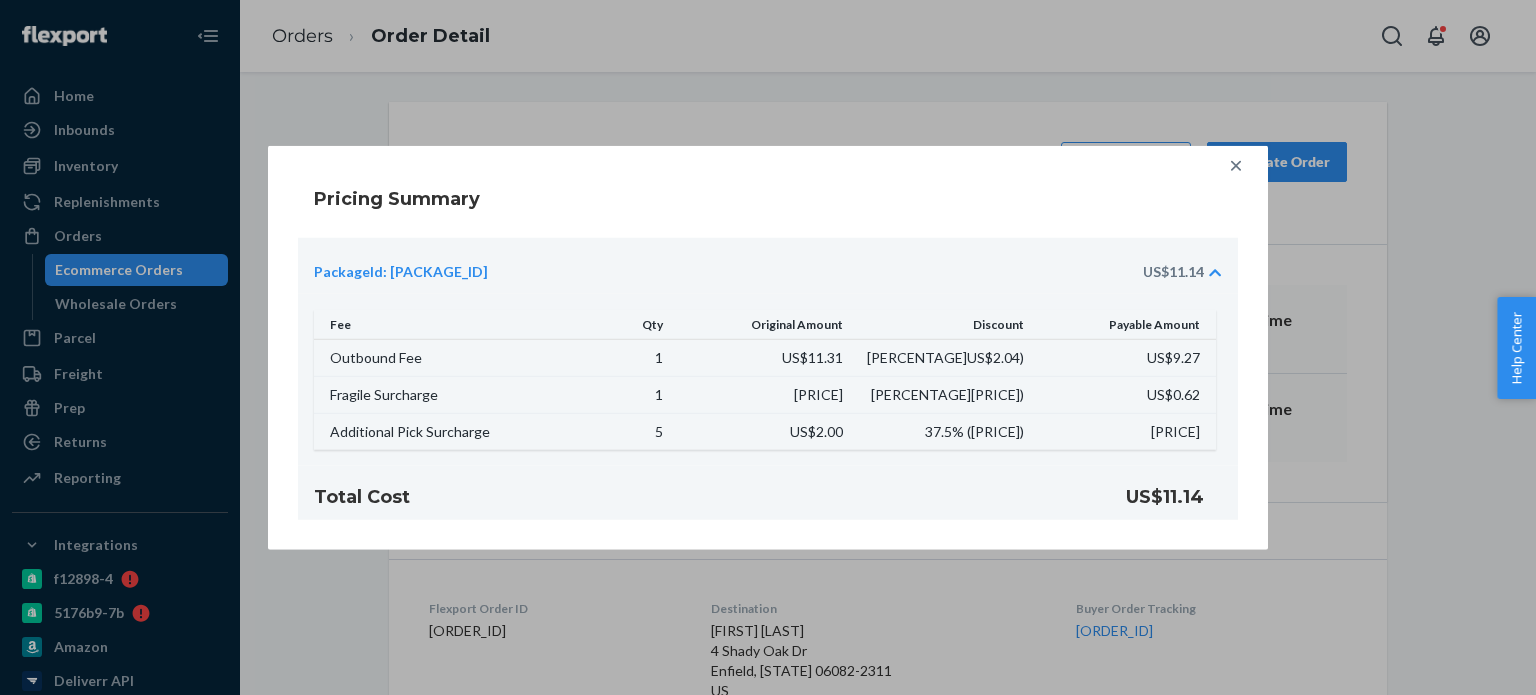 click 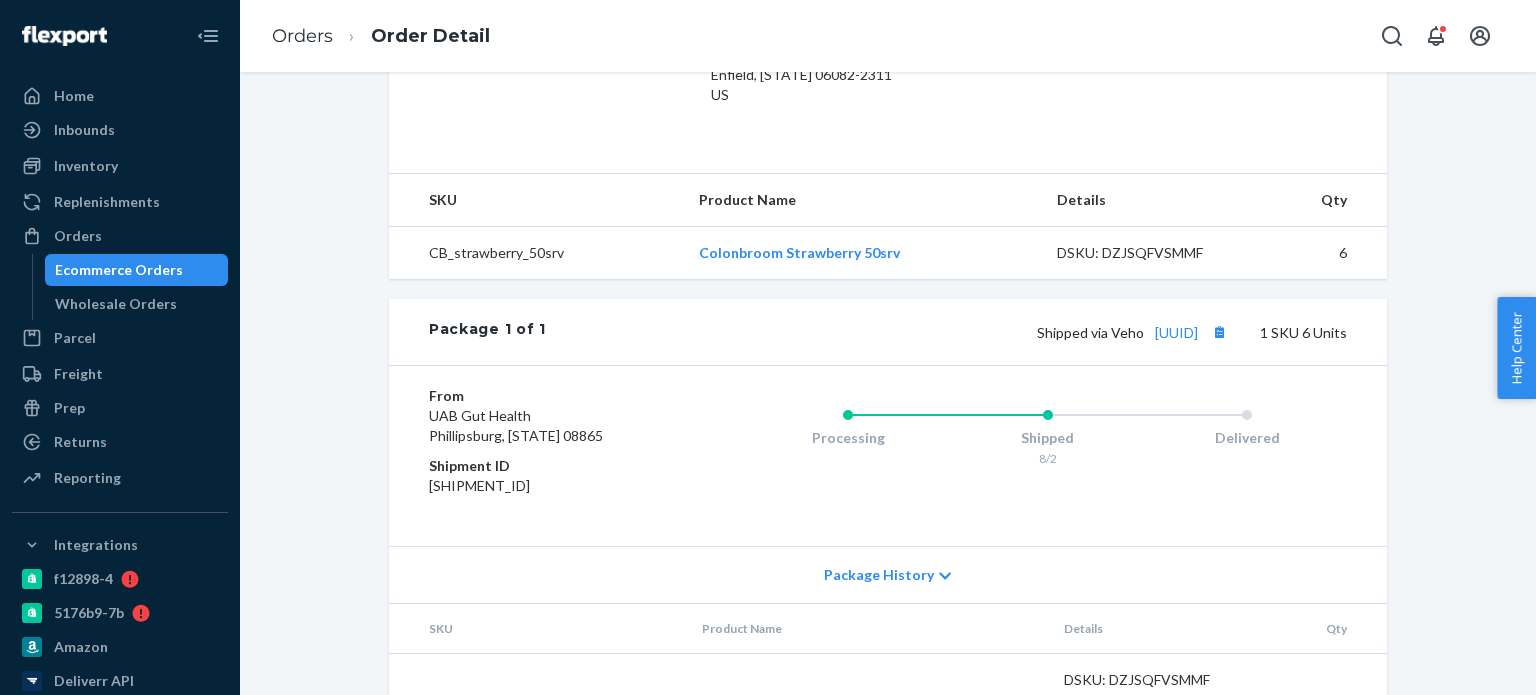 scroll, scrollTop: 668, scrollLeft: 0, axis: vertical 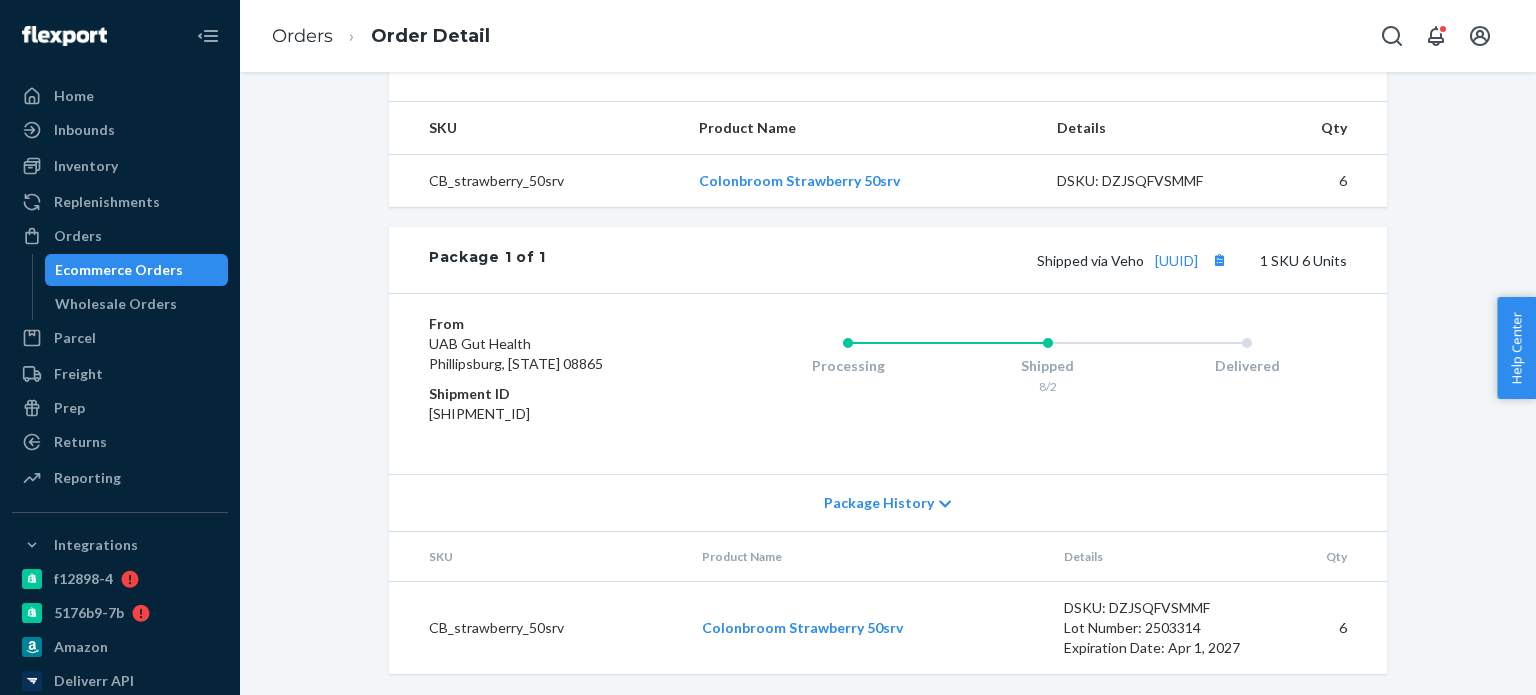 click 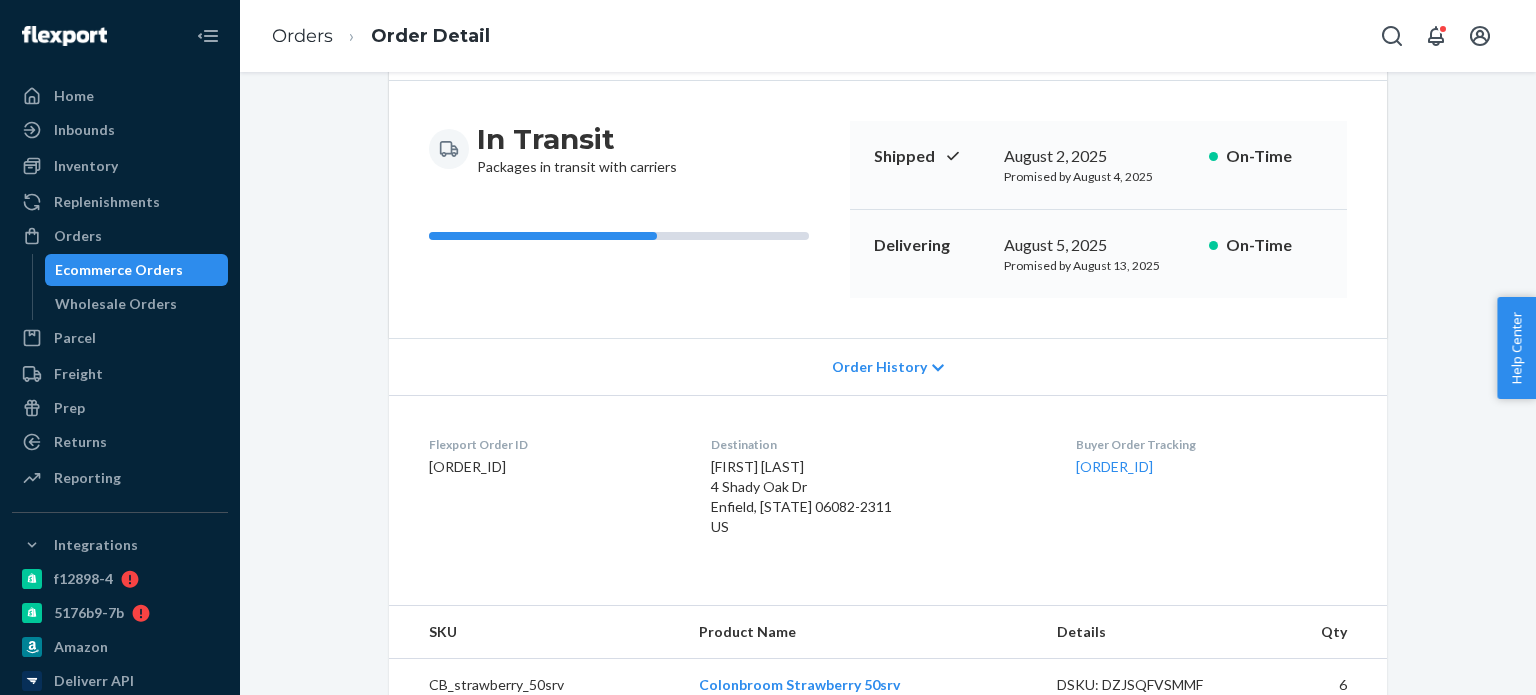 scroll, scrollTop: 0, scrollLeft: 0, axis: both 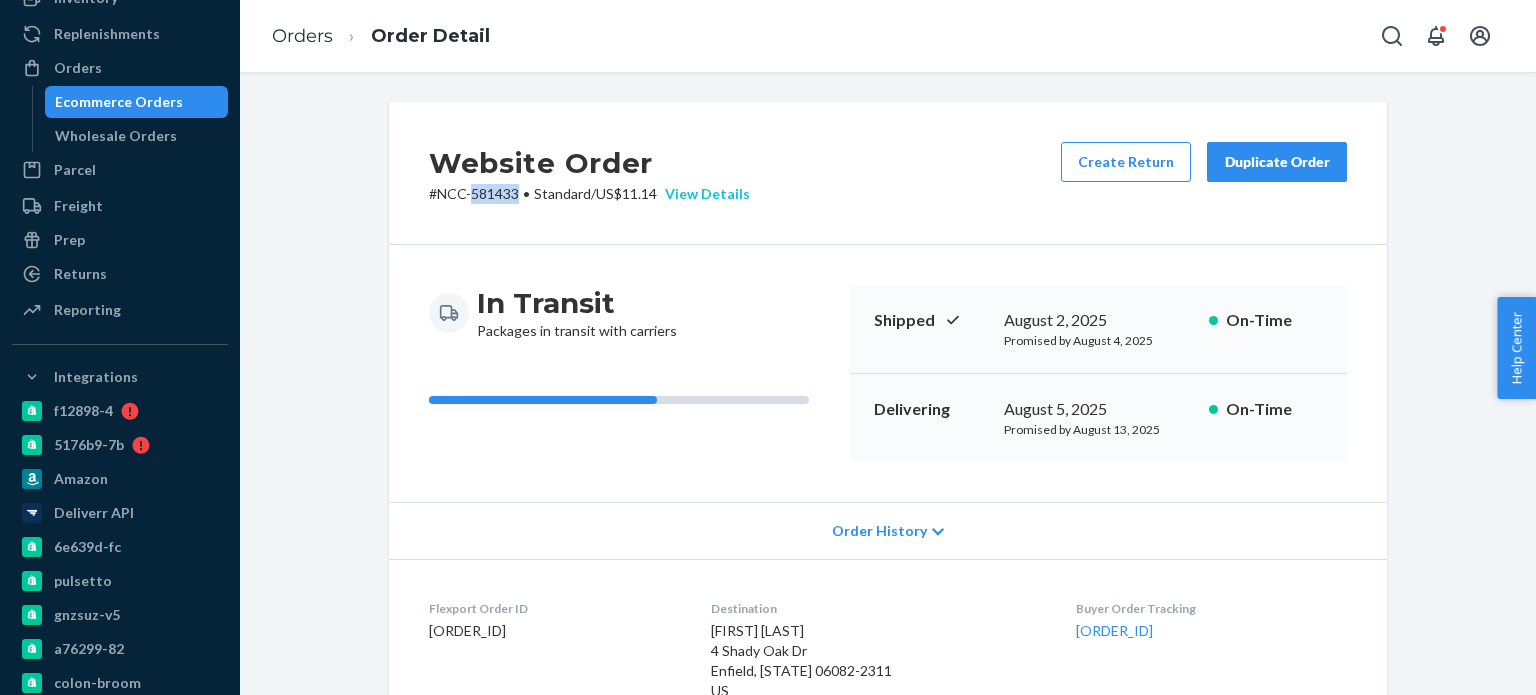 click on "View Details" at bounding box center (703, 194) 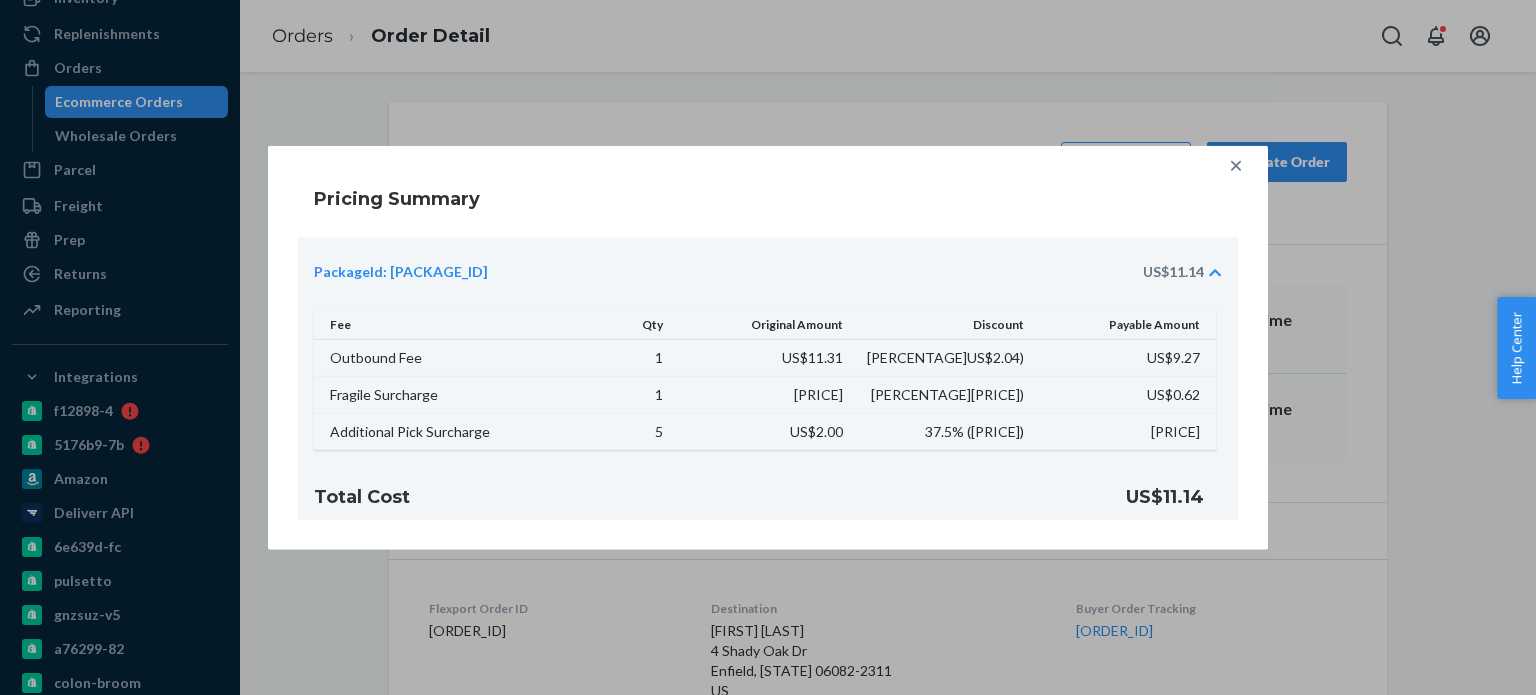 click 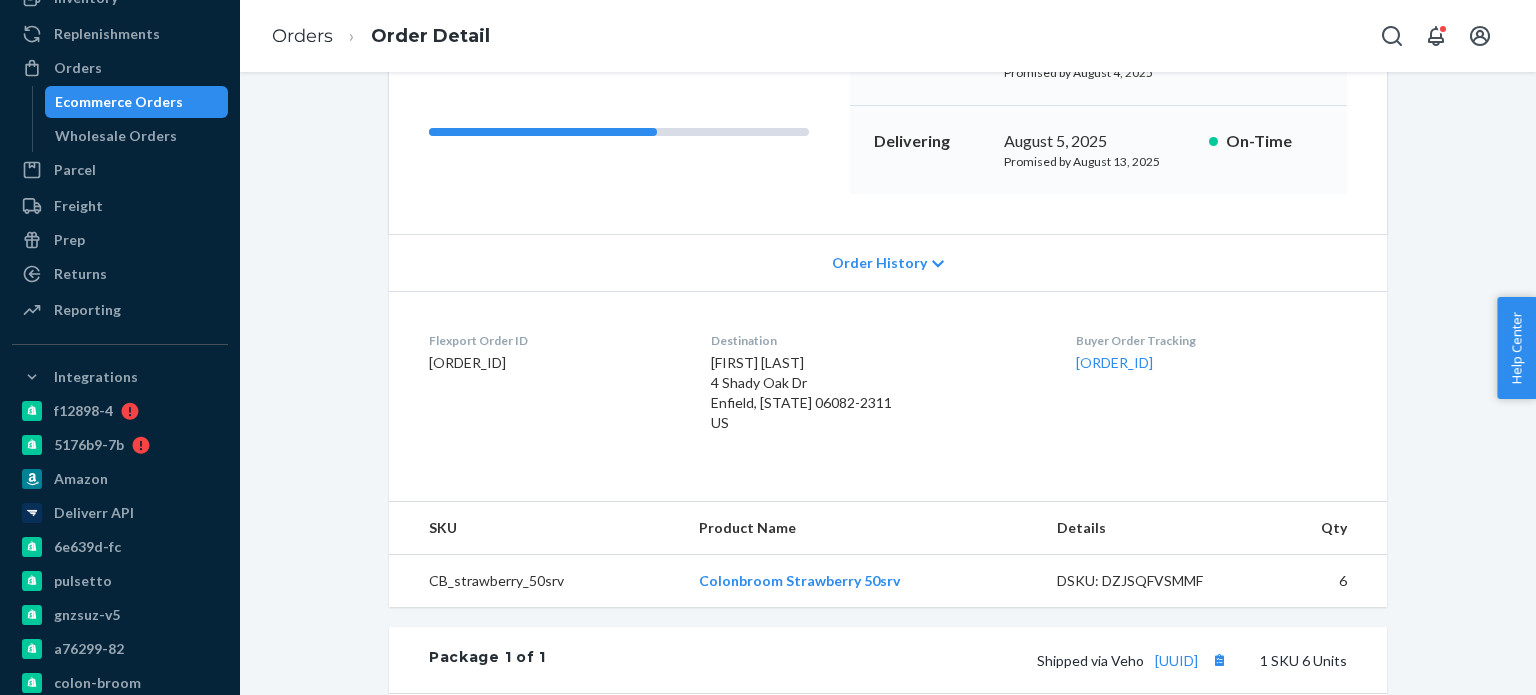 scroll, scrollTop: 271, scrollLeft: 0, axis: vertical 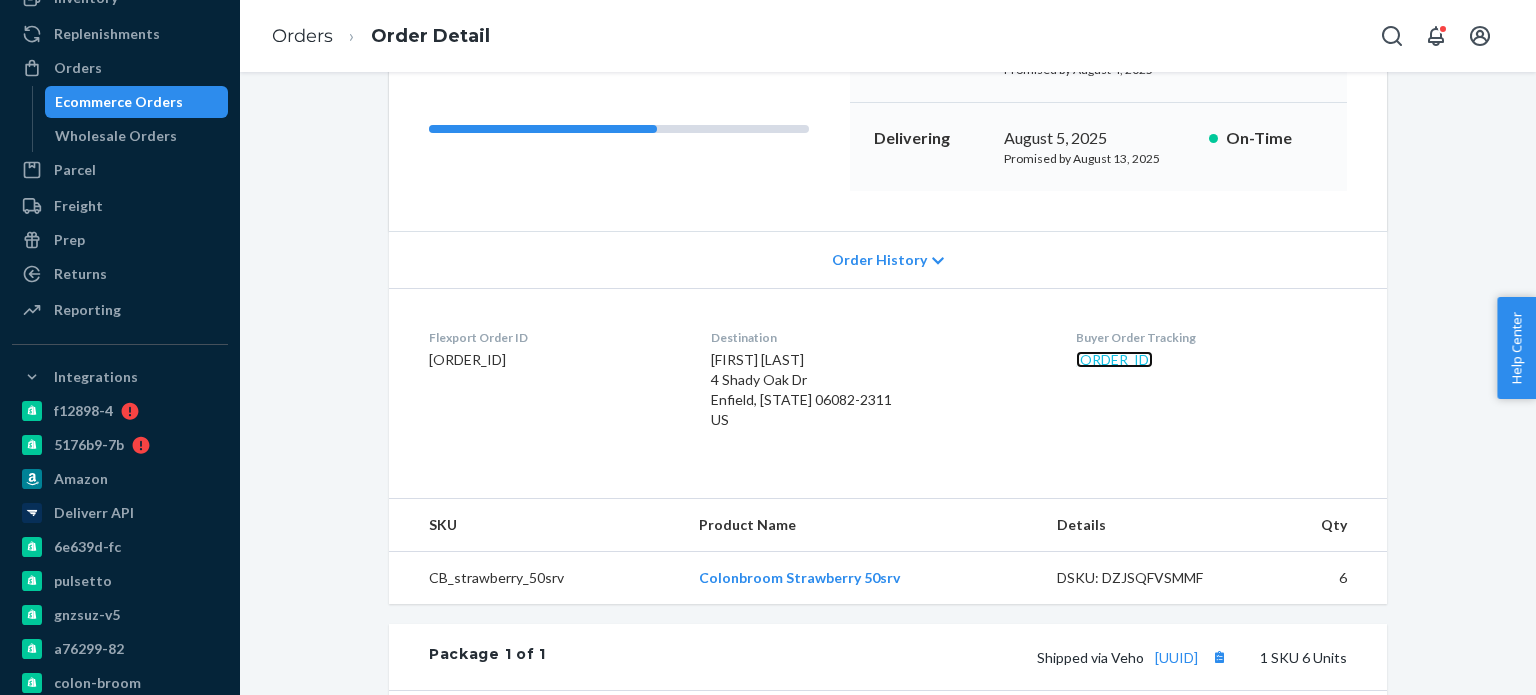 click on "133578071" at bounding box center (1114, 359) 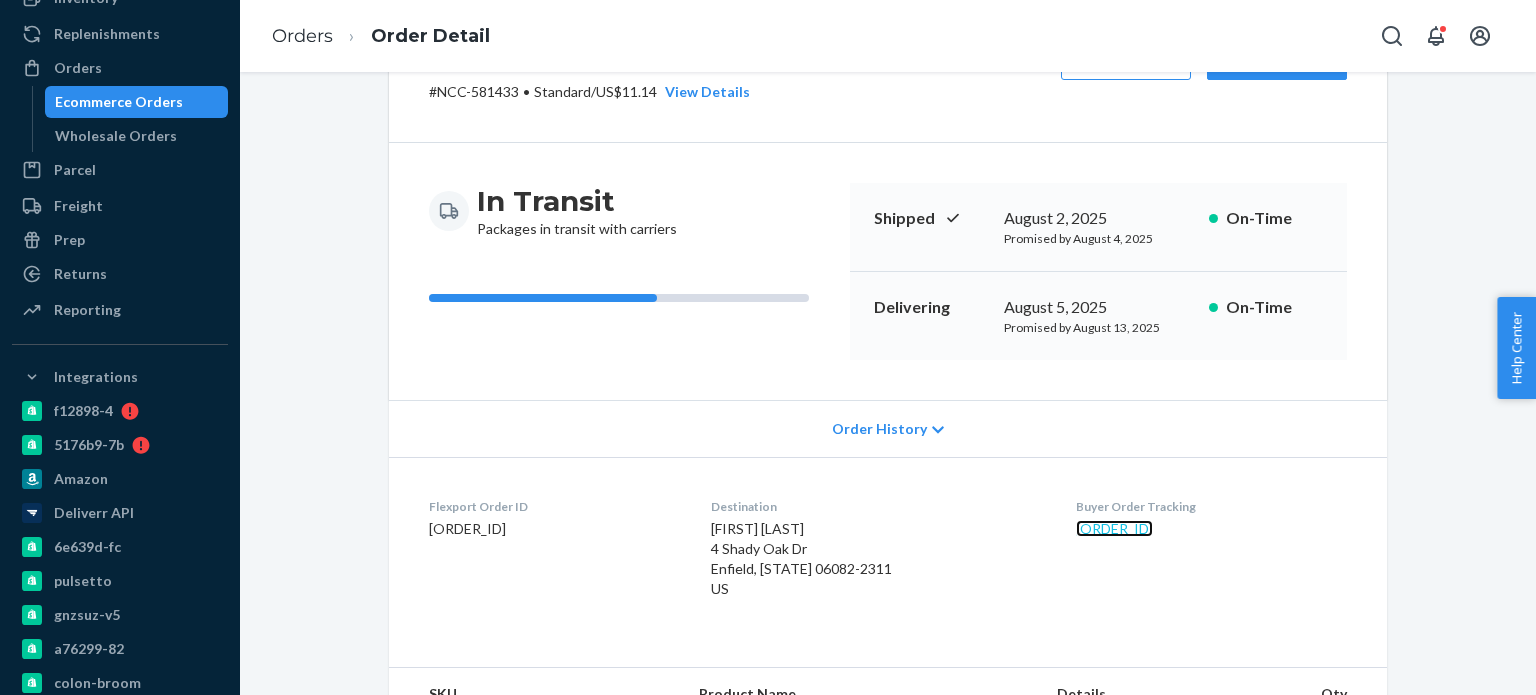 scroll, scrollTop: 0, scrollLeft: 0, axis: both 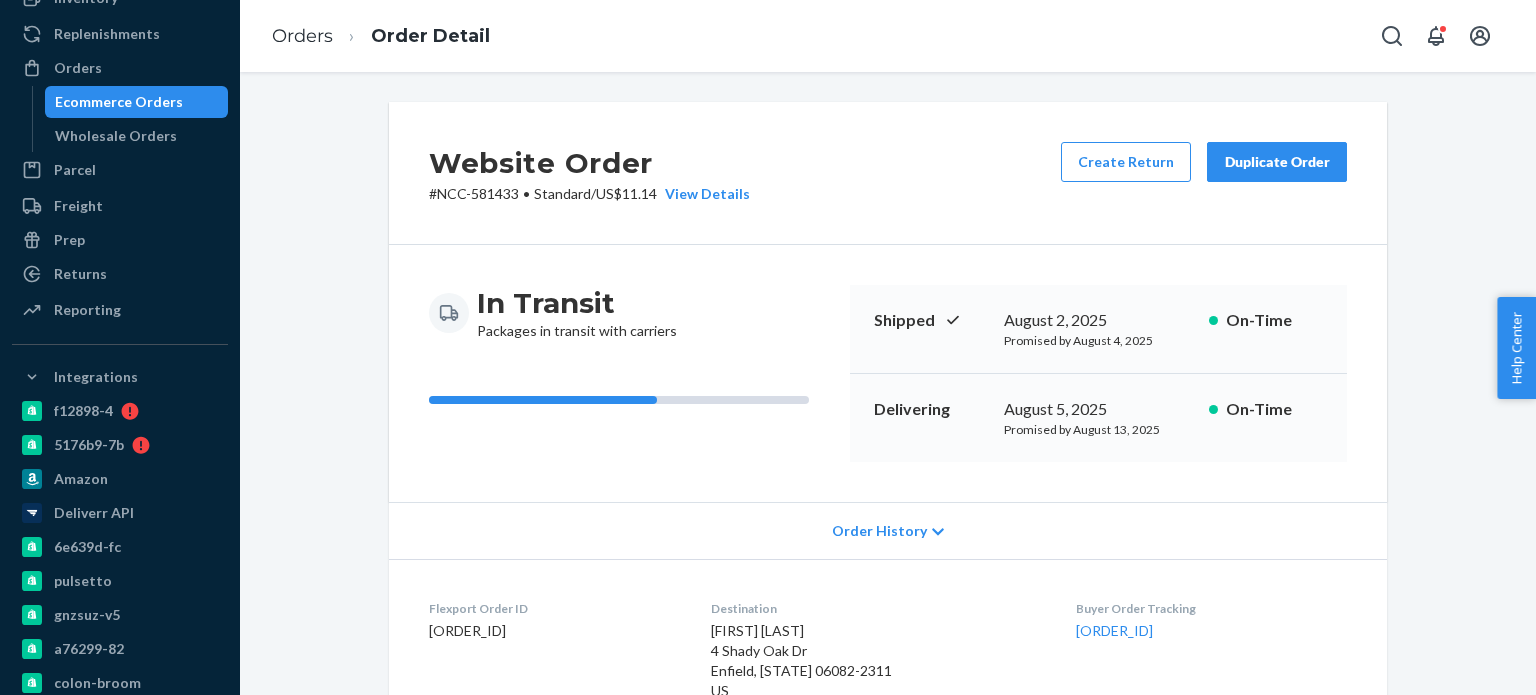 click on "Order History" at bounding box center [879, 531] 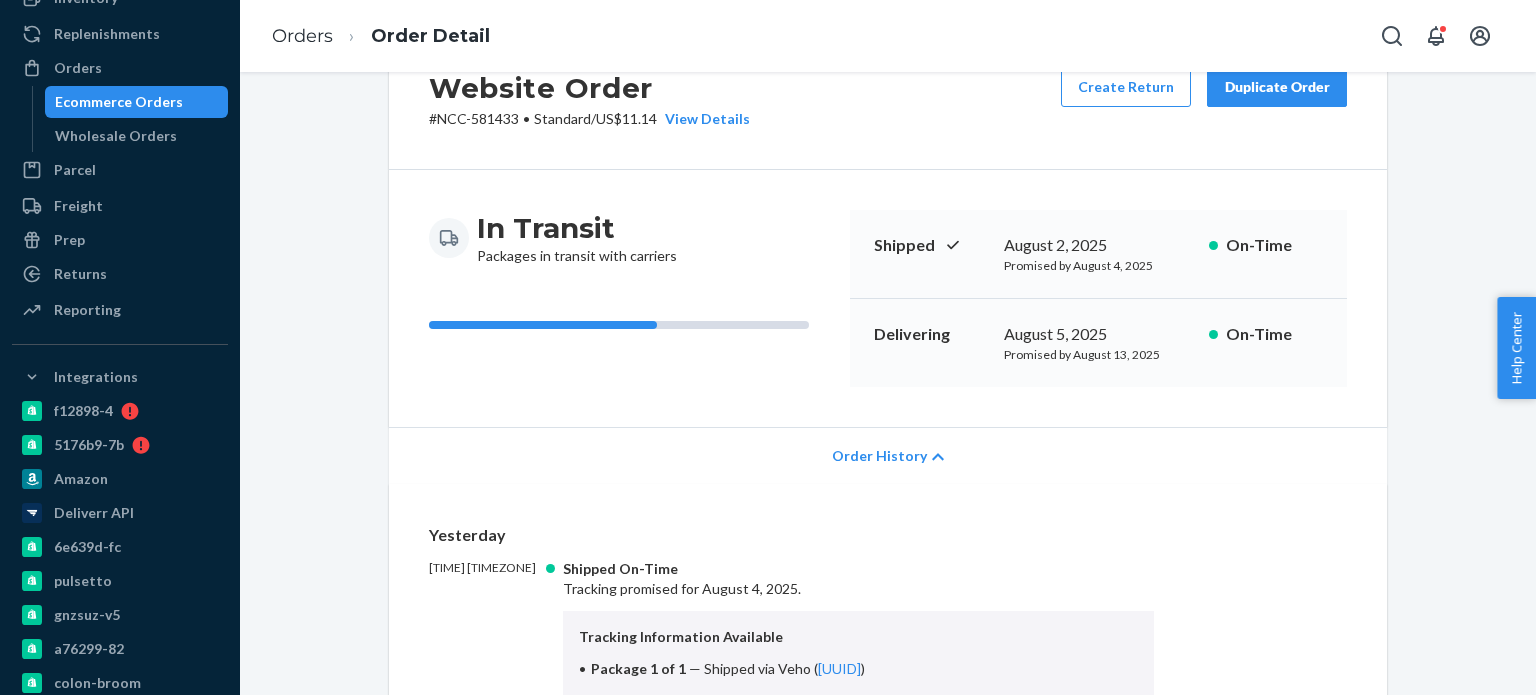 scroll, scrollTop: 0, scrollLeft: 0, axis: both 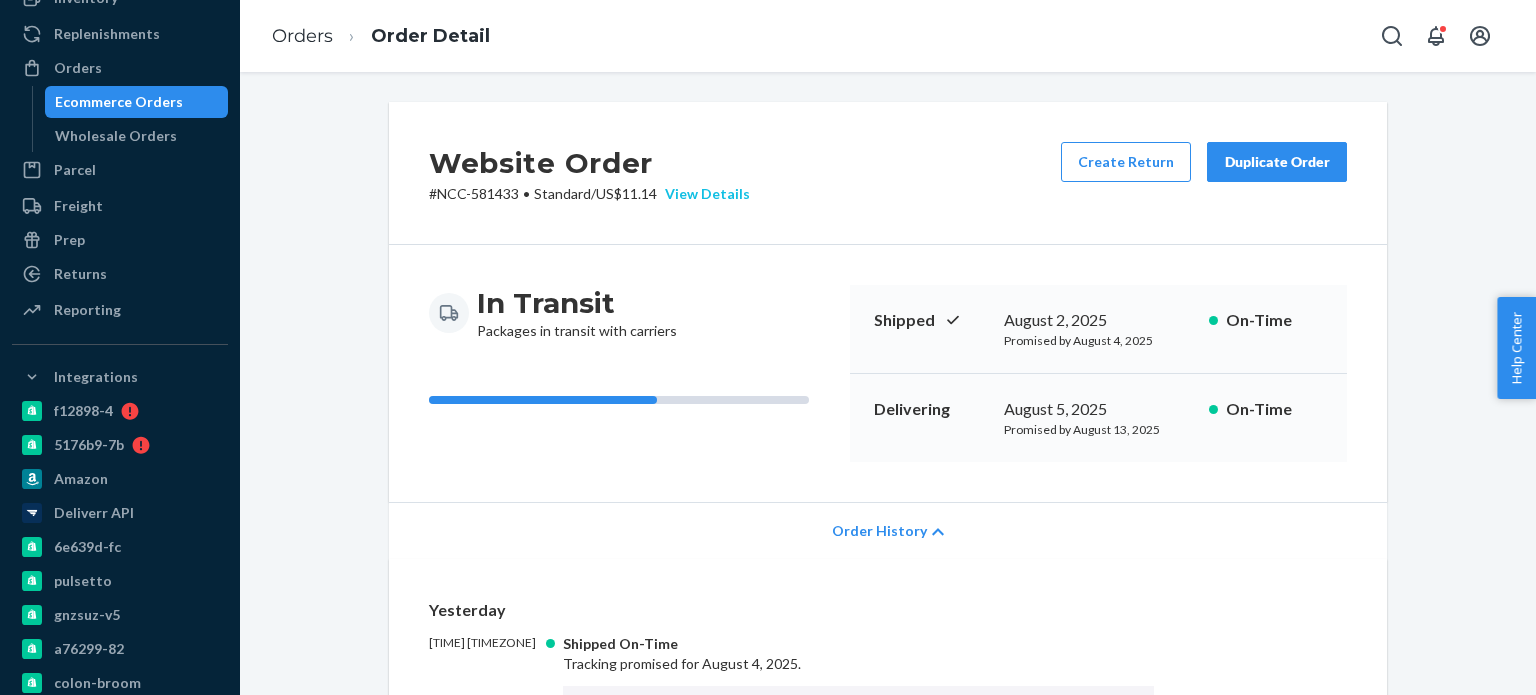 click on "View Details" at bounding box center (703, 194) 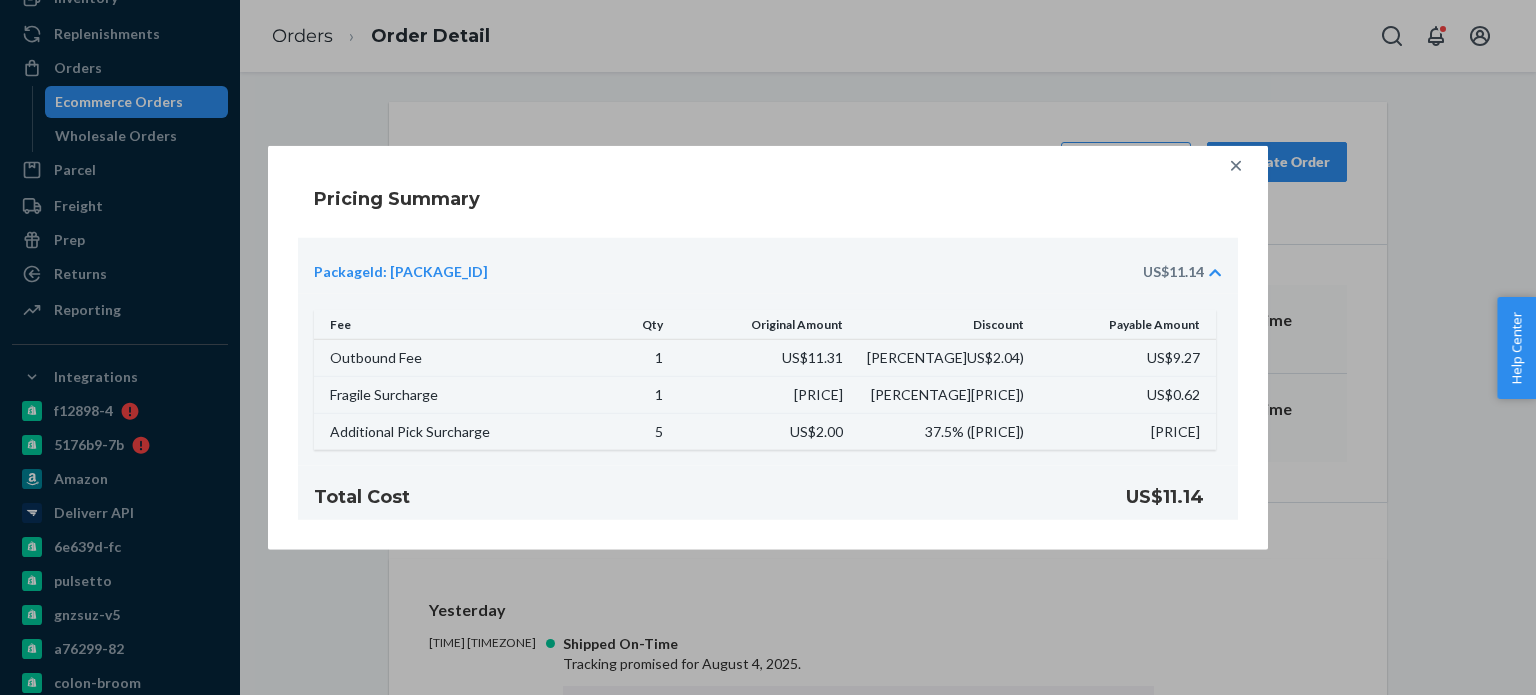 click 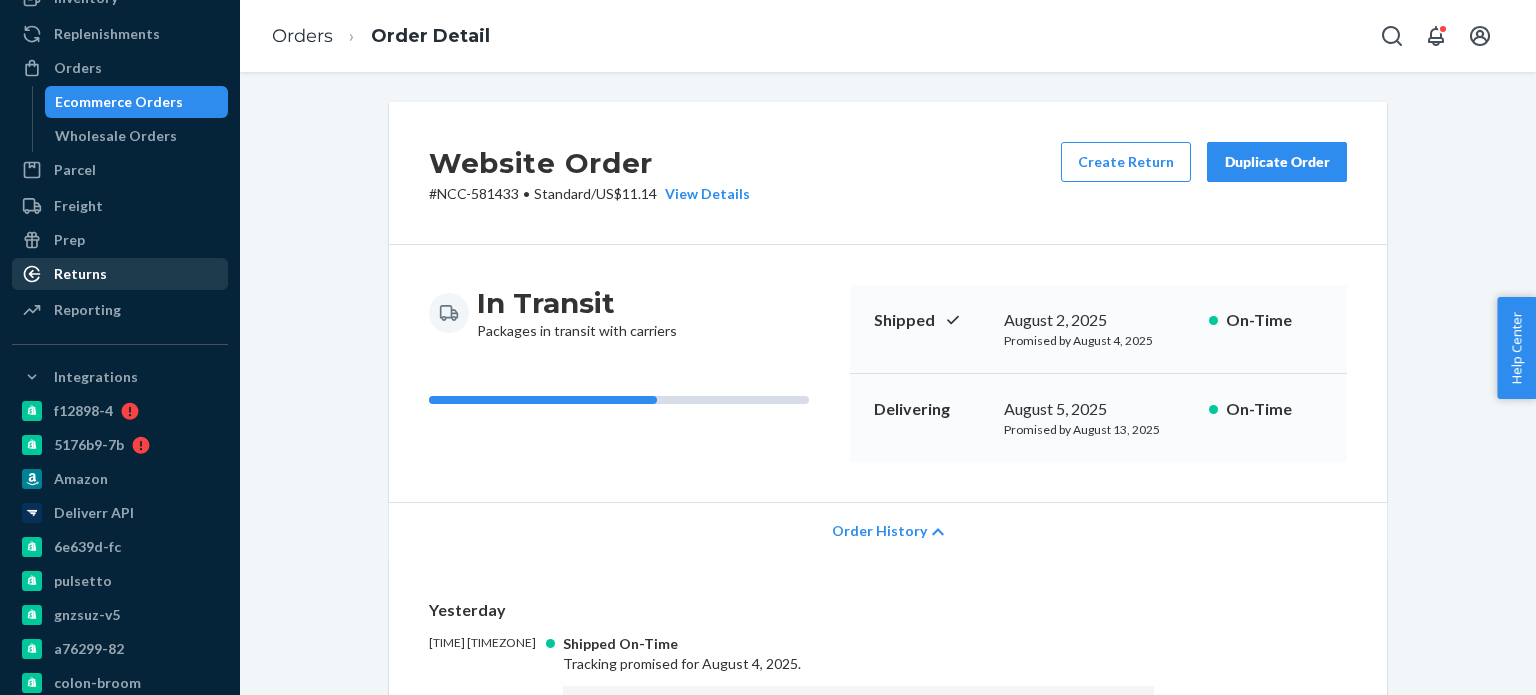 click on "Returns" at bounding box center (80, 274) 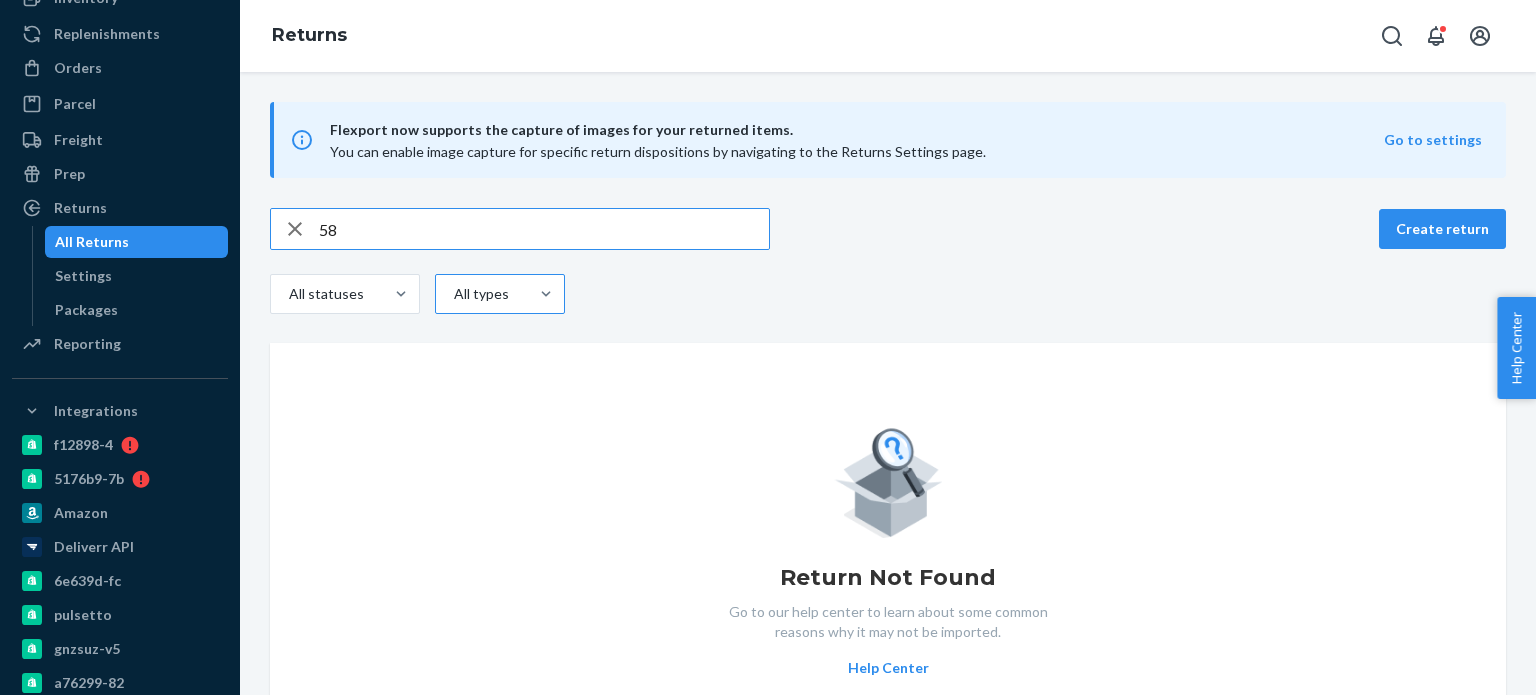 type on "5" 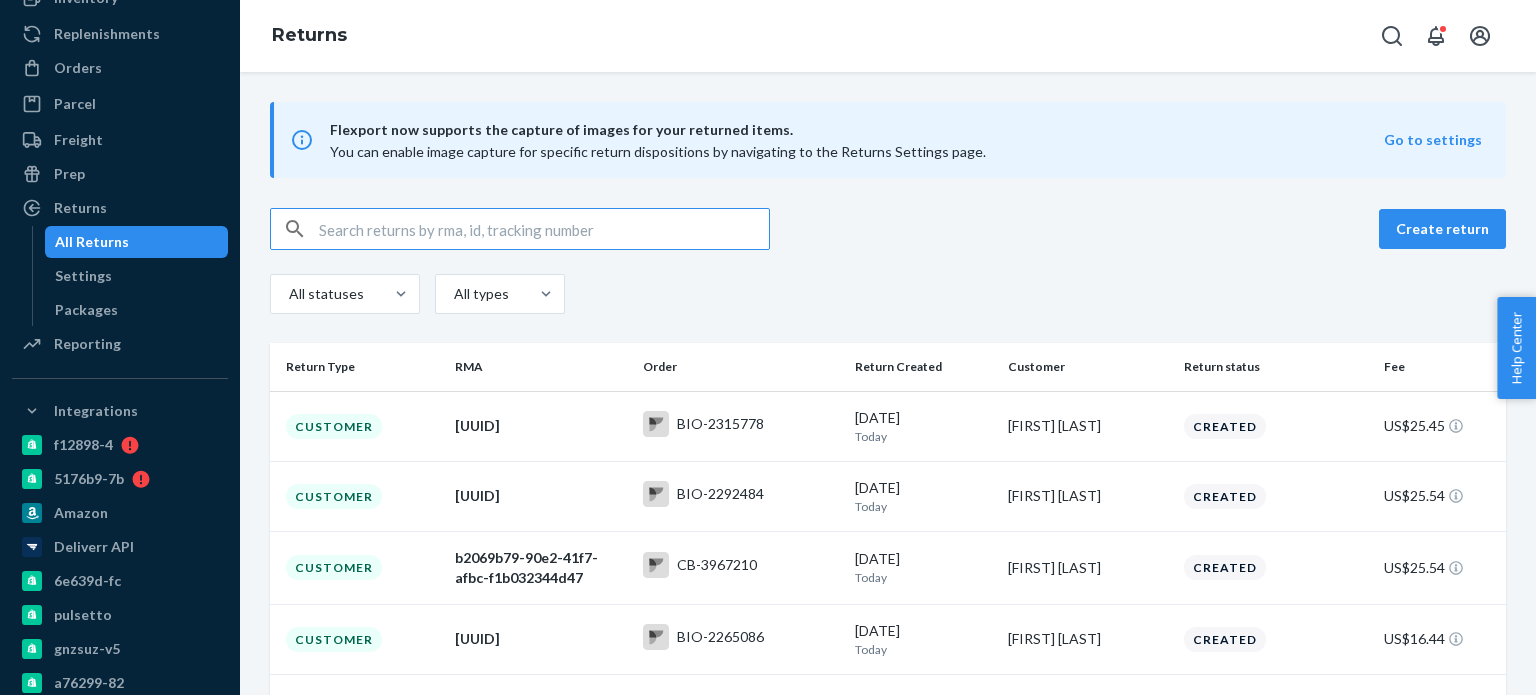click at bounding box center (544, 229) 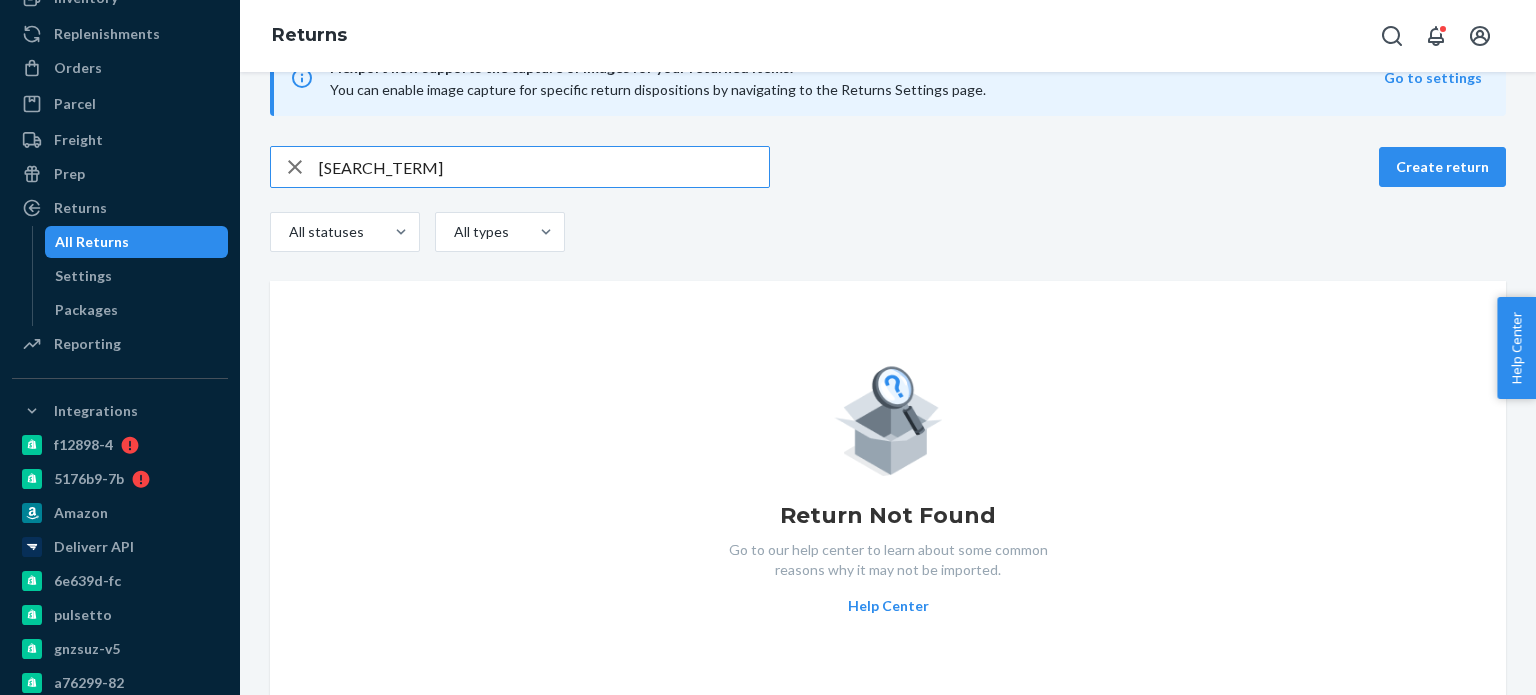 scroll, scrollTop: 0, scrollLeft: 0, axis: both 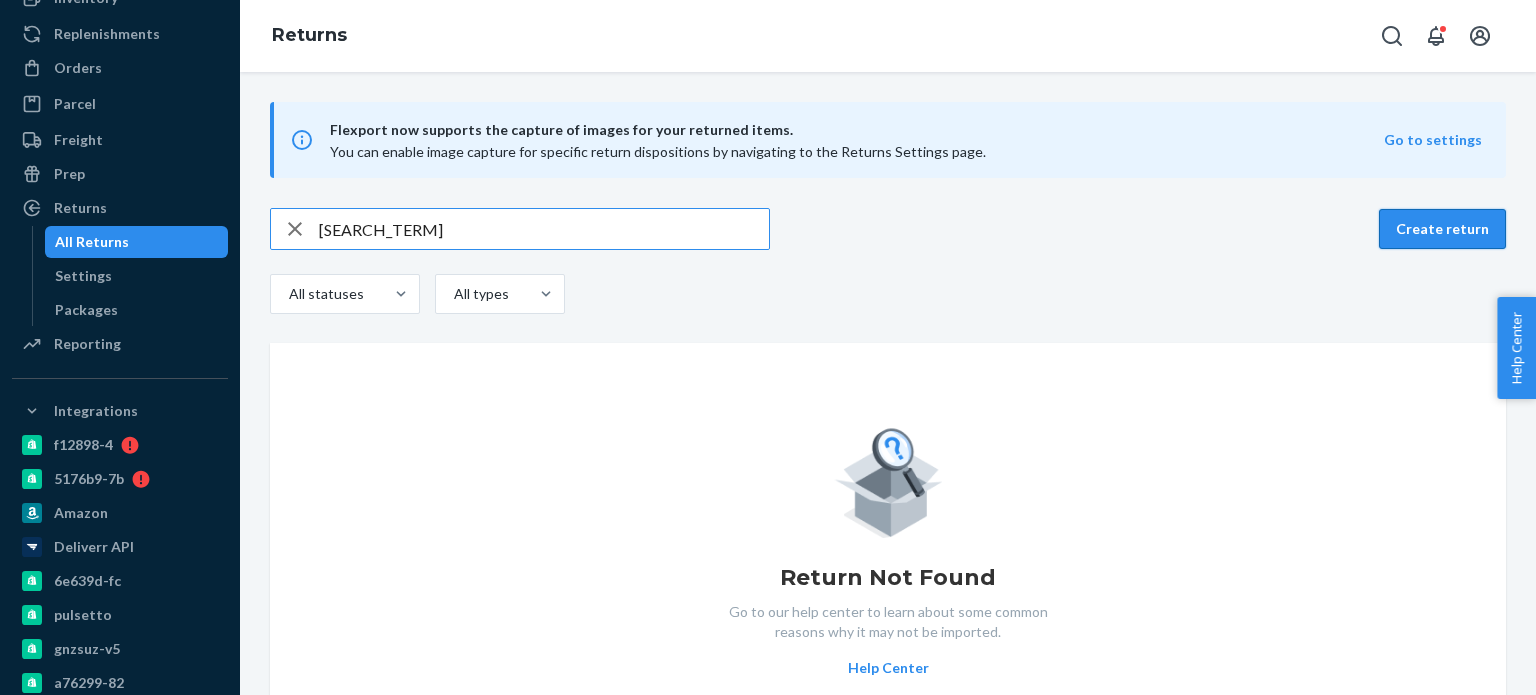 type on "581433" 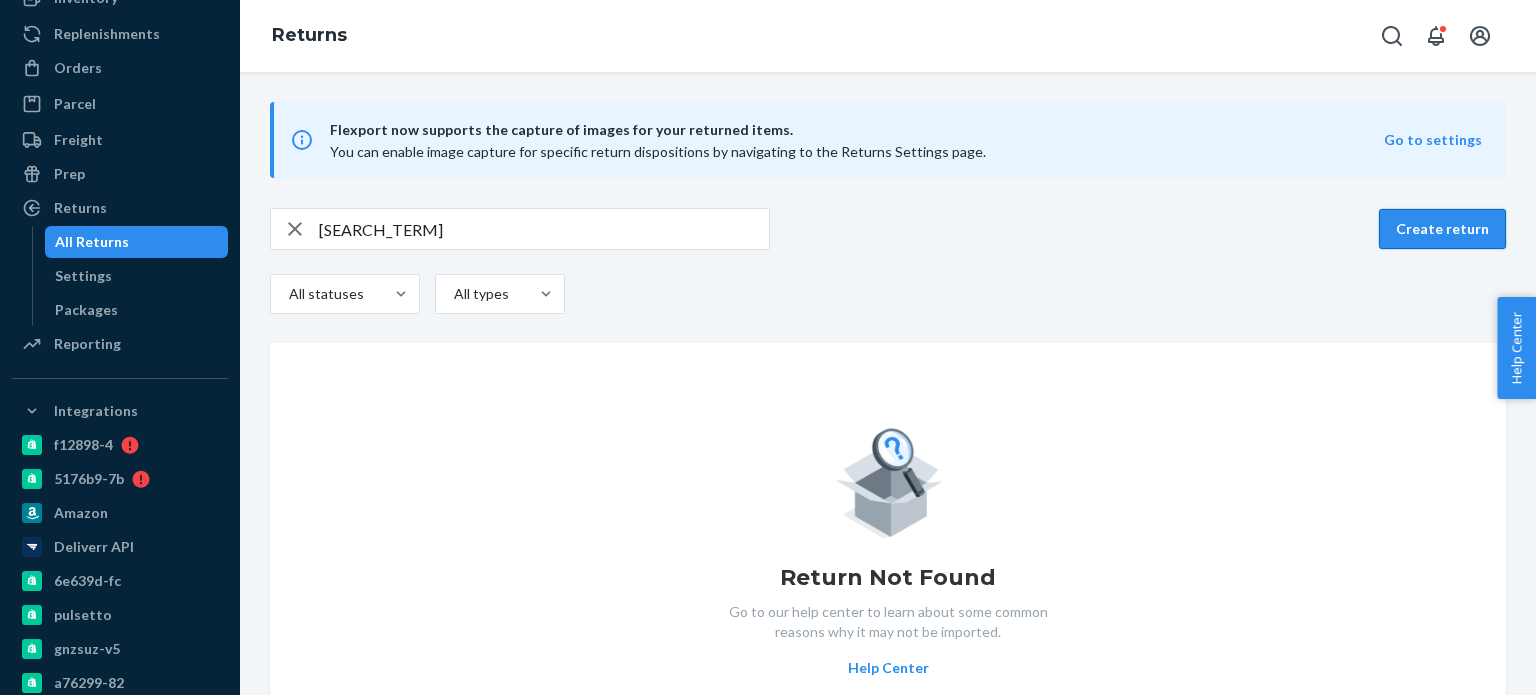 click on "Create return" at bounding box center [1442, 229] 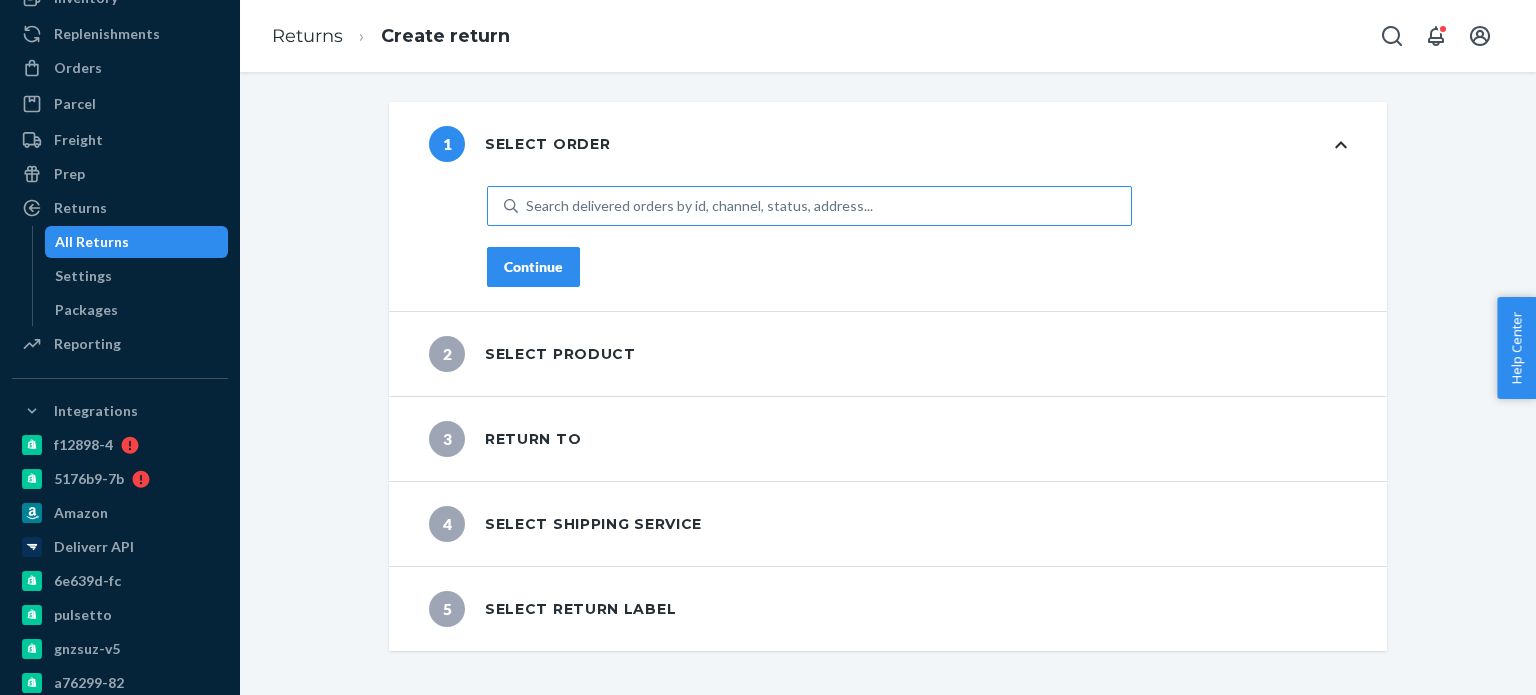 click on "Search delivered orders by id, channel, status, address..." at bounding box center (699, 206) 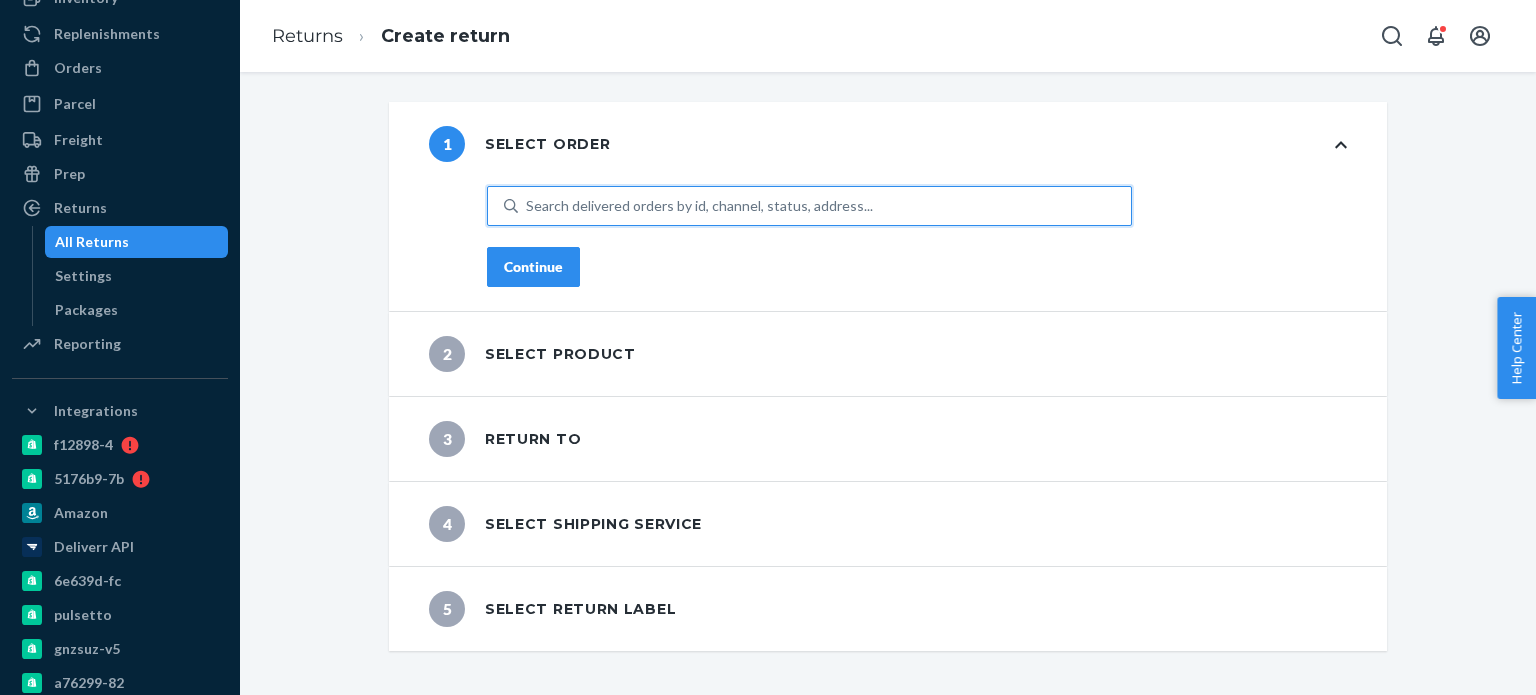 paste on "581433" 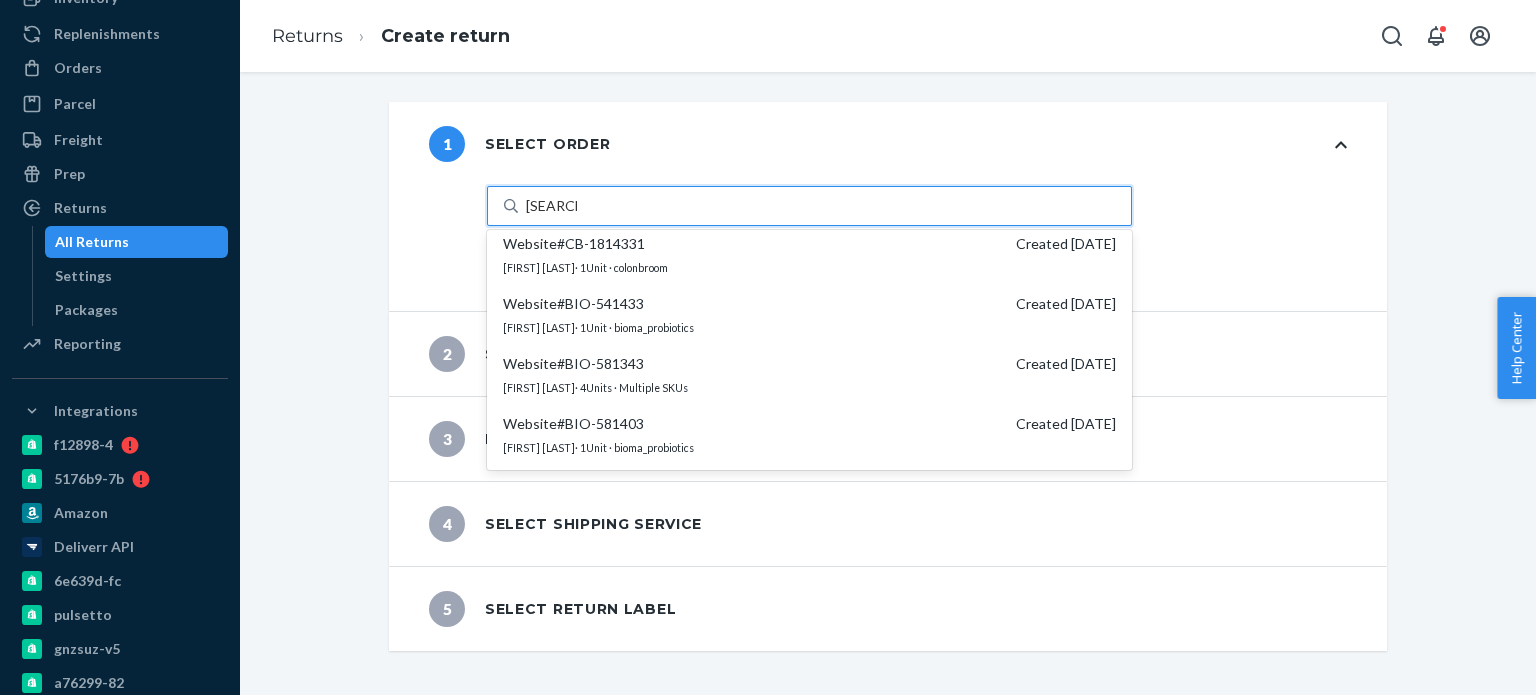 scroll, scrollTop: 0, scrollLeft: 0, axis: both 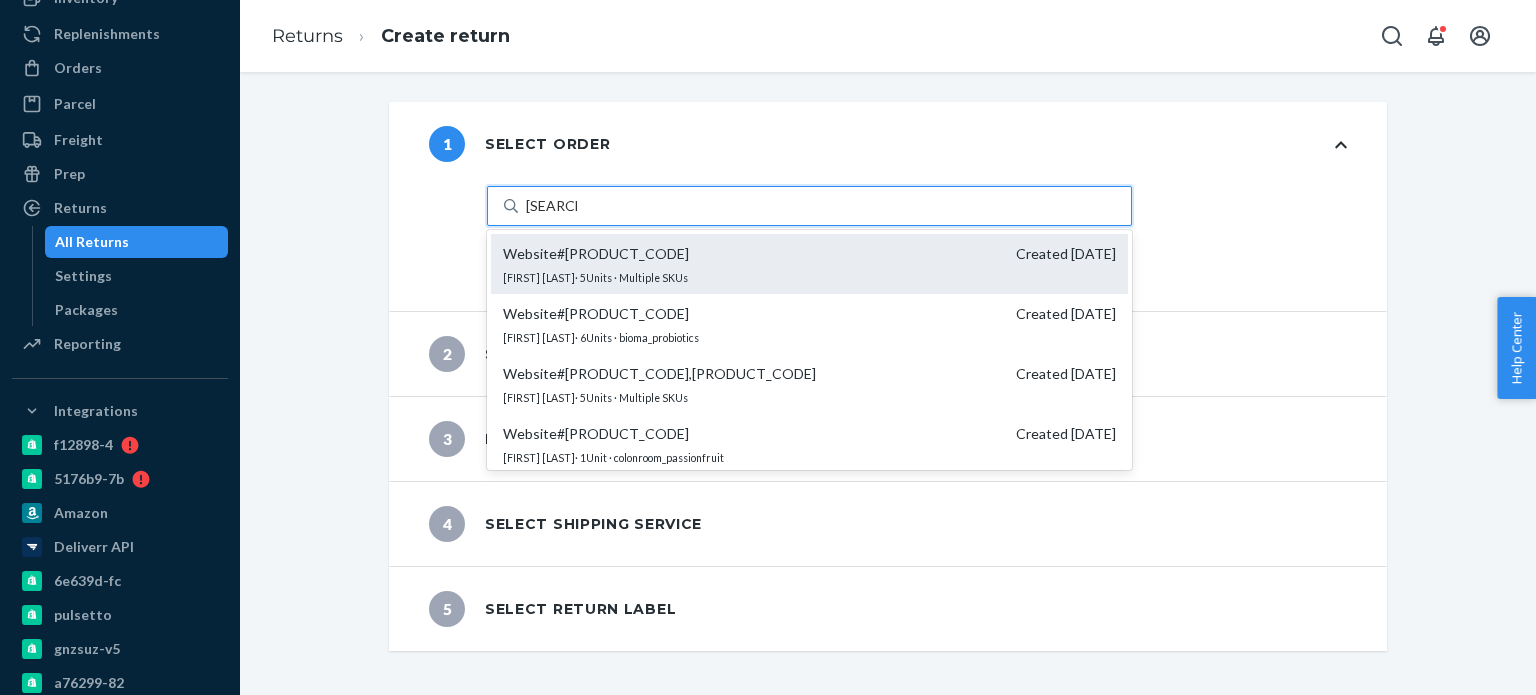 click on "Website  # KC-5813433 Created   3/4/2024 DEBRA TUTTLE  ·   5  Units   ·   Multiple SKUs" at bounding box center (809, 264) 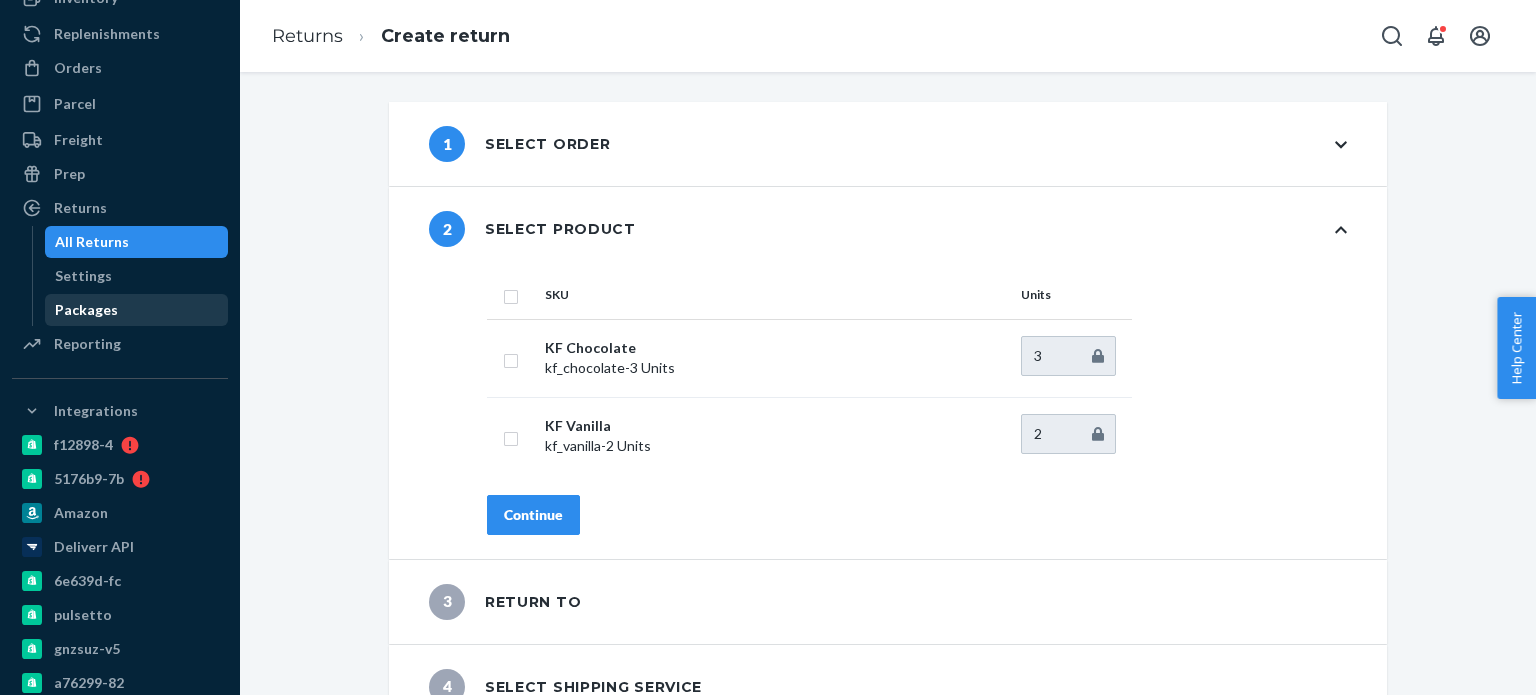 click on "Packages" at bounding box center (86, 310) 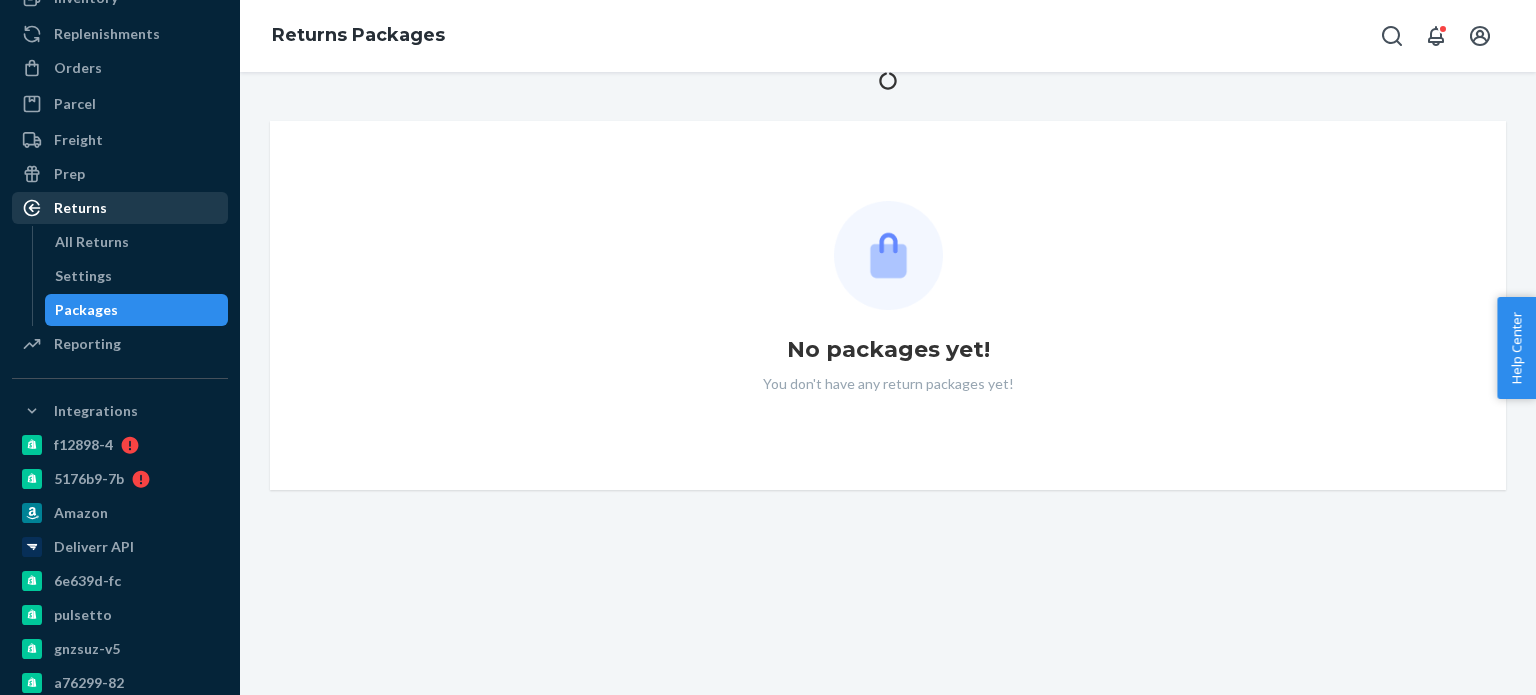 click on "Returns" at bounding box center [80, 208] 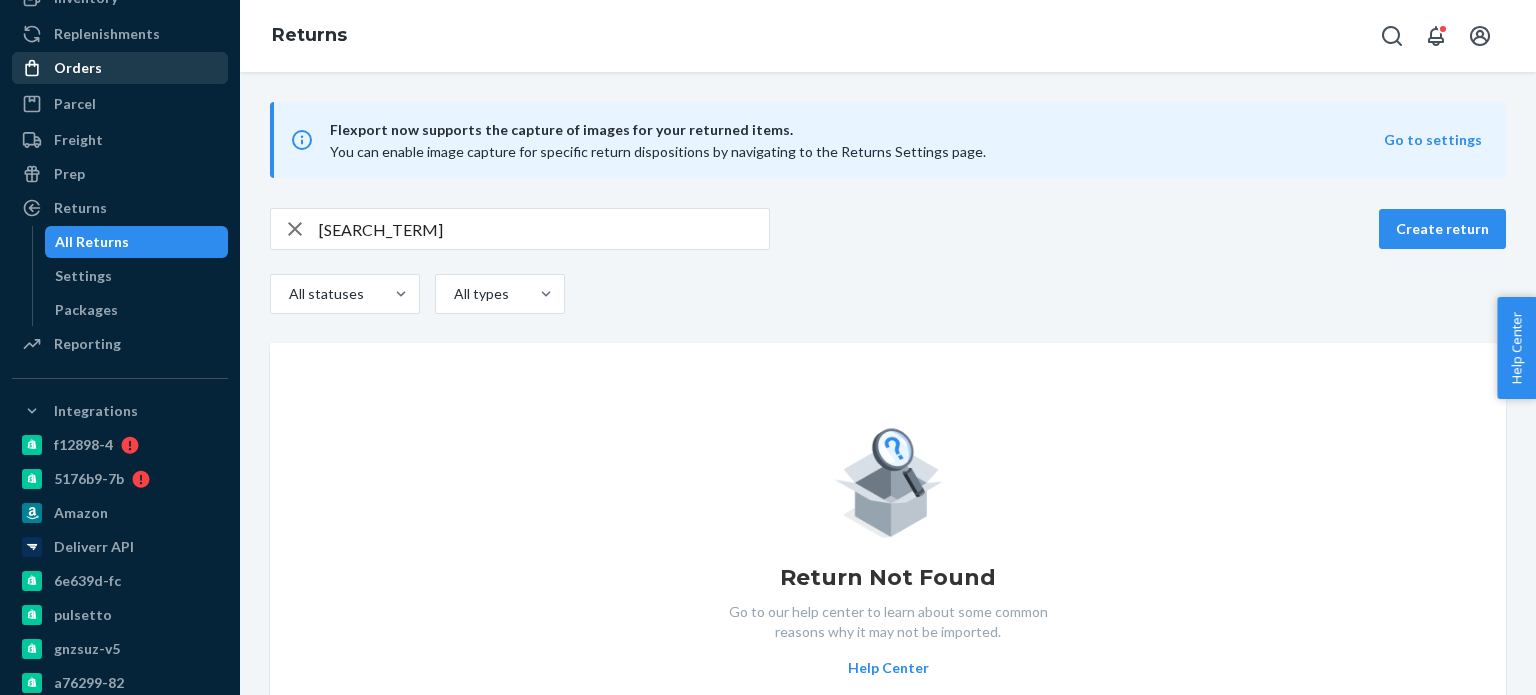 click on "Orders" at bounding box center (120, 68) 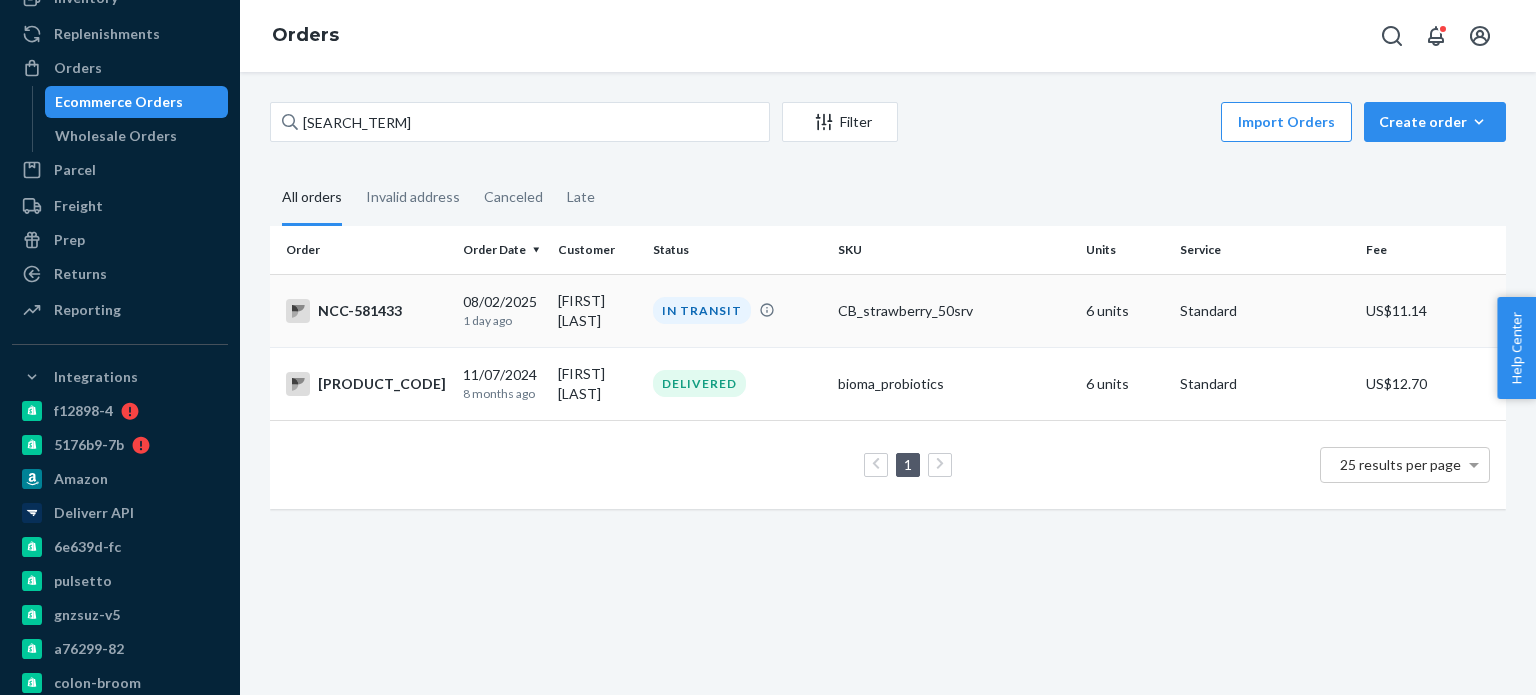 click on "6 units" at bounding box center (1125, 310) 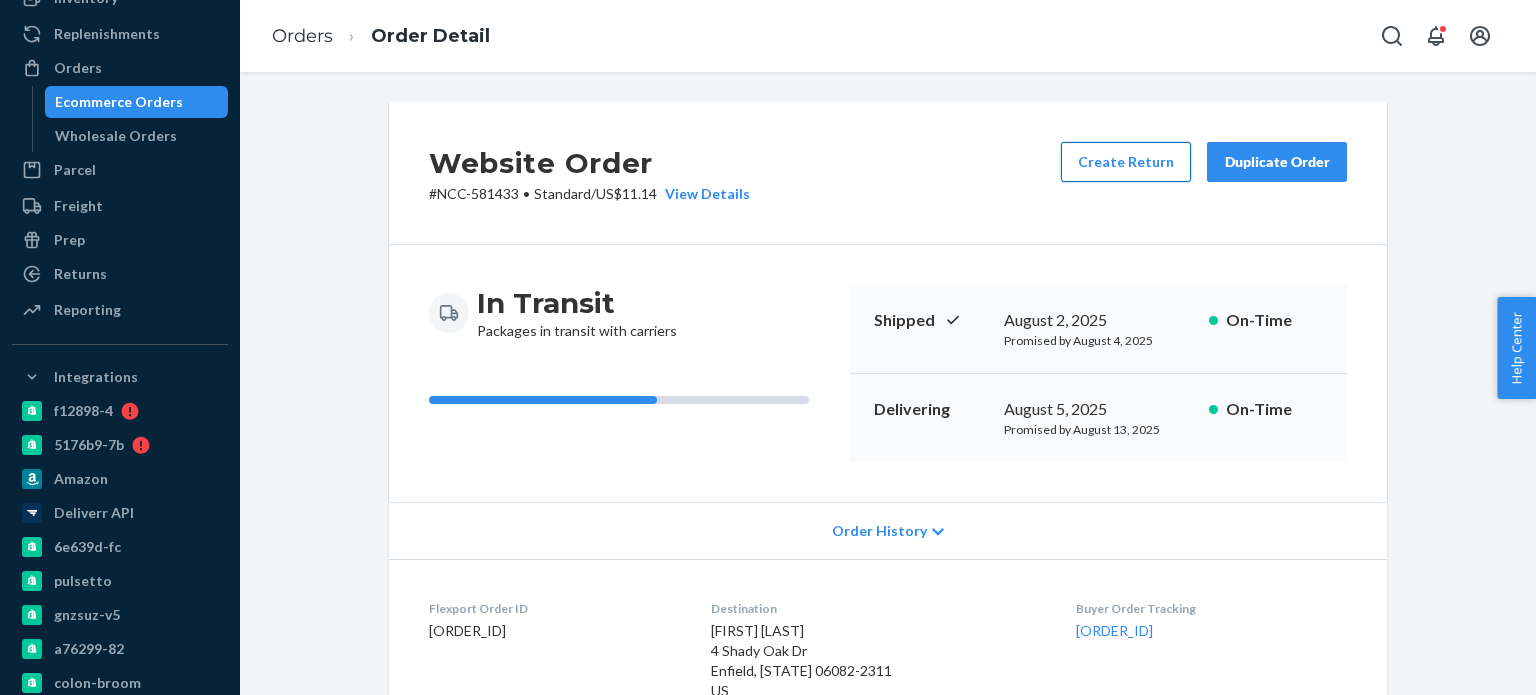 click on "Create Return" at bounding box center (1126, 162) 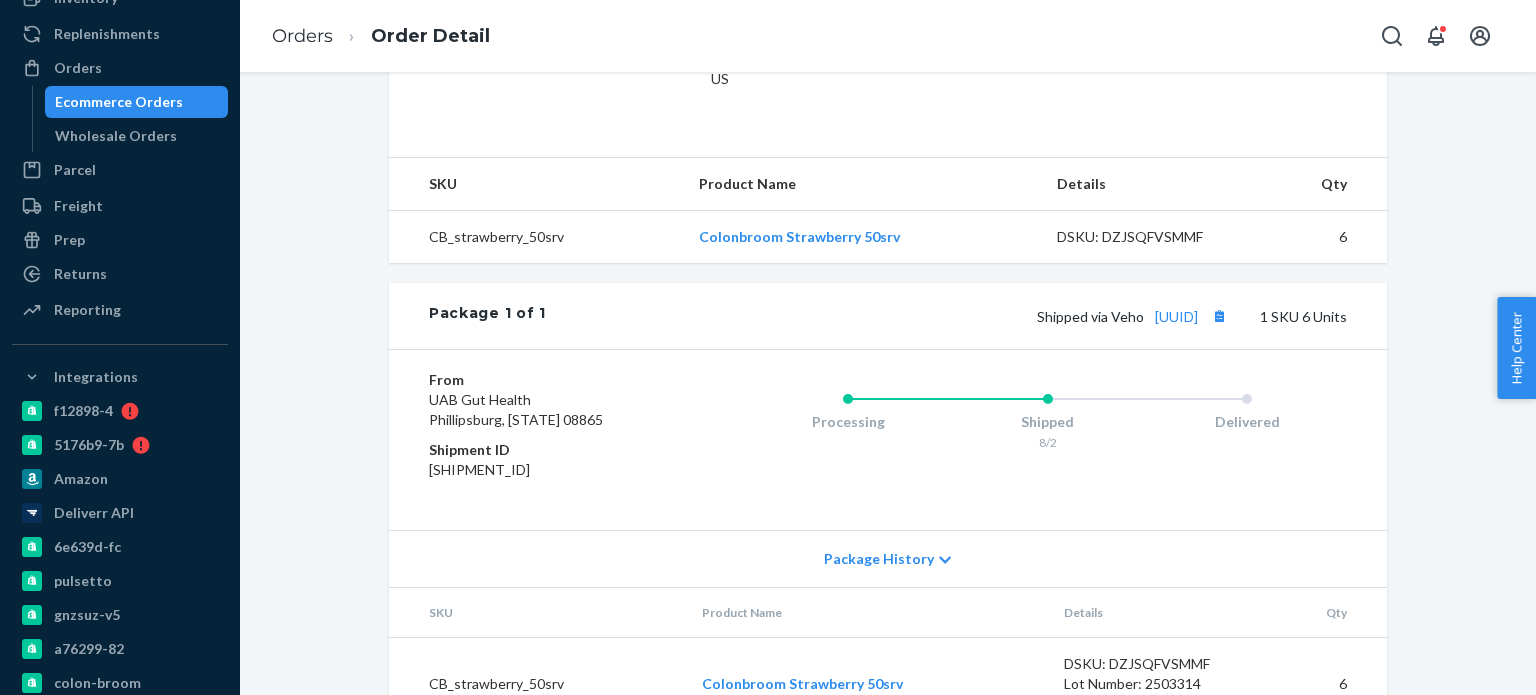 scroll, scrollTop: 668, scrollLeft: 0, axis: vertical 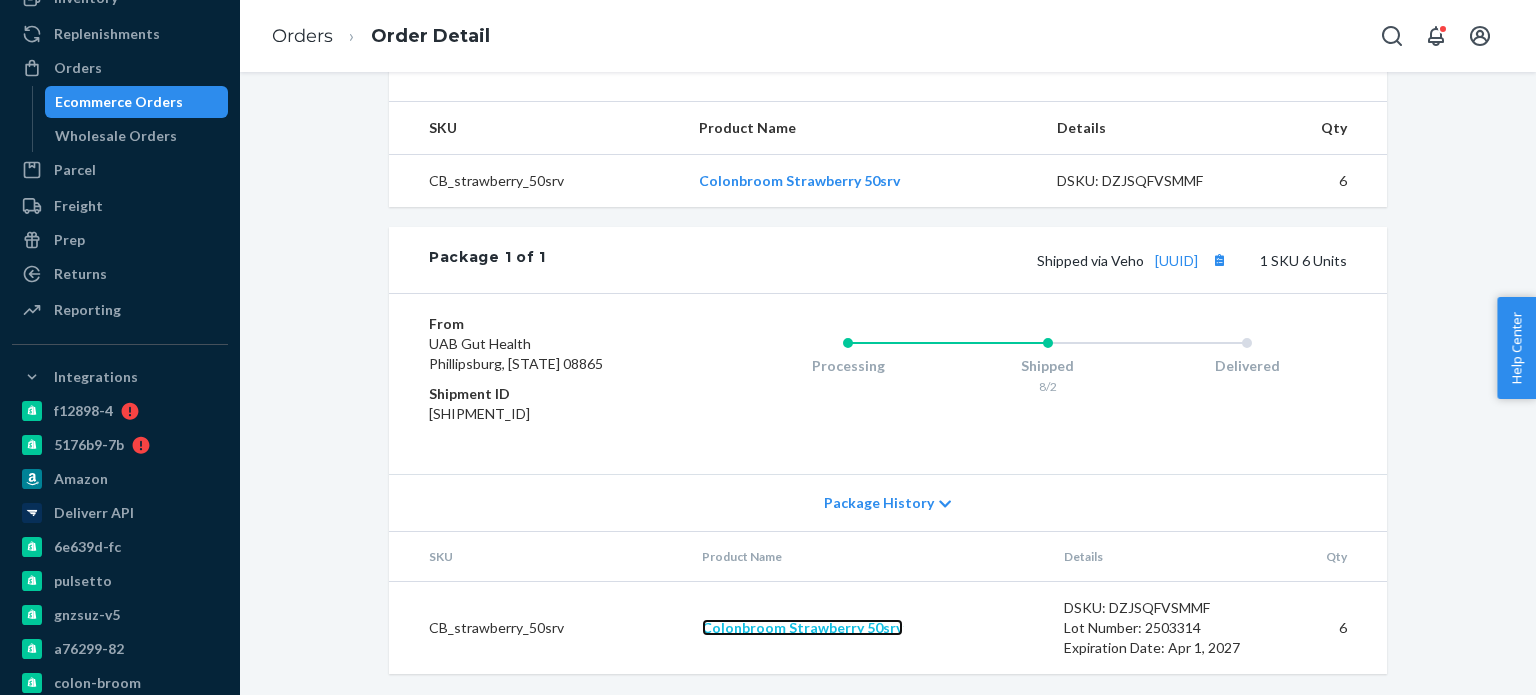 click on "Colonbroom Strawberry 50srv" at bounding box center (802, 627) 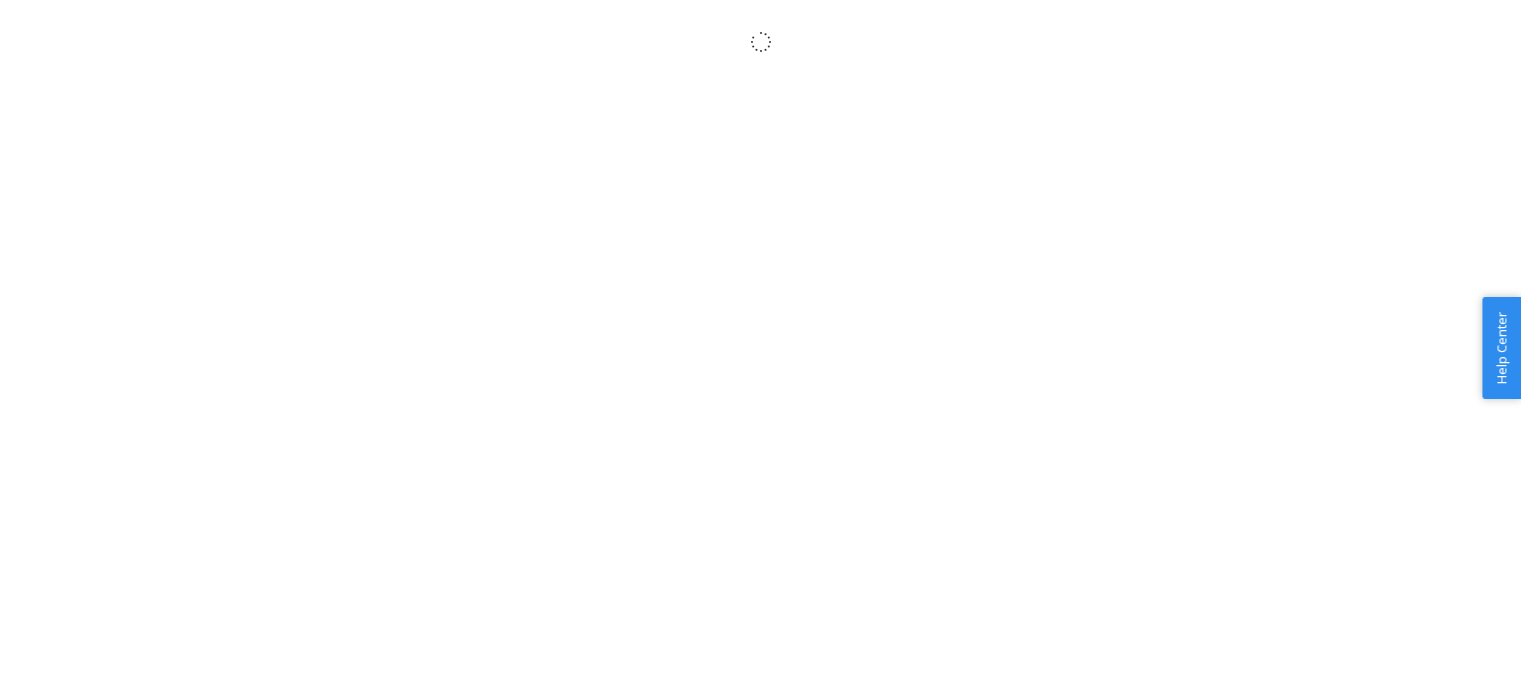 scroll, scrollTop: 0, scrollLeft: 0, axis: both 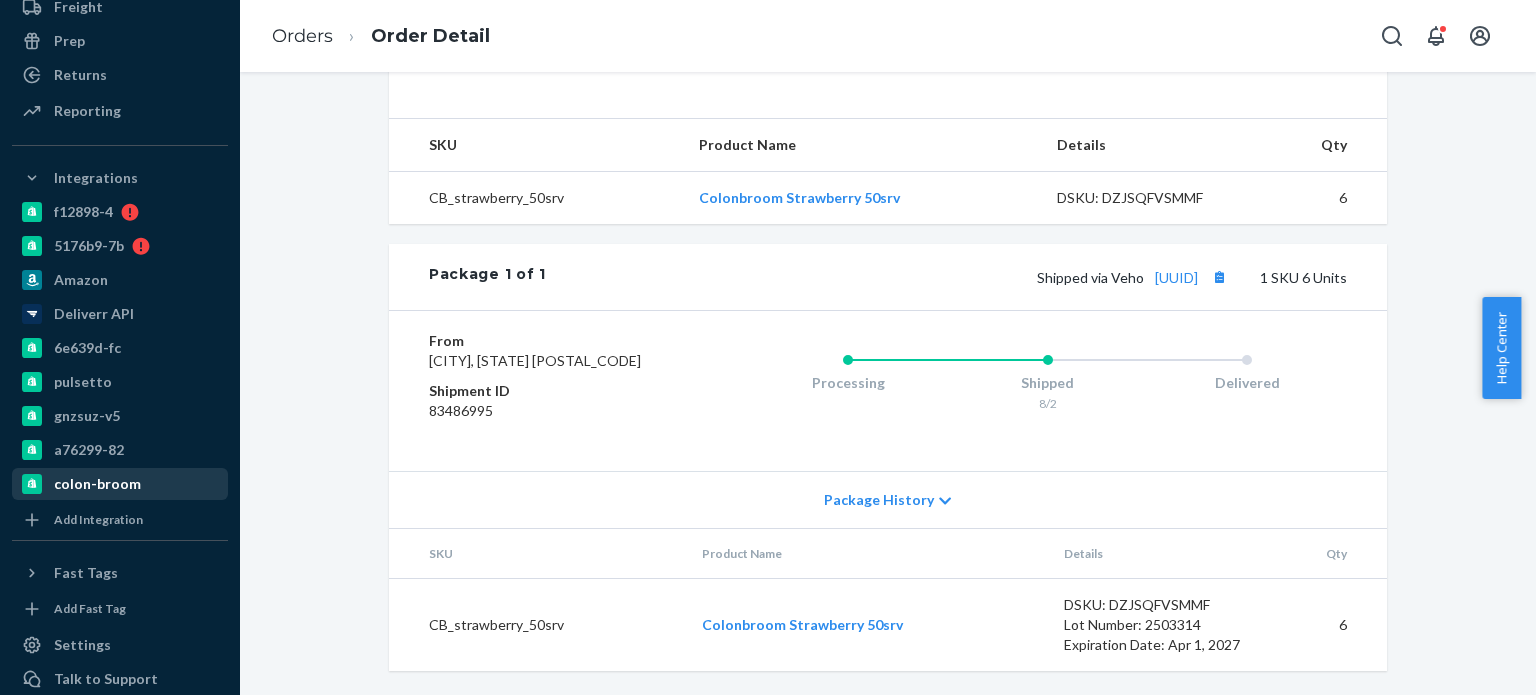click on "colon-broom" at bounding box center (97, 484) 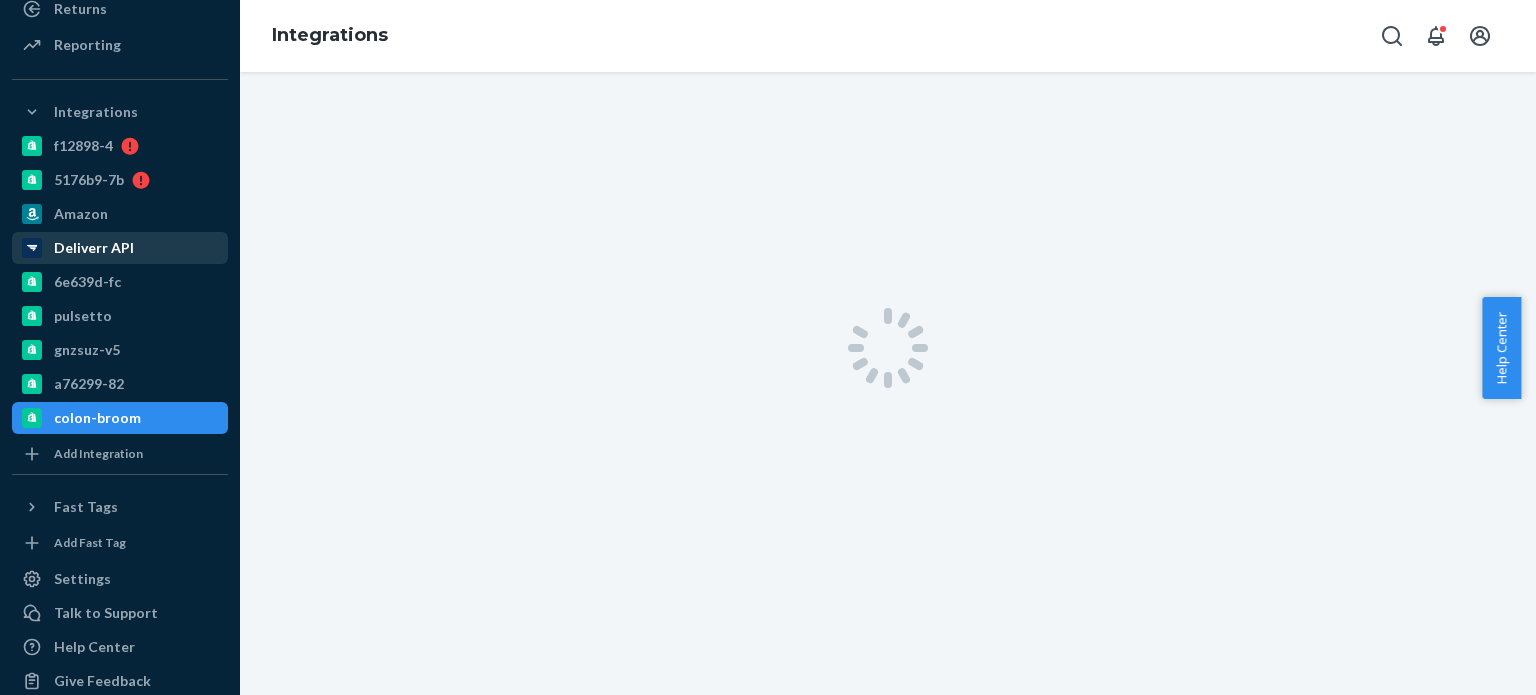scroll, scrollTop: 0, scrollLeft: 0, axis: both 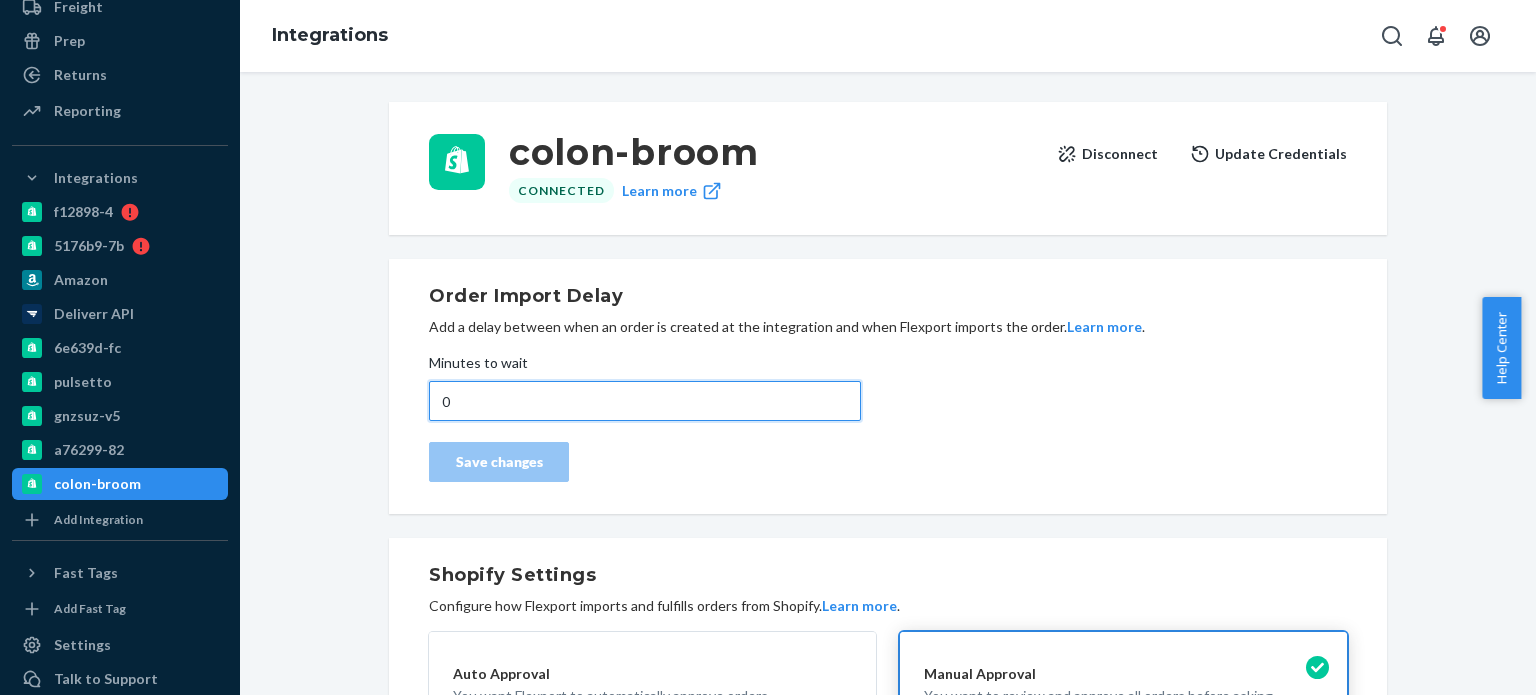 click on "0" at bounding box center (645, 401) 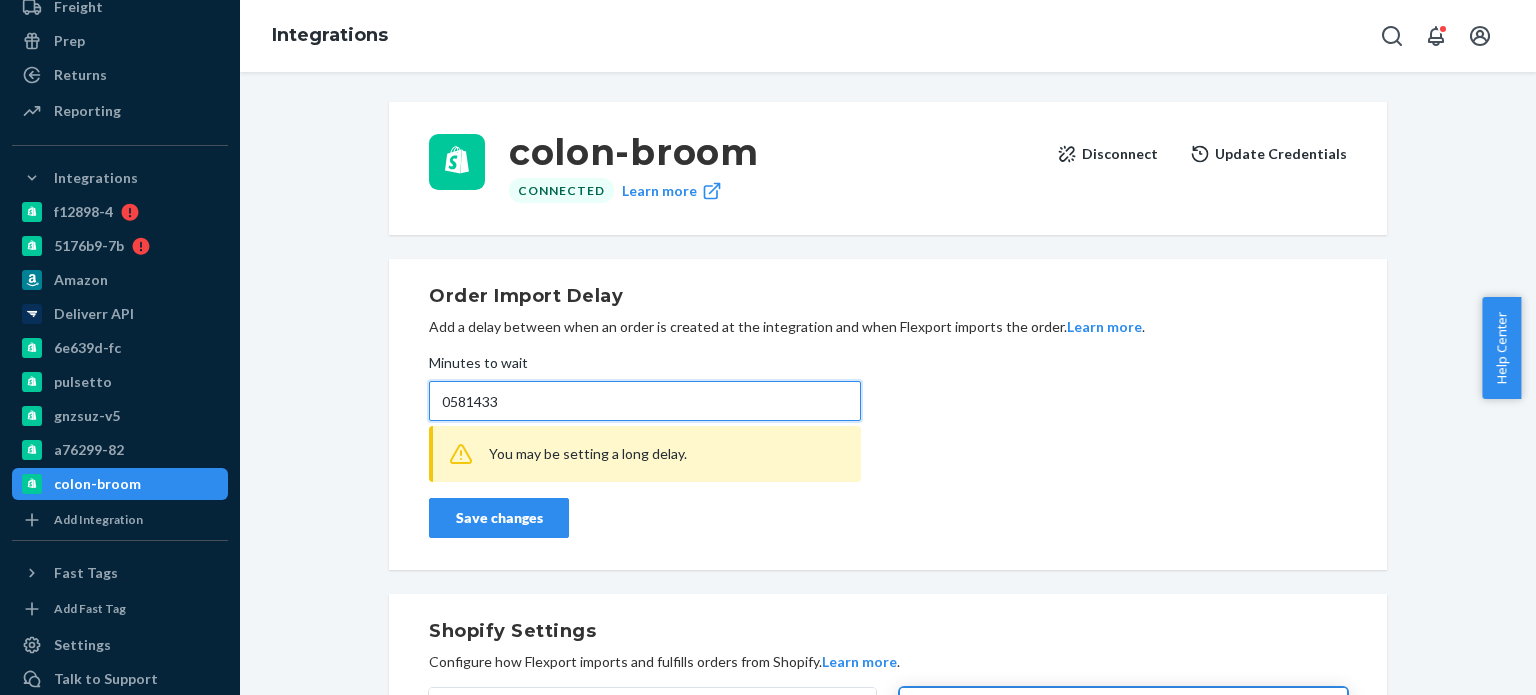type on "0" 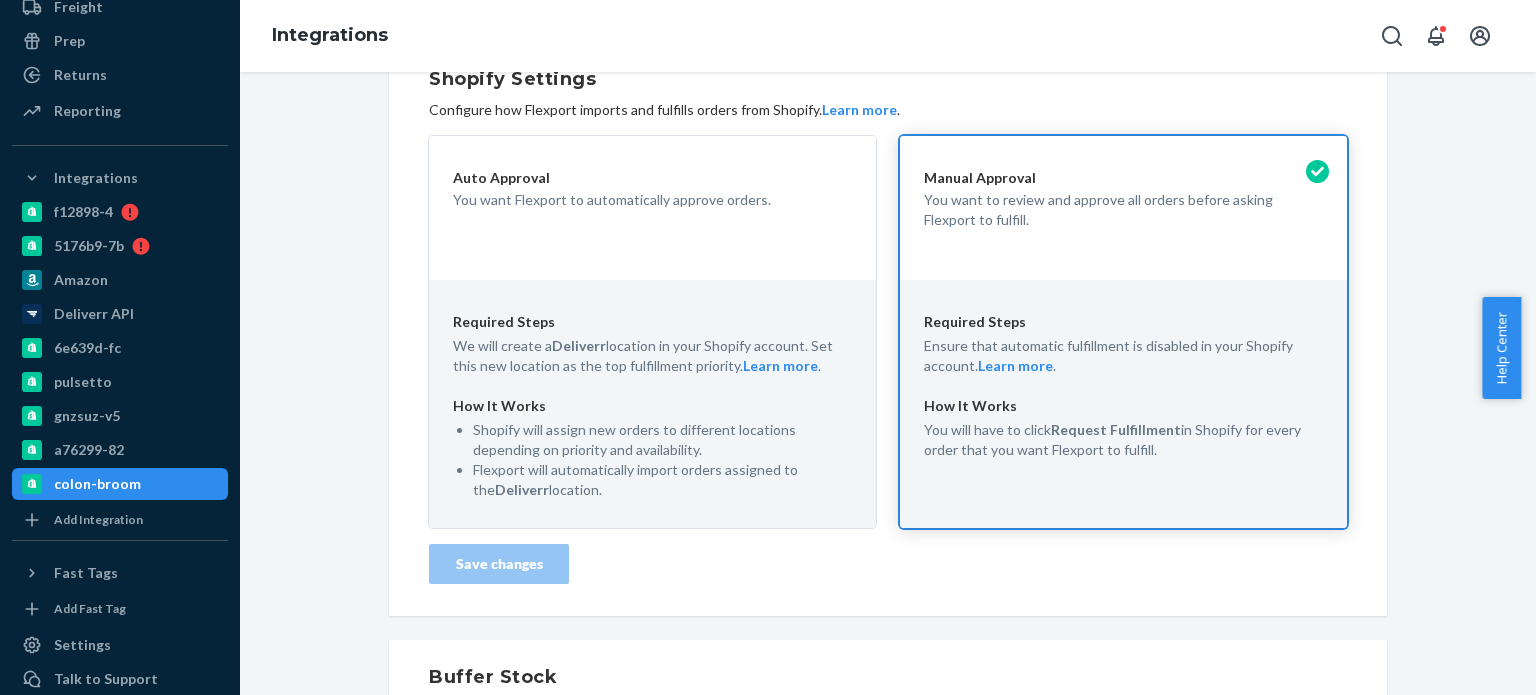 scroll, scrollTop: 796, scrollLeft: 0, axis: vertical 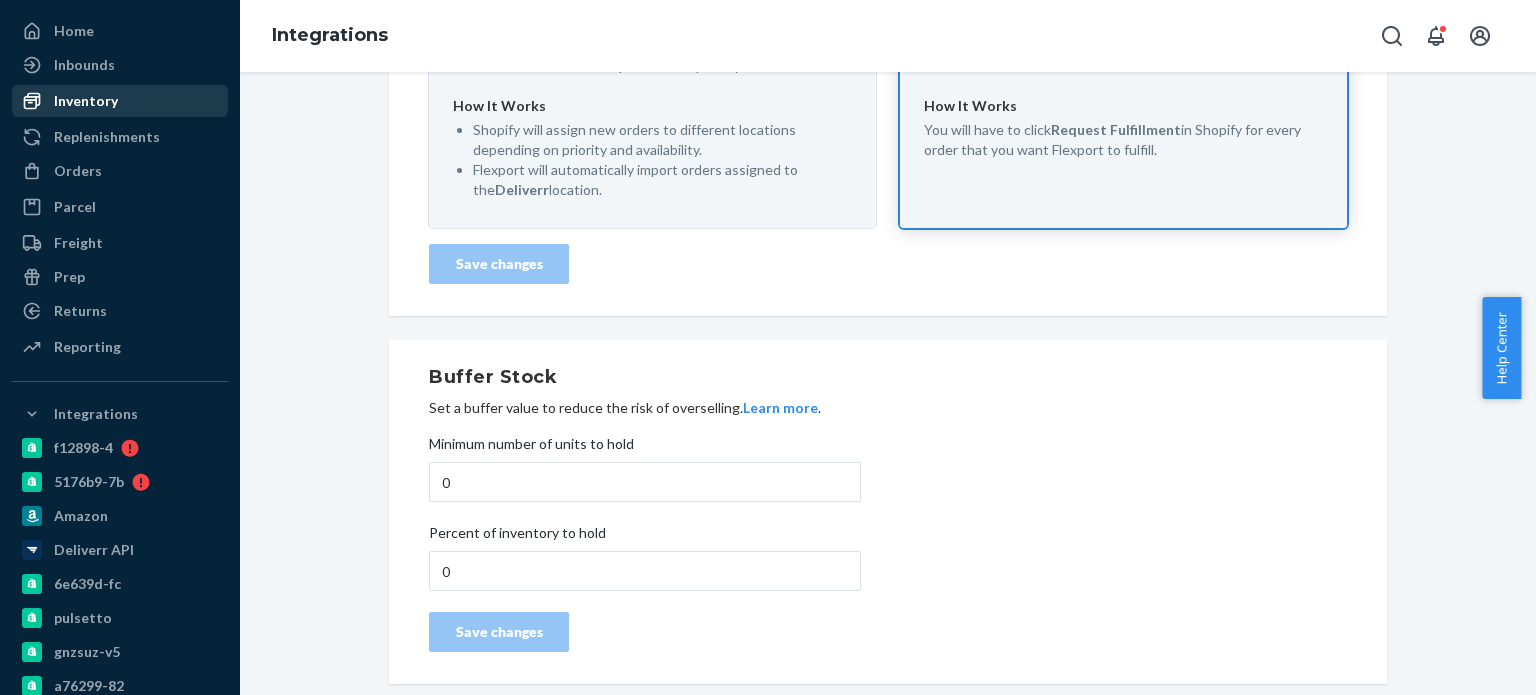 click on "Inventory" at bounding box center [86, 101] 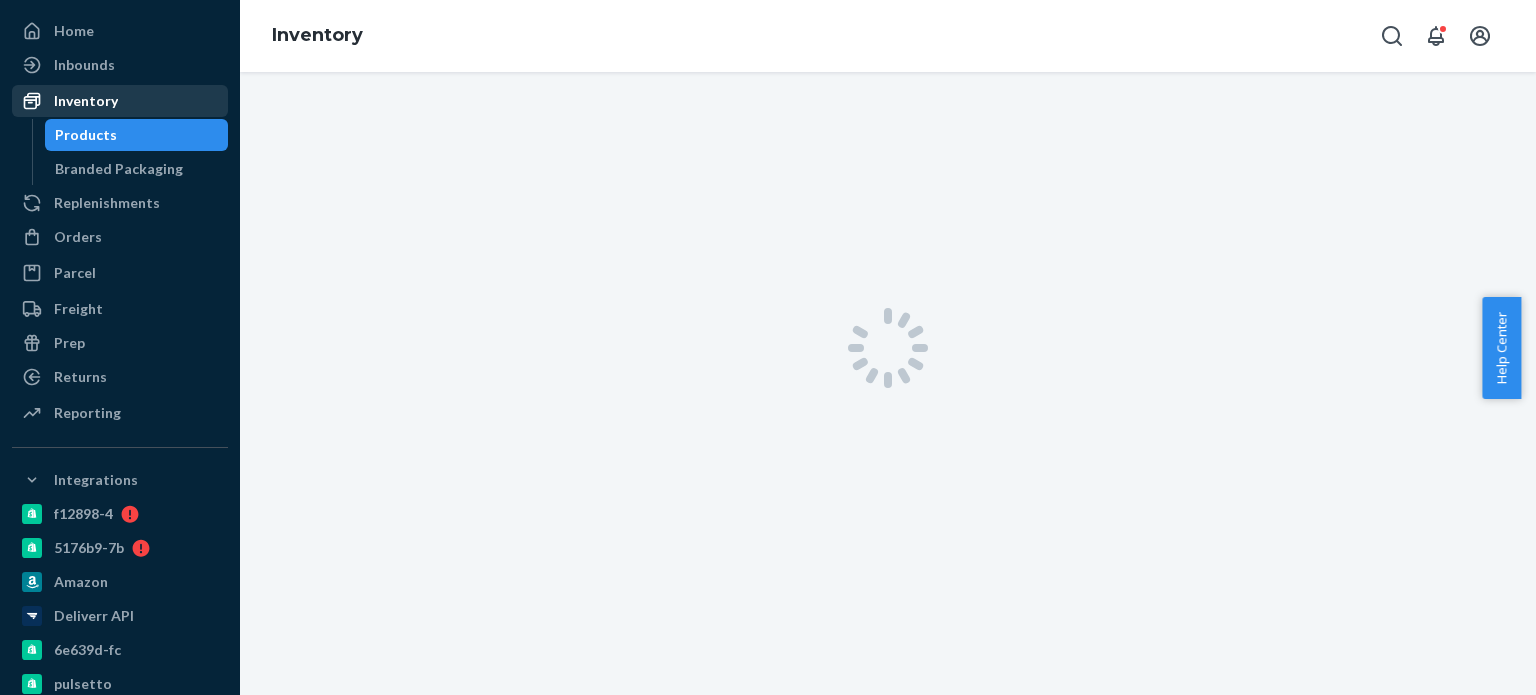 scroll, scrollTop: 0, scrollLeft: 0, axis: both 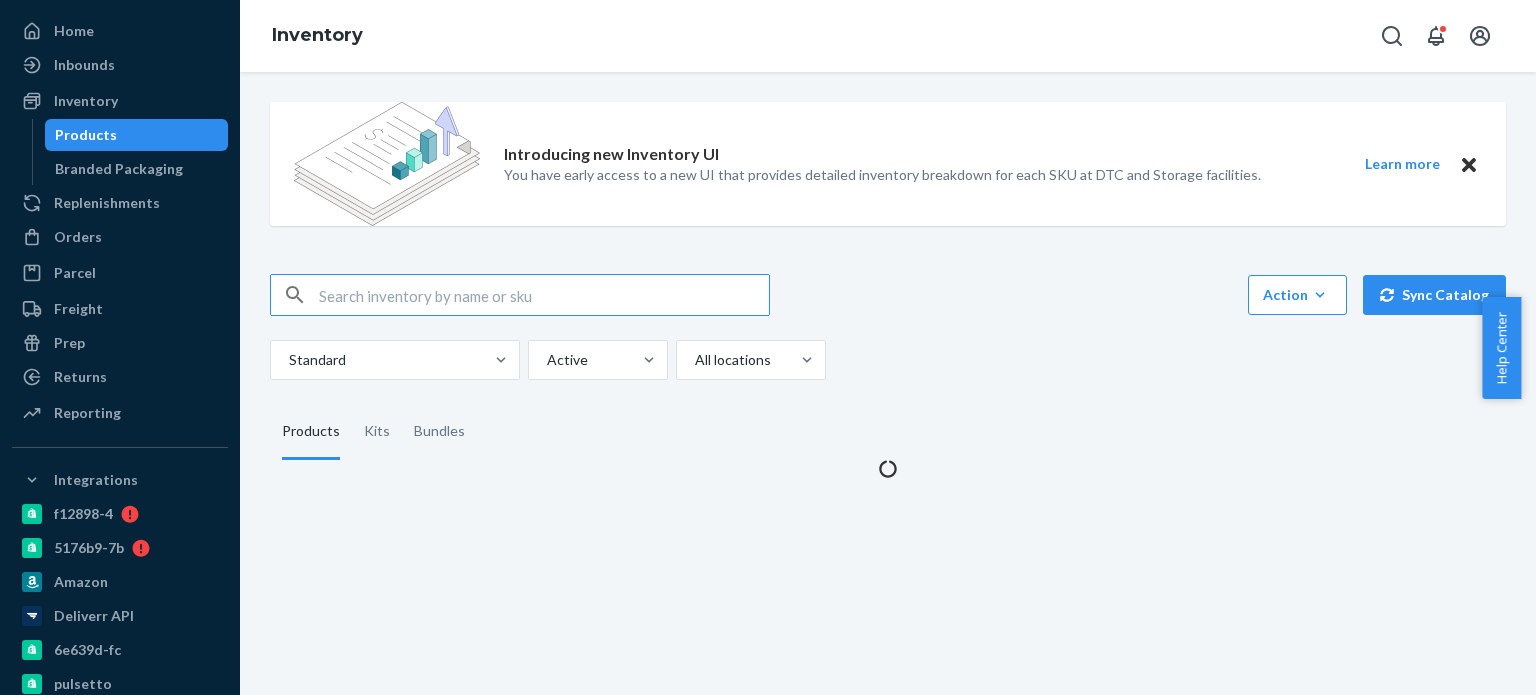click at bounding box center [544, 295] 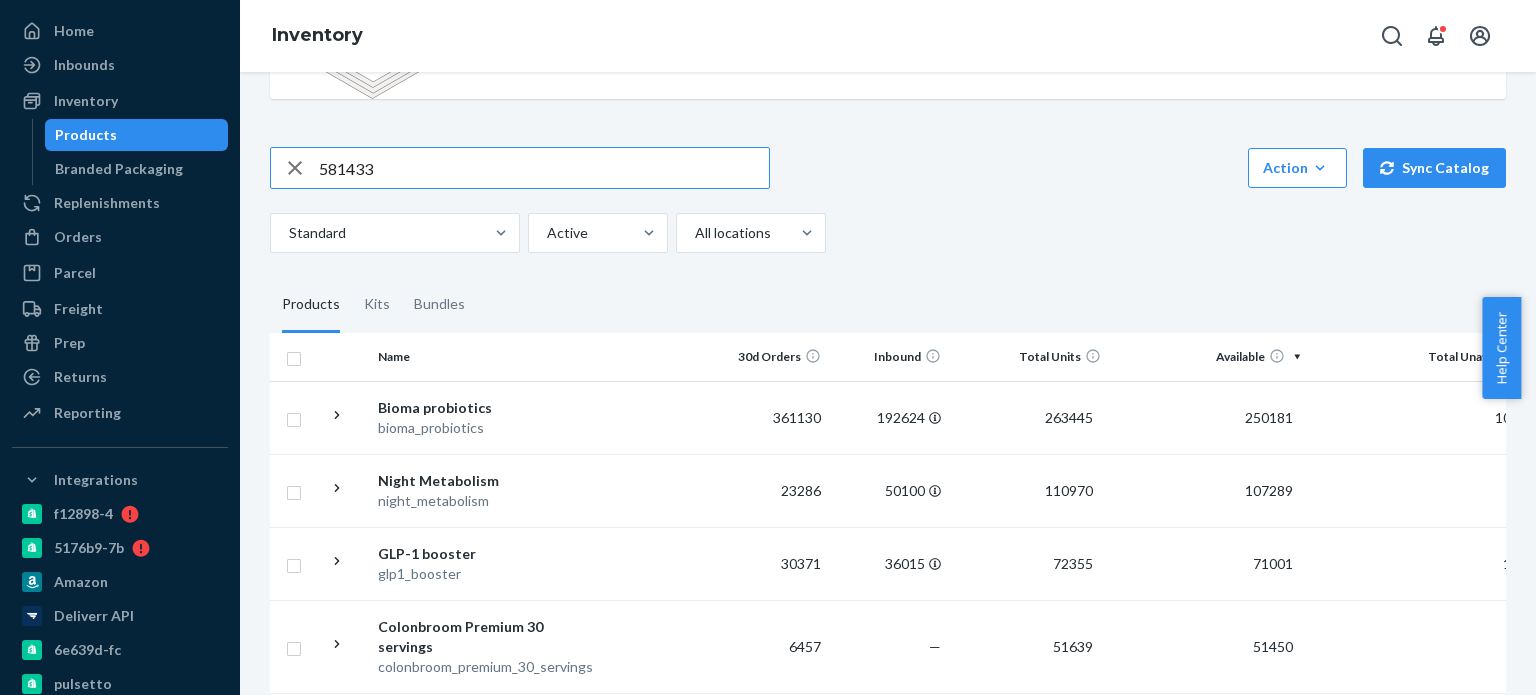 scroll, scrollTop: 144, scrollLeft: 0, axis: vertical 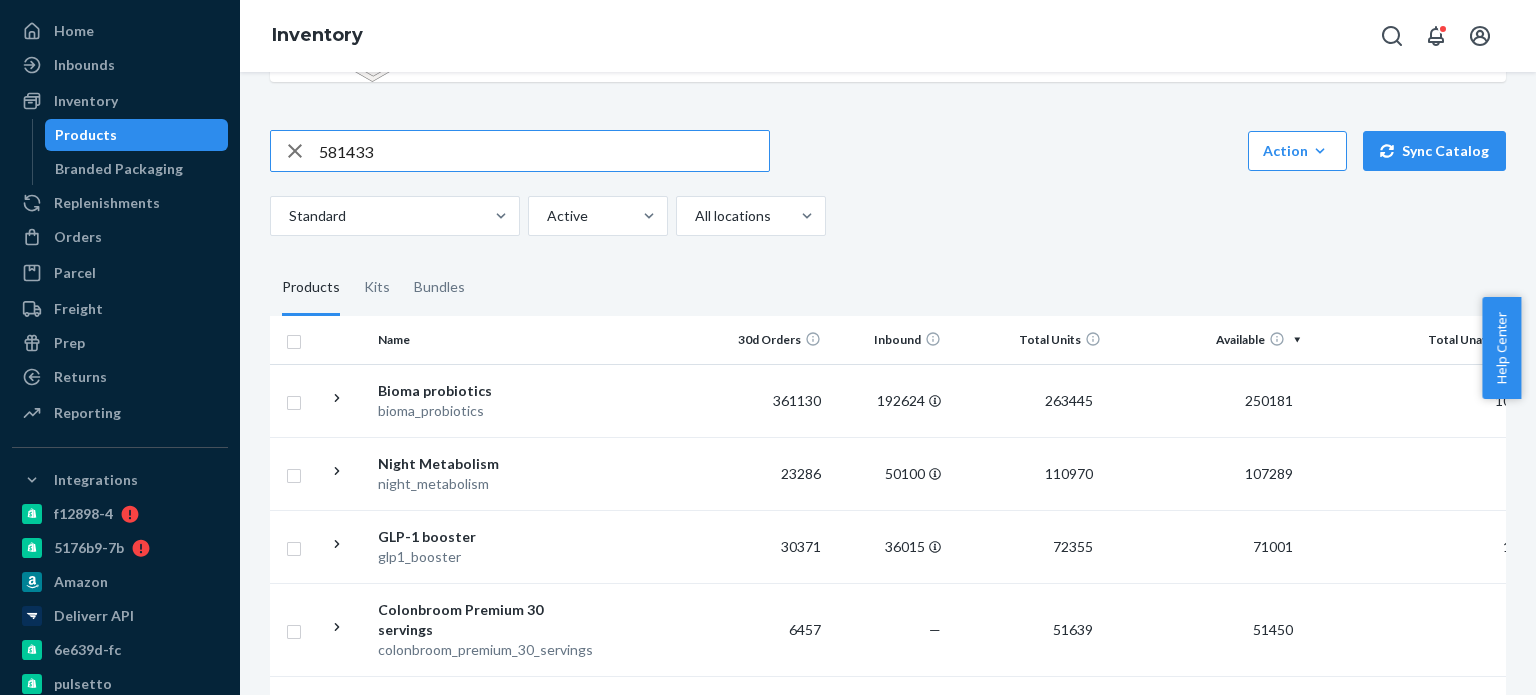 type on "581433" 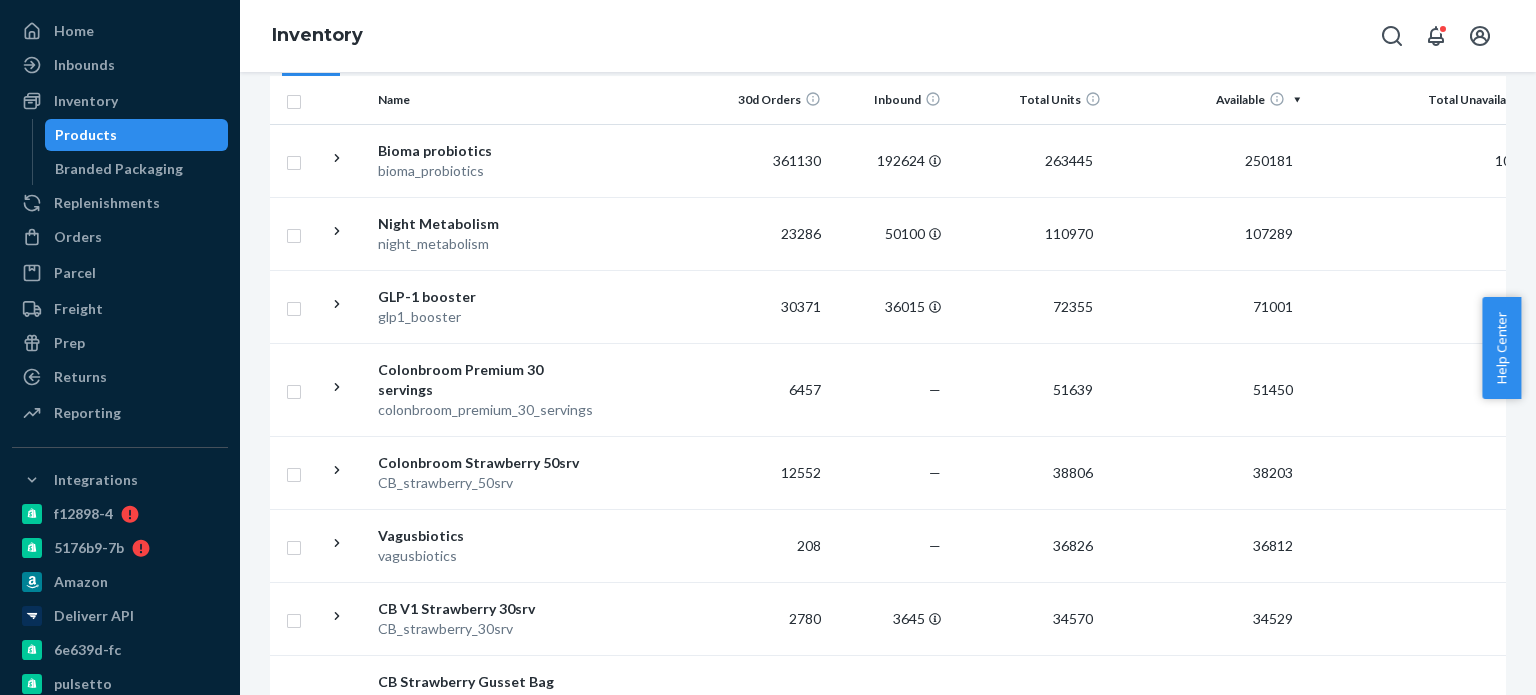 scroll, scrollTop: 384, scrollLeft: 0, axis: vertical 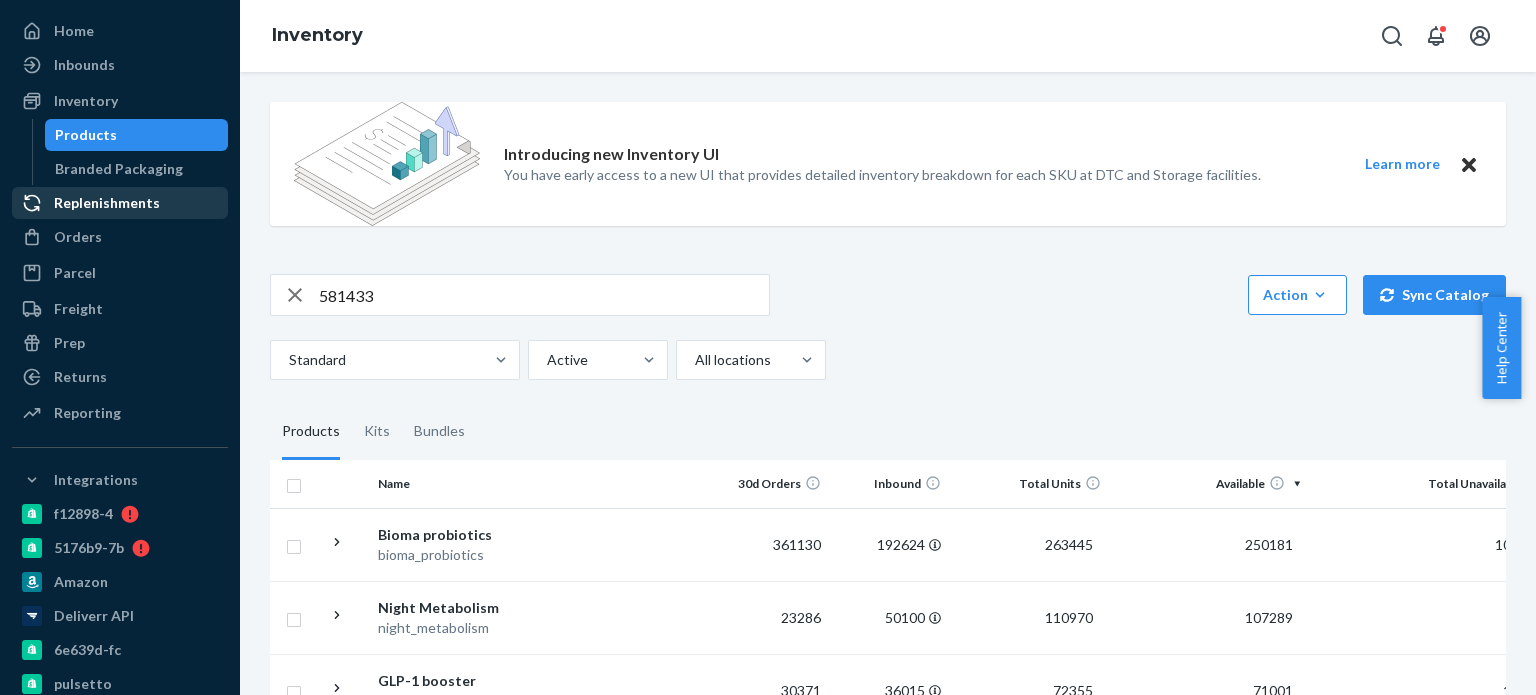 click on "Replenishments" at bounding box center [120, 203] 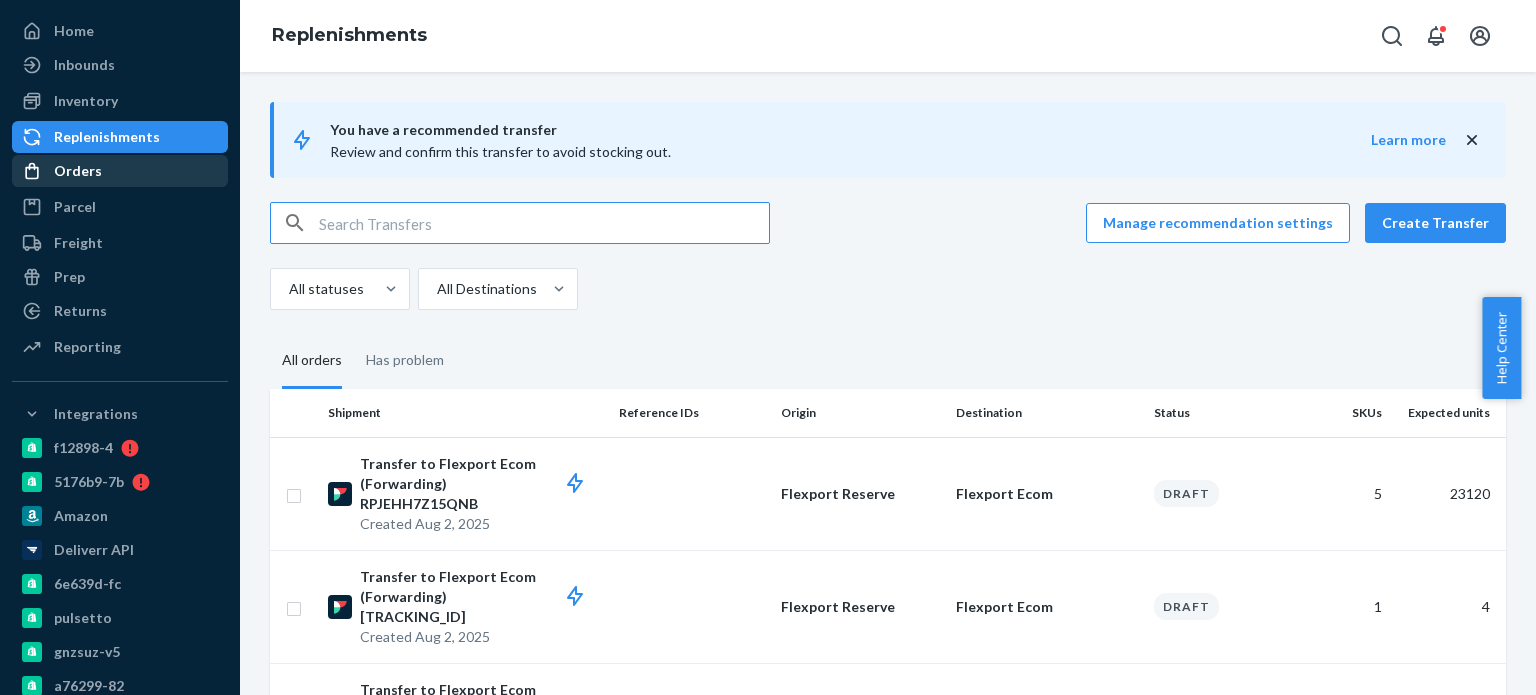 click on "Orders" at bounding box center (120, 171) 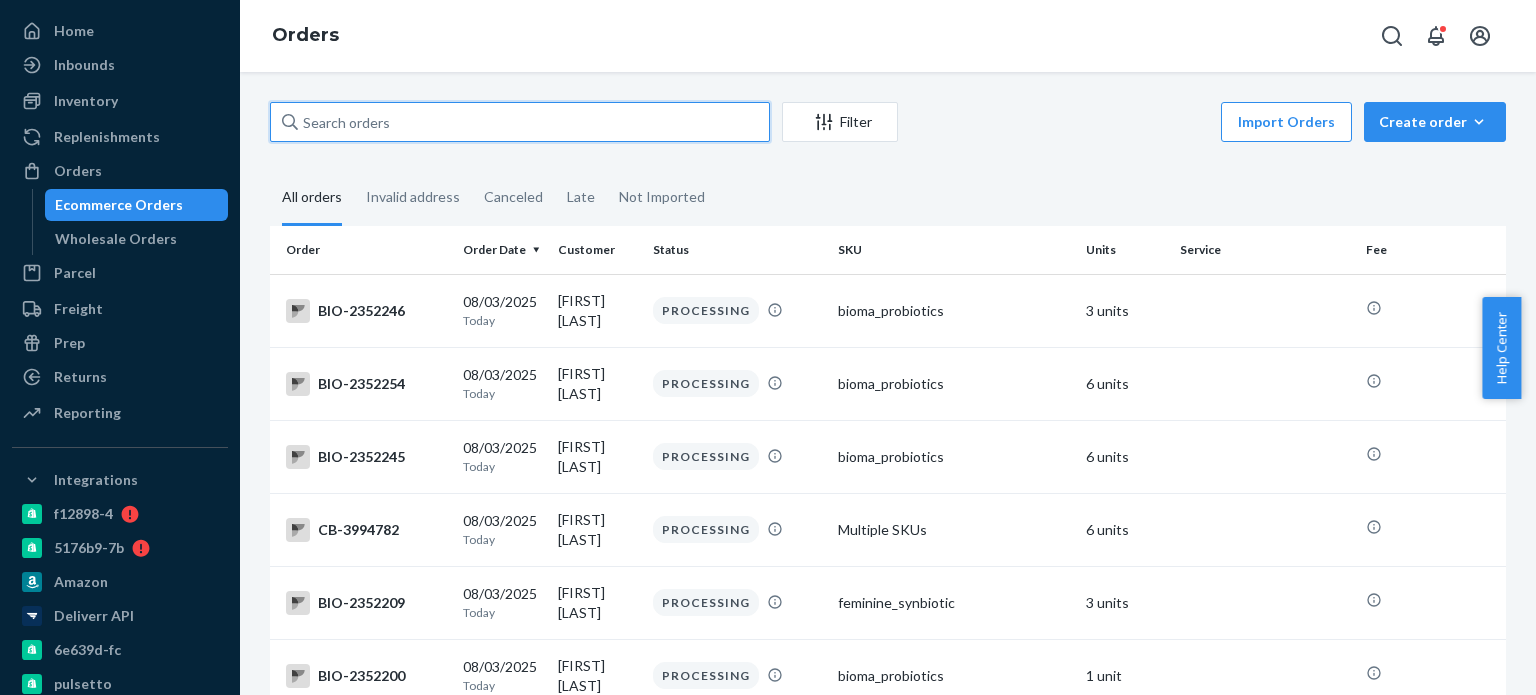 click at bounding box center (520, 122) 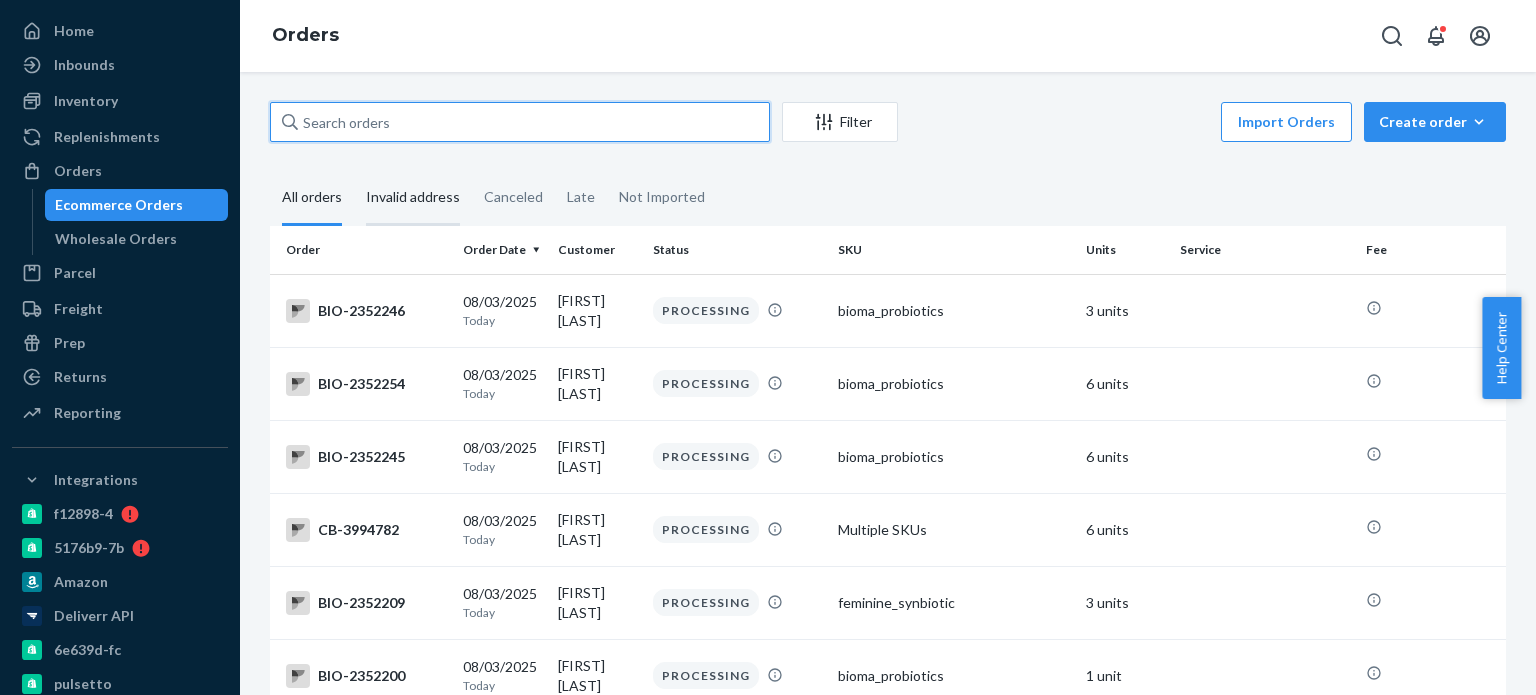 paste on "581433" 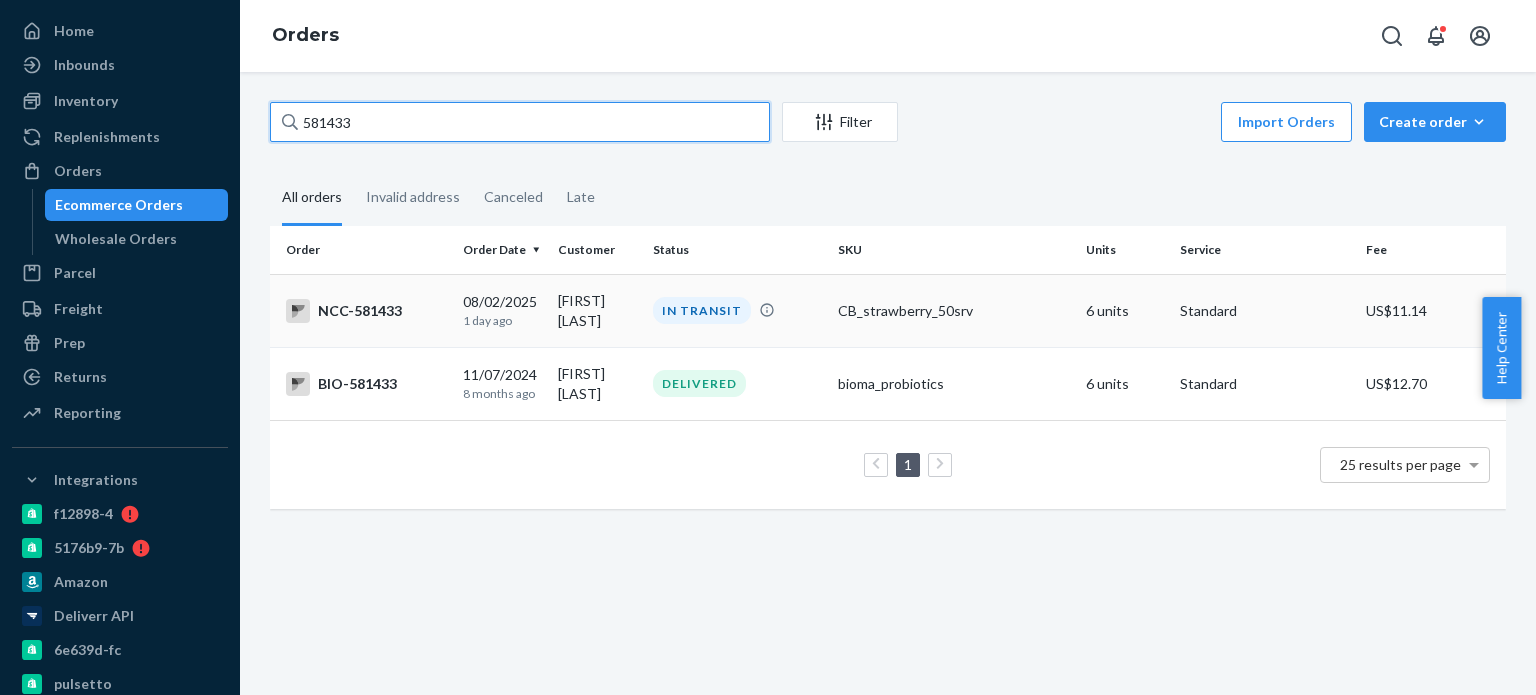 type on "581433" 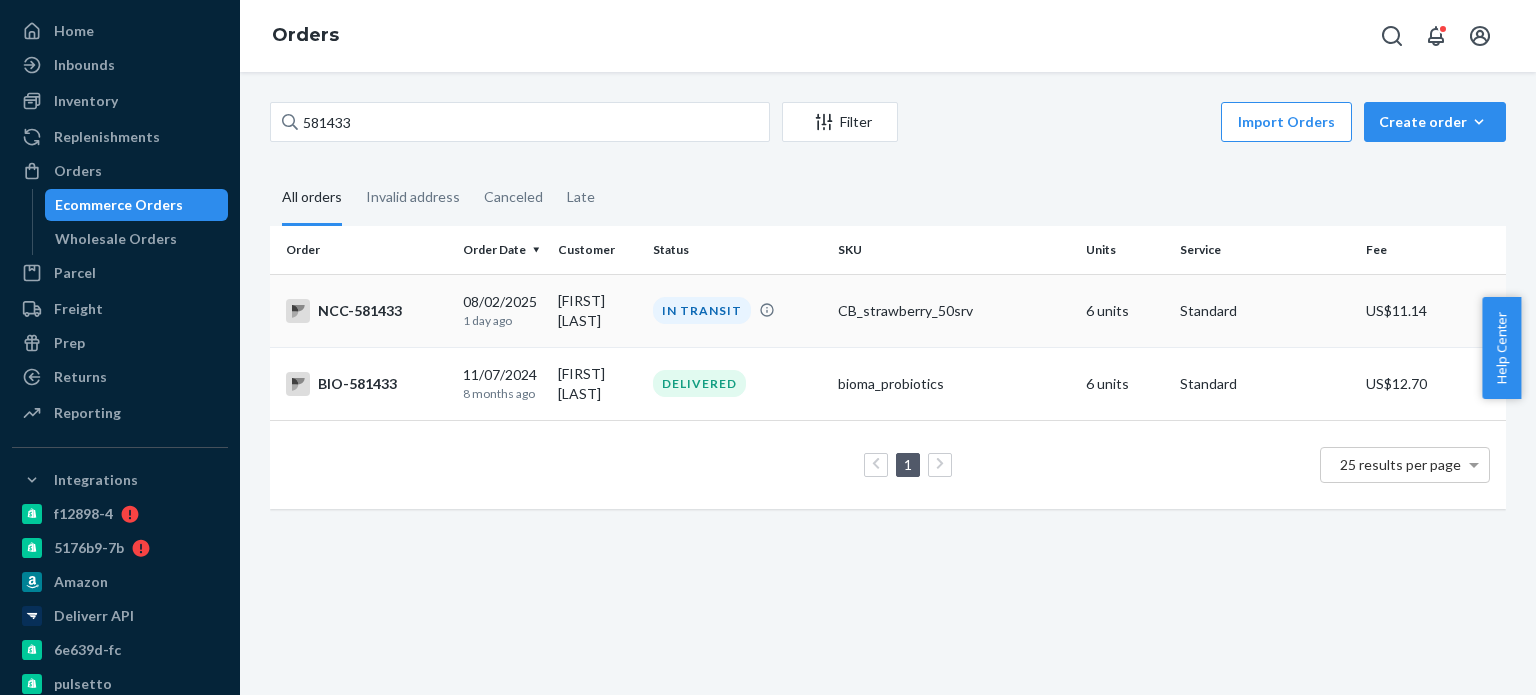 click on "1 day ago" at bounding box center [502, 320] 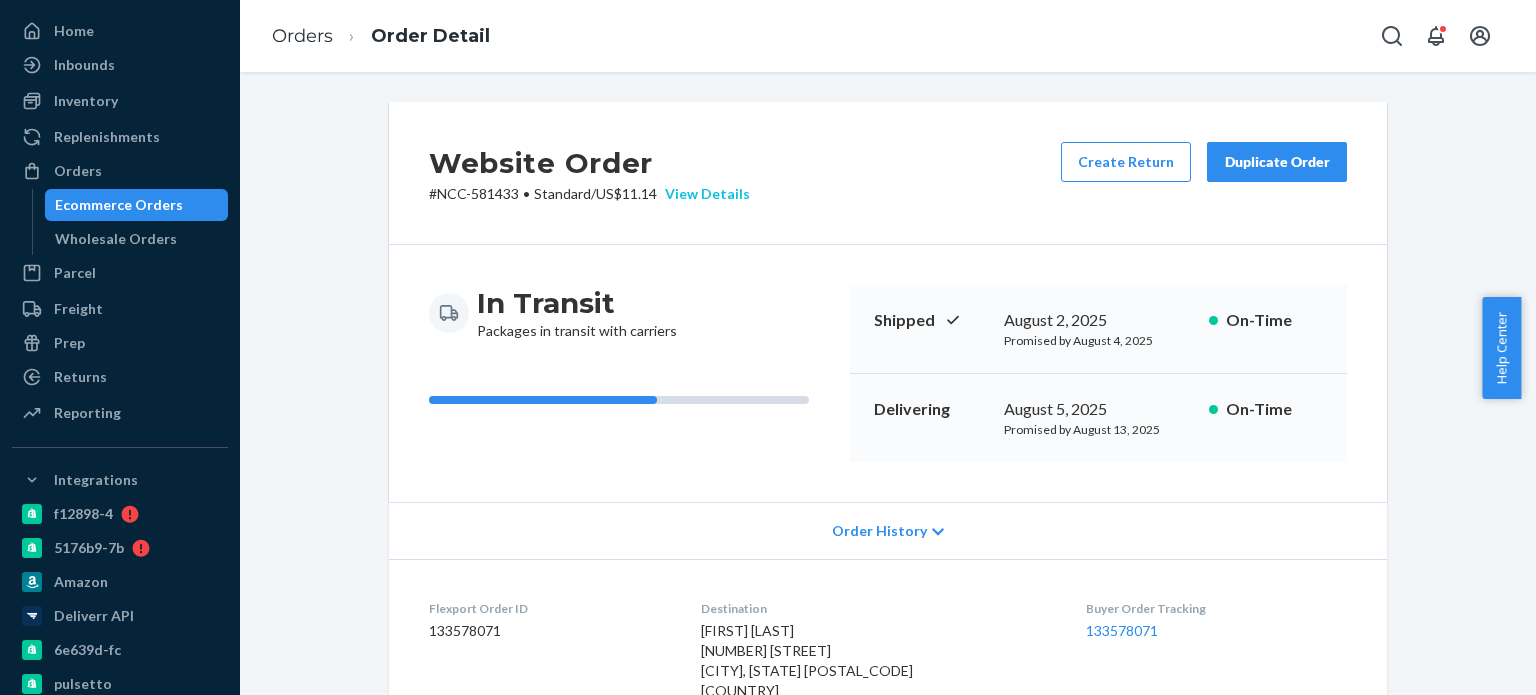 click on "View Details" at bounding box center [703, 194] 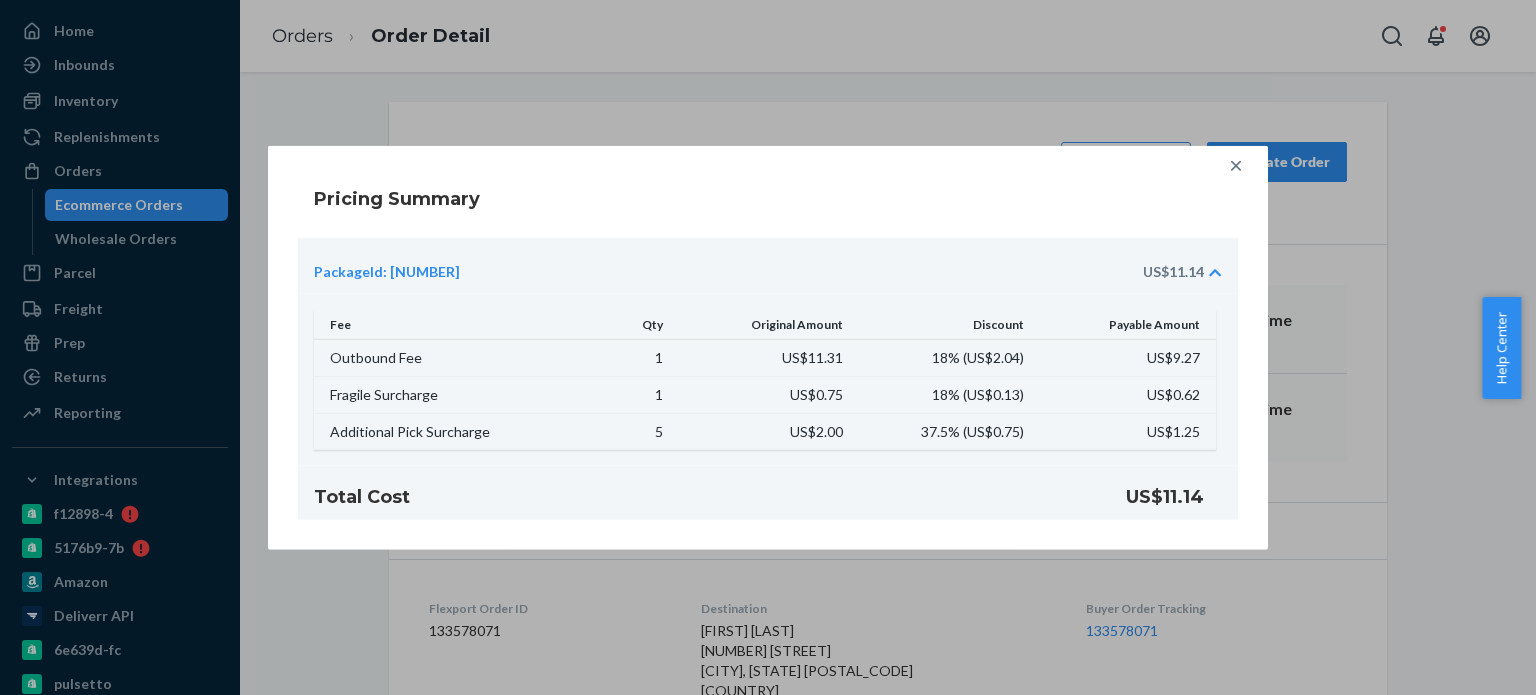 click 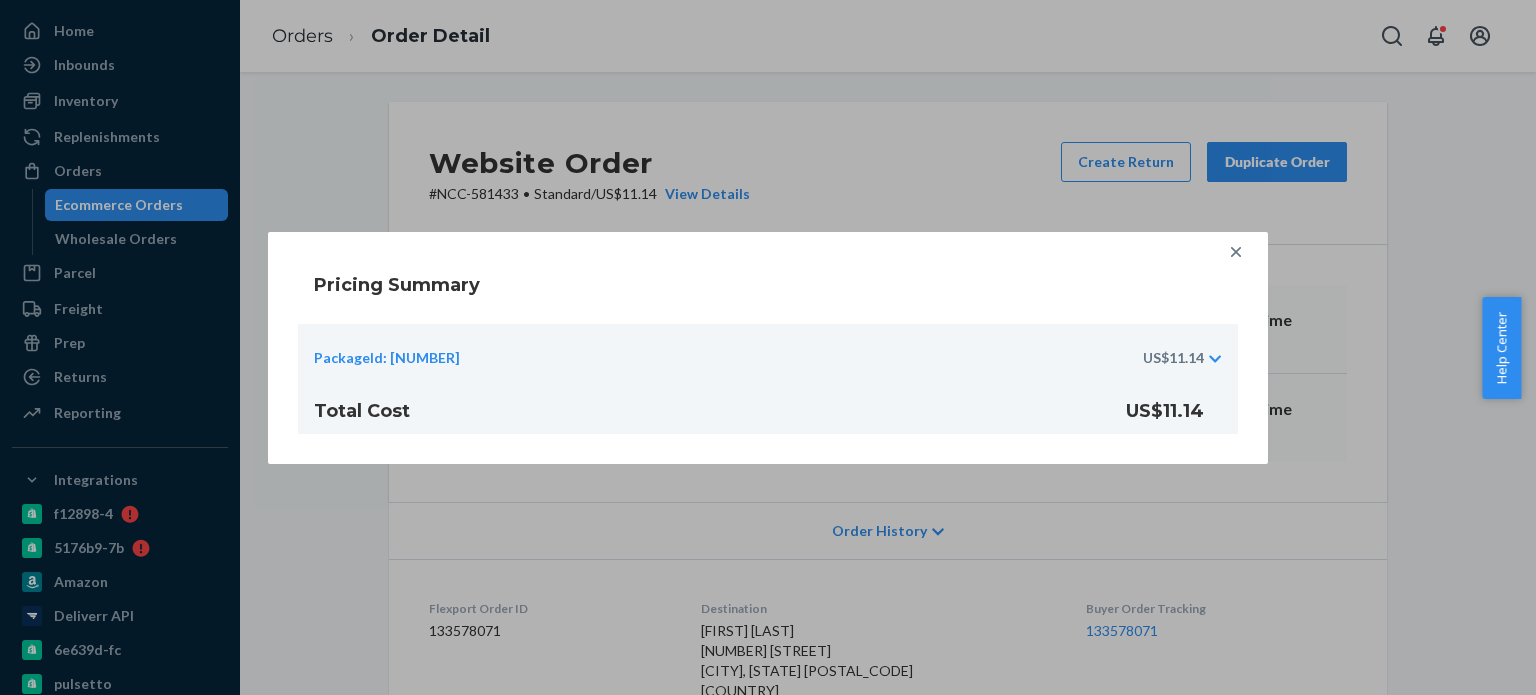 click 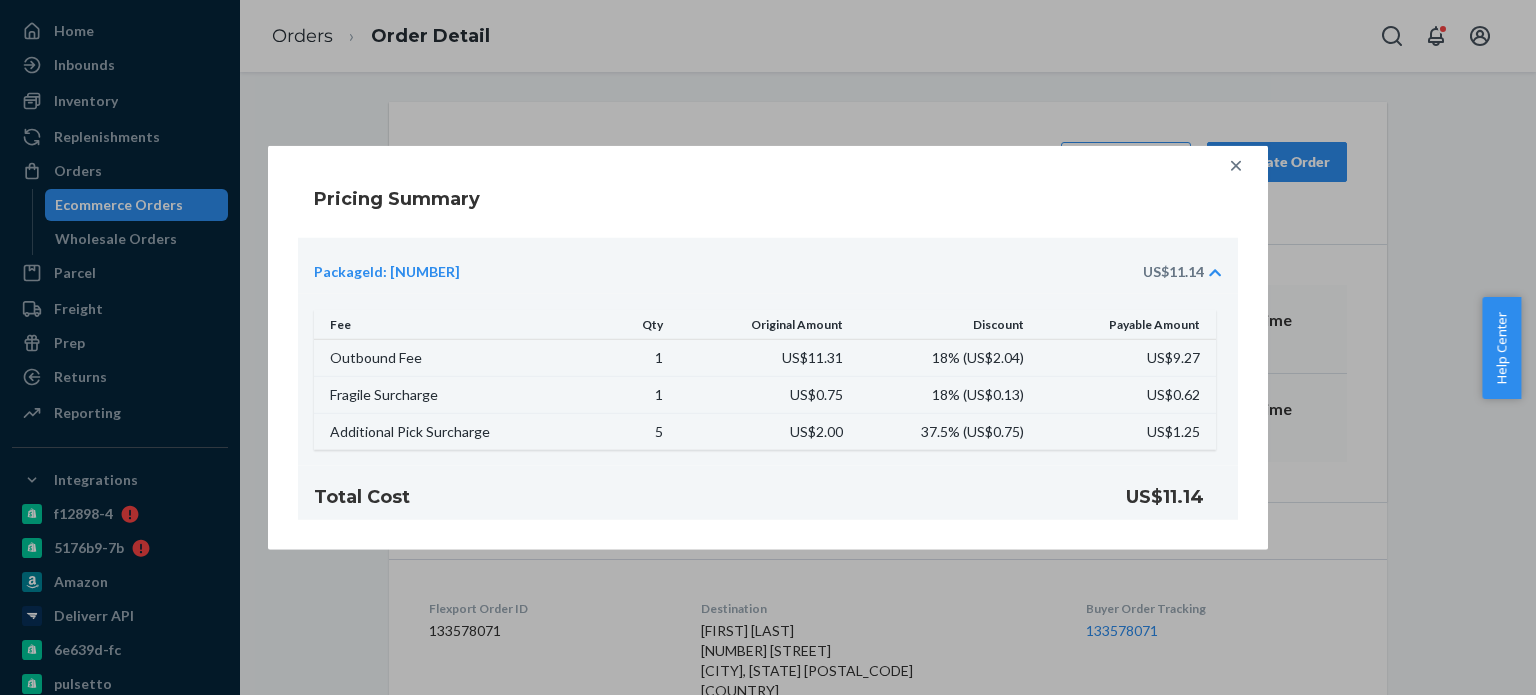 click 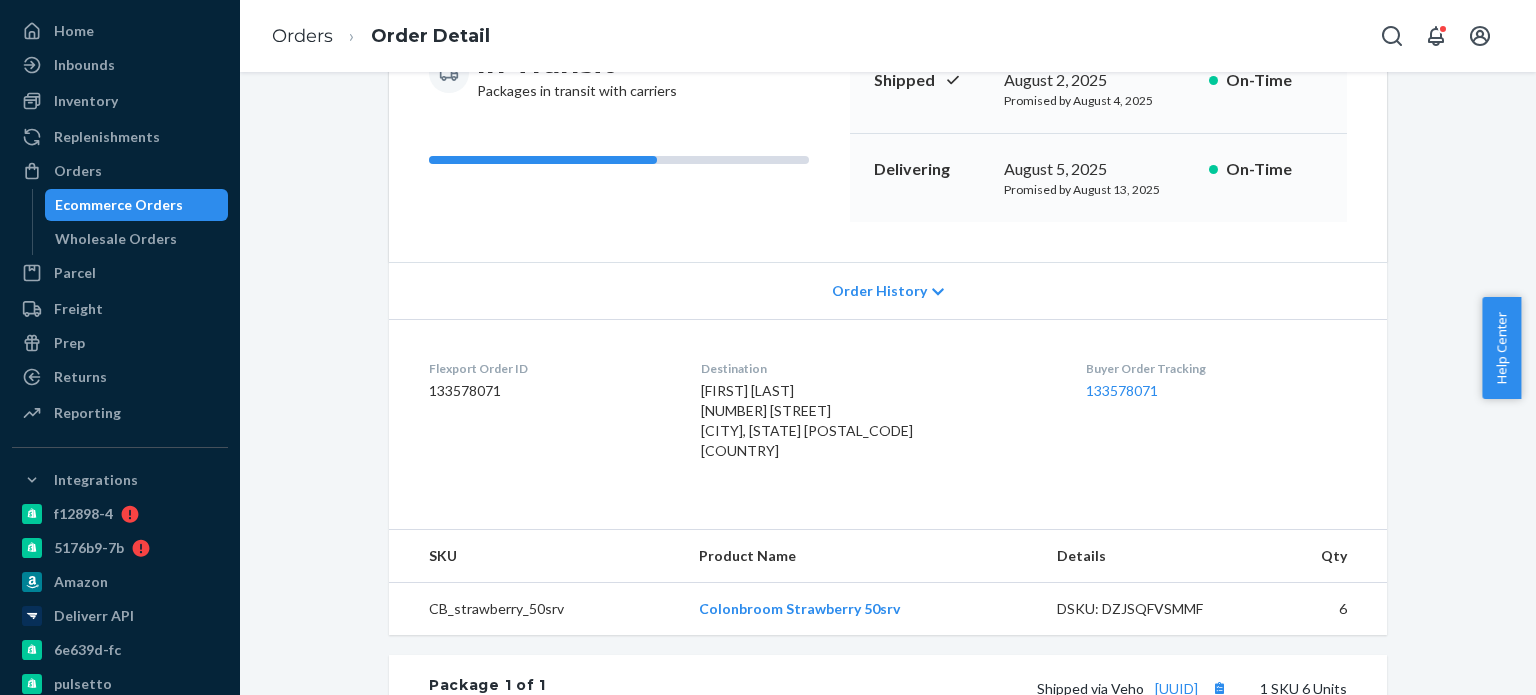 scroll, scrollTop: 238, scrollLeft: 0, axis: vertical 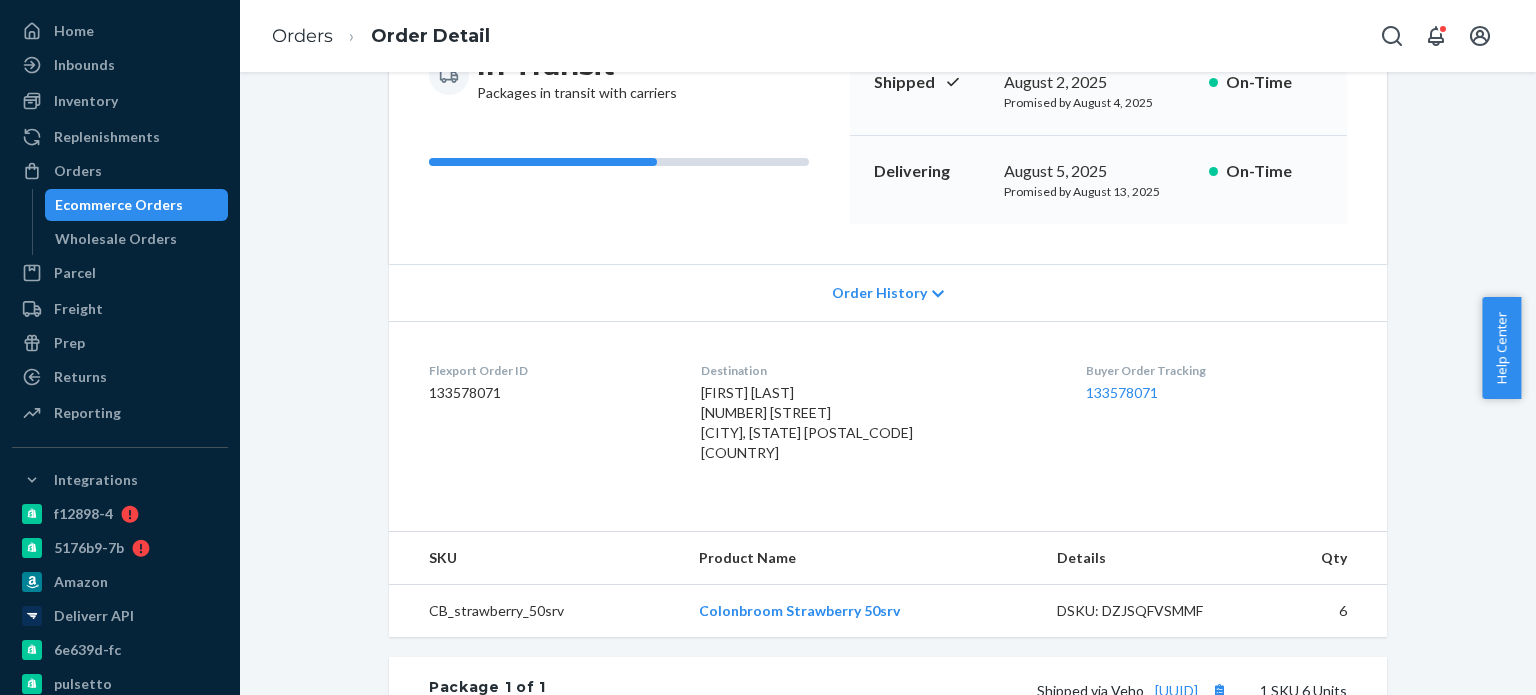 click on "Order History" at bounding box center [888, 292] 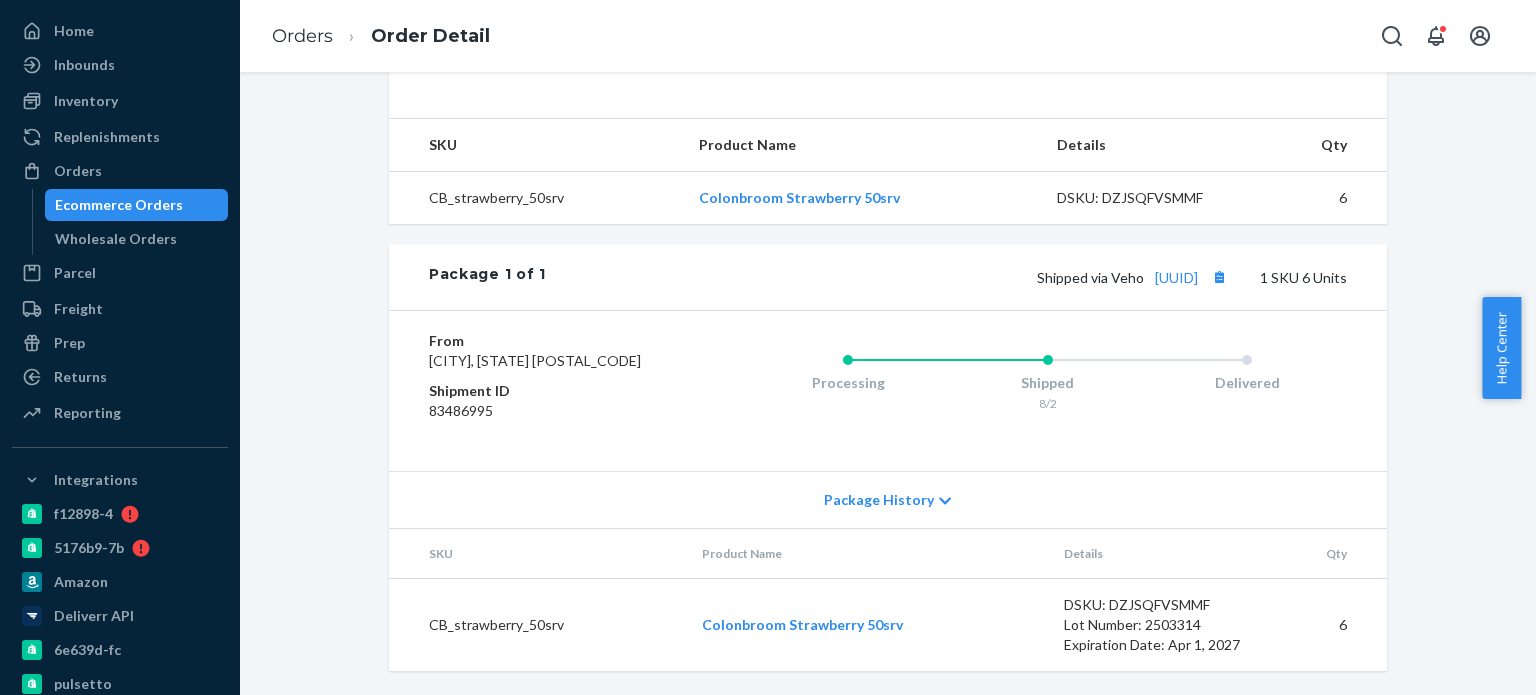 scroll, scrollTop: 1200, scrollLeft: 0, axis: vertical 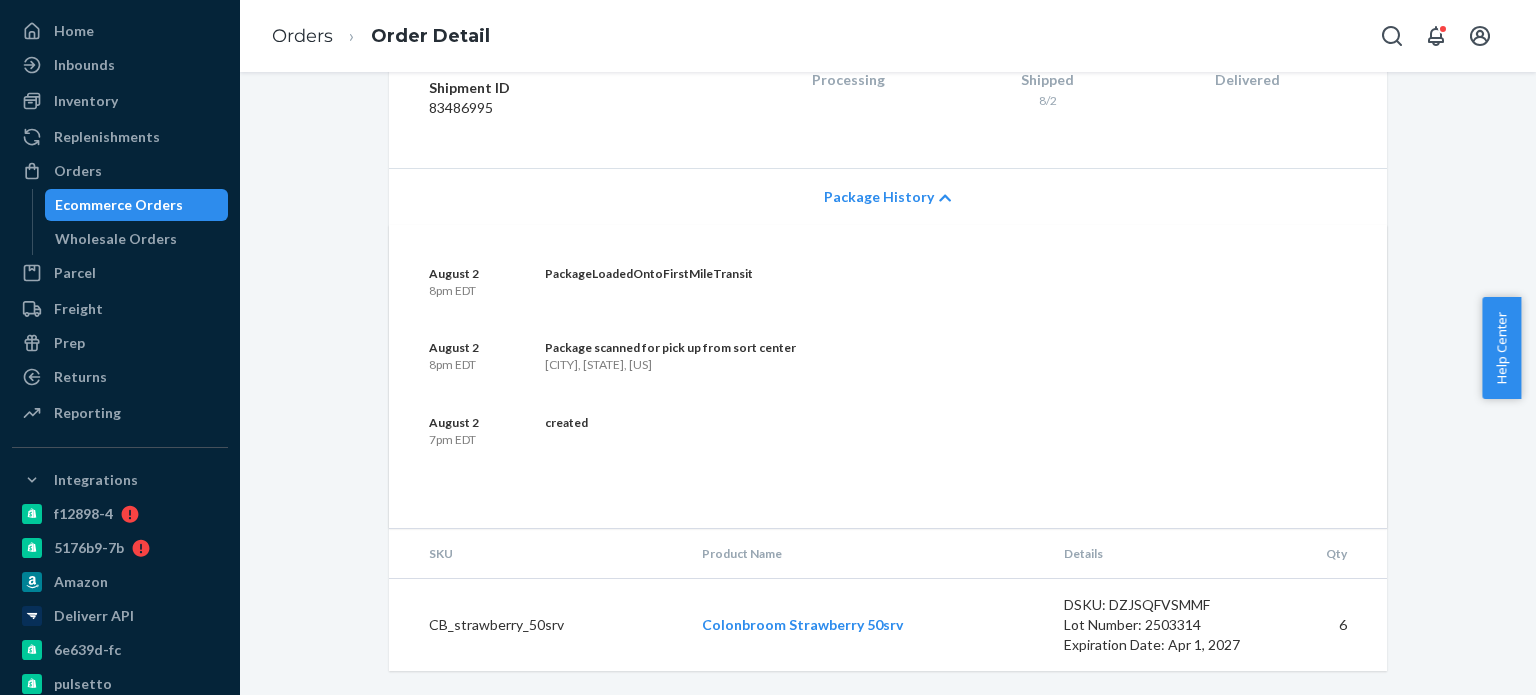 click on "created" at bounding box center [566, 422] 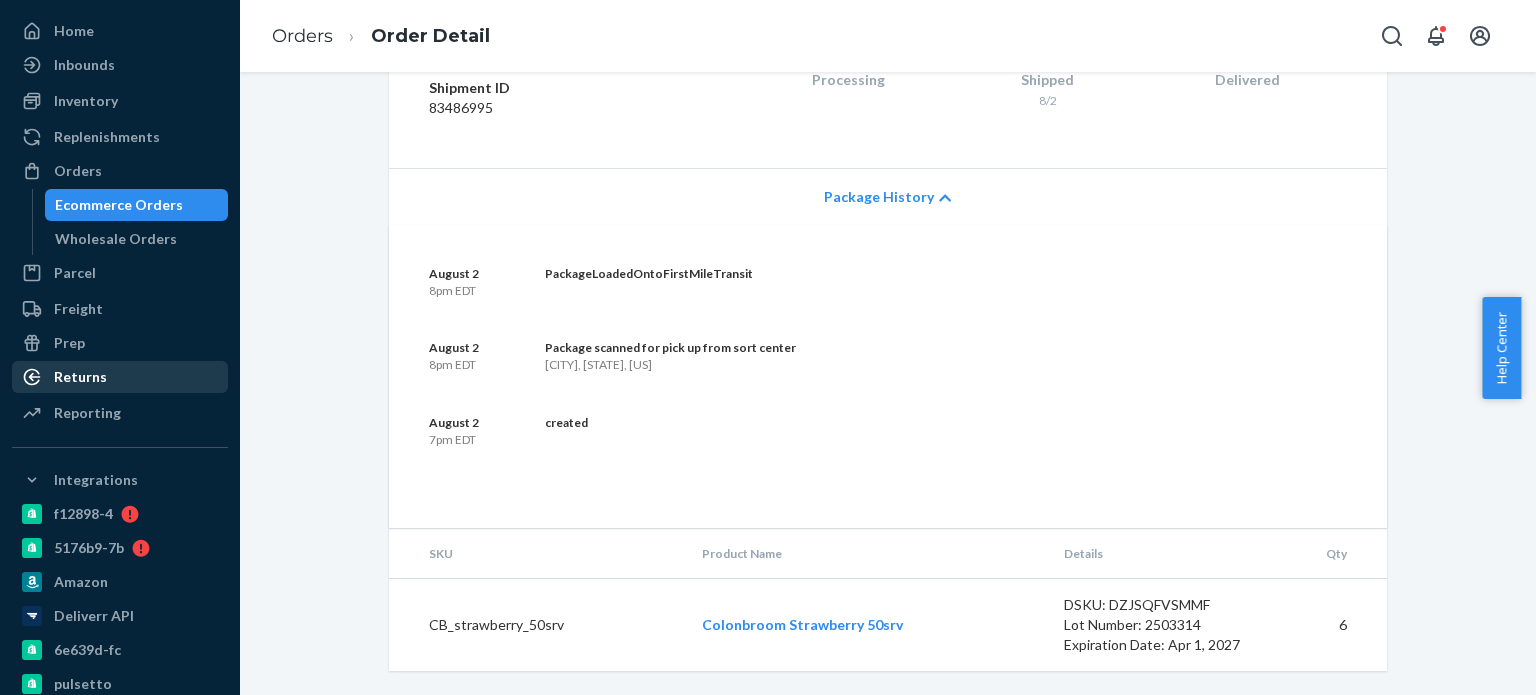 click on "Returns" at bounding box center [80, 377] 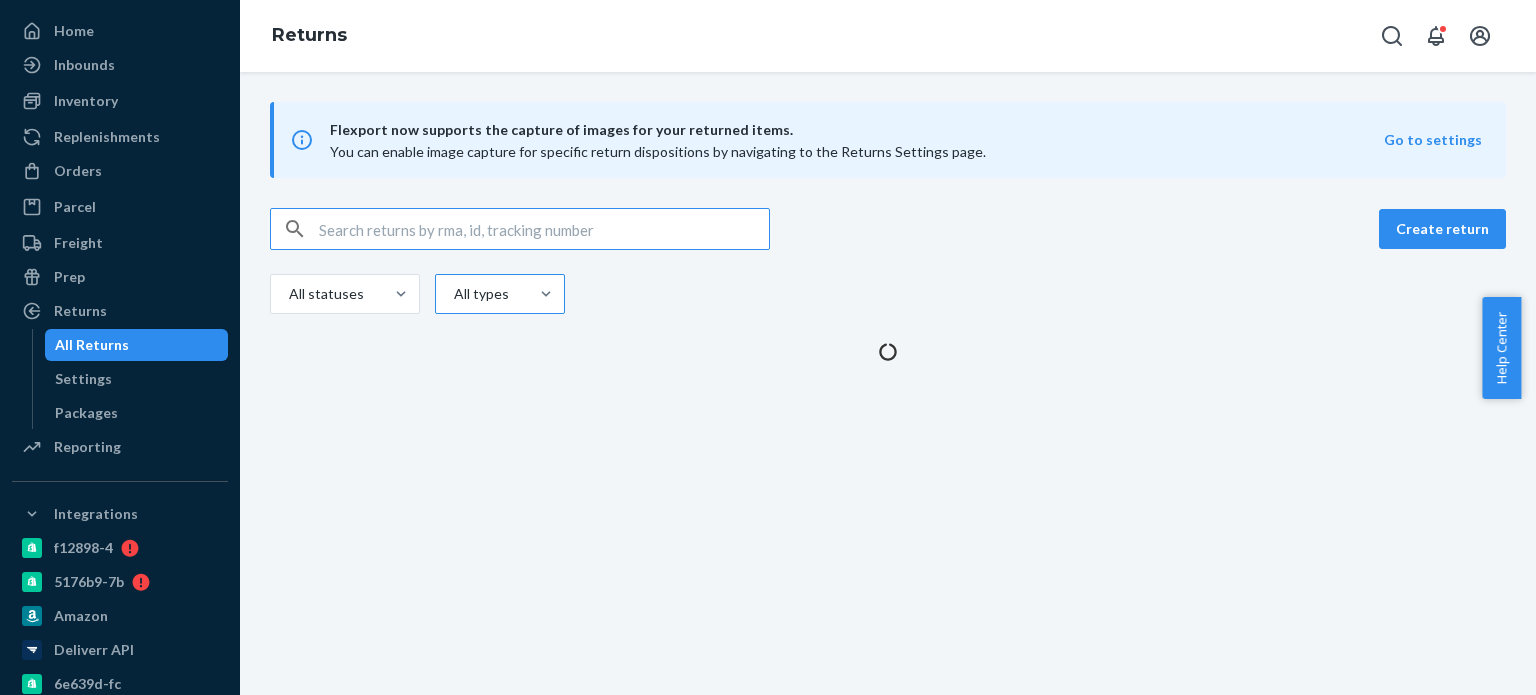 scroll, scrollTop: 0, scrollLeft: 0, axis: both 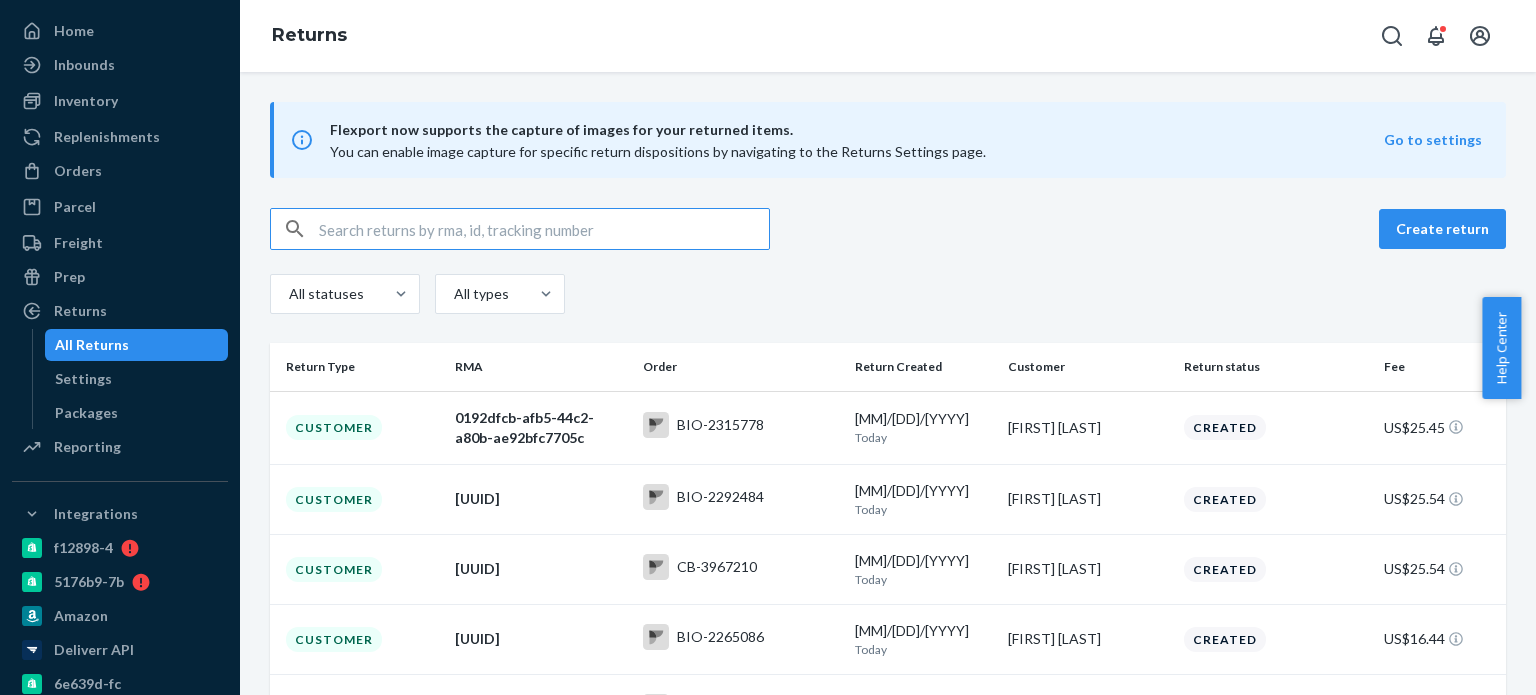 click at bounding box center [544, 229] 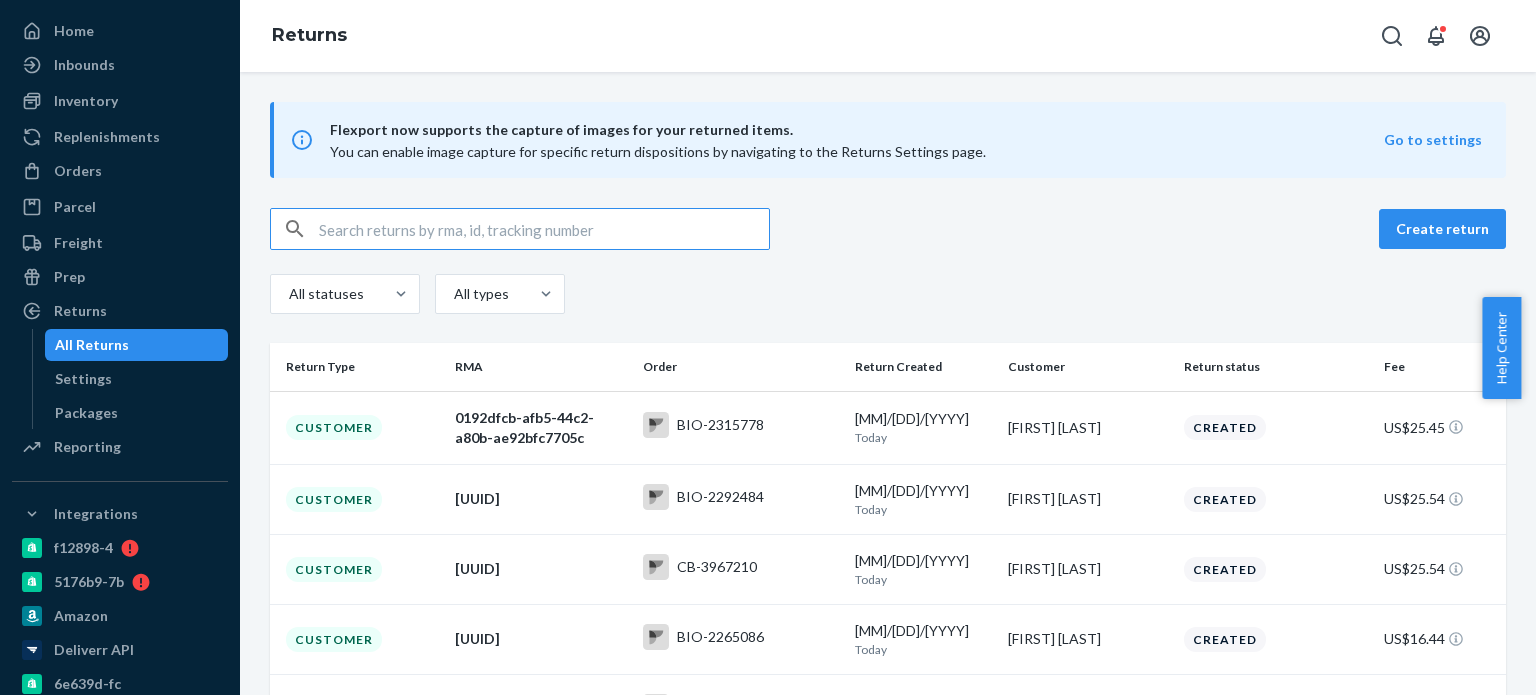 type on "[EMAIL]" 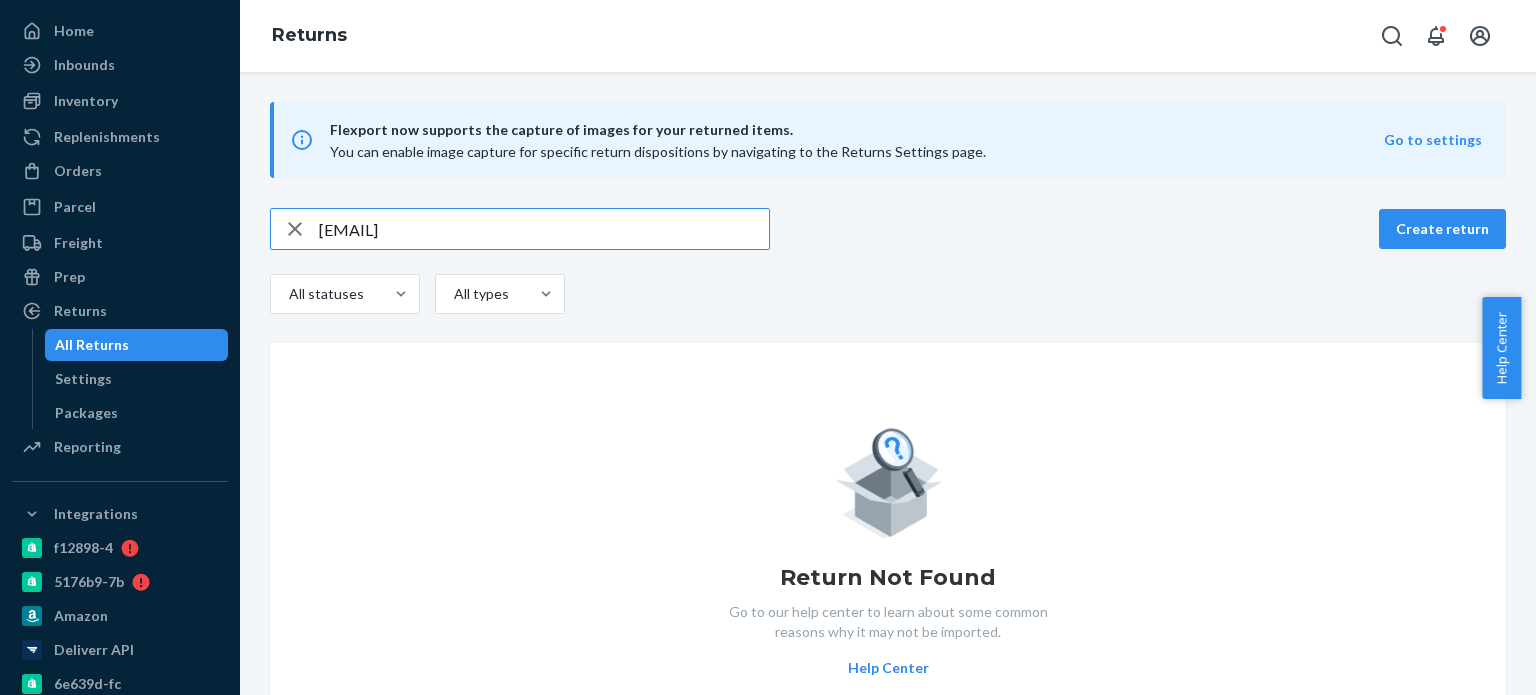 drag, startPoint x: 494, startPoint y: 225, endPoint x: 319, endPoint y: 232, distance: 175.13994 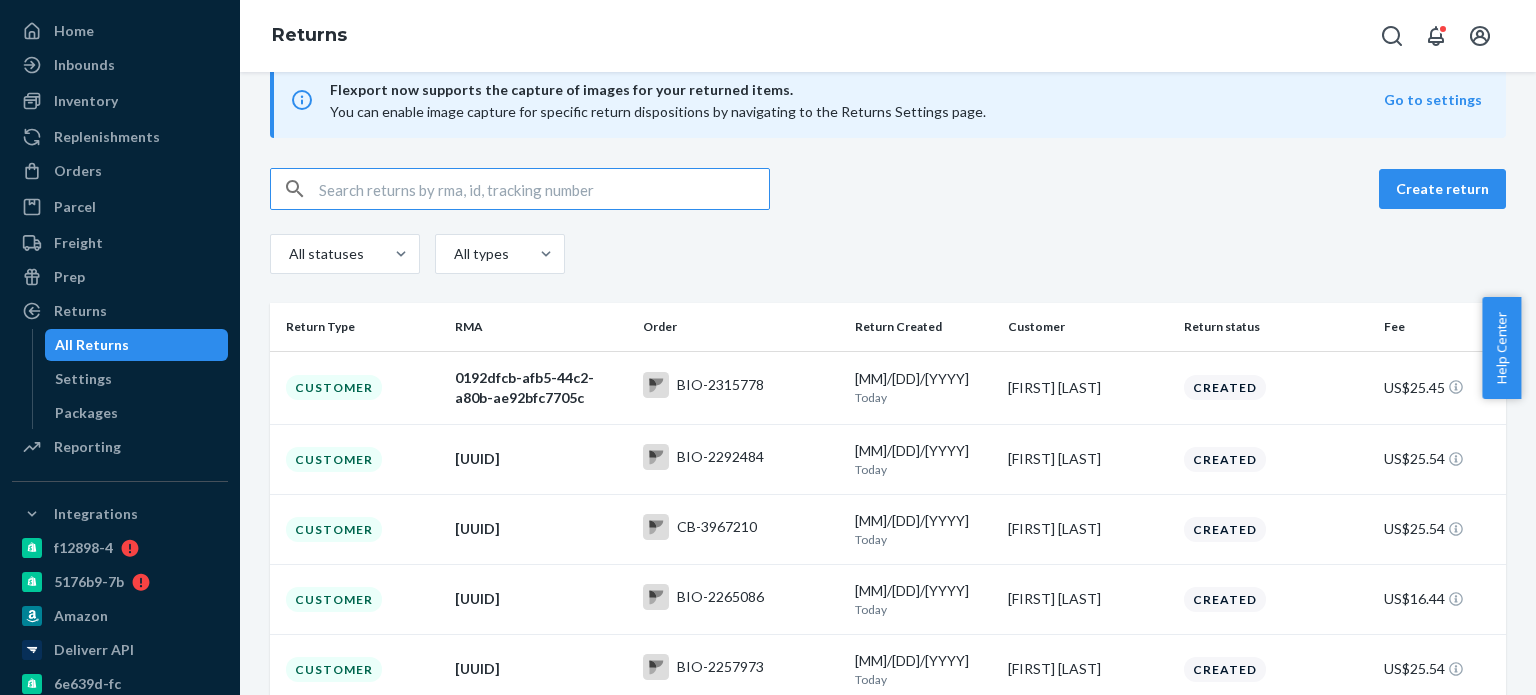 scroll, scrollTop: 31, scrollLeft: 0, axis: vertical 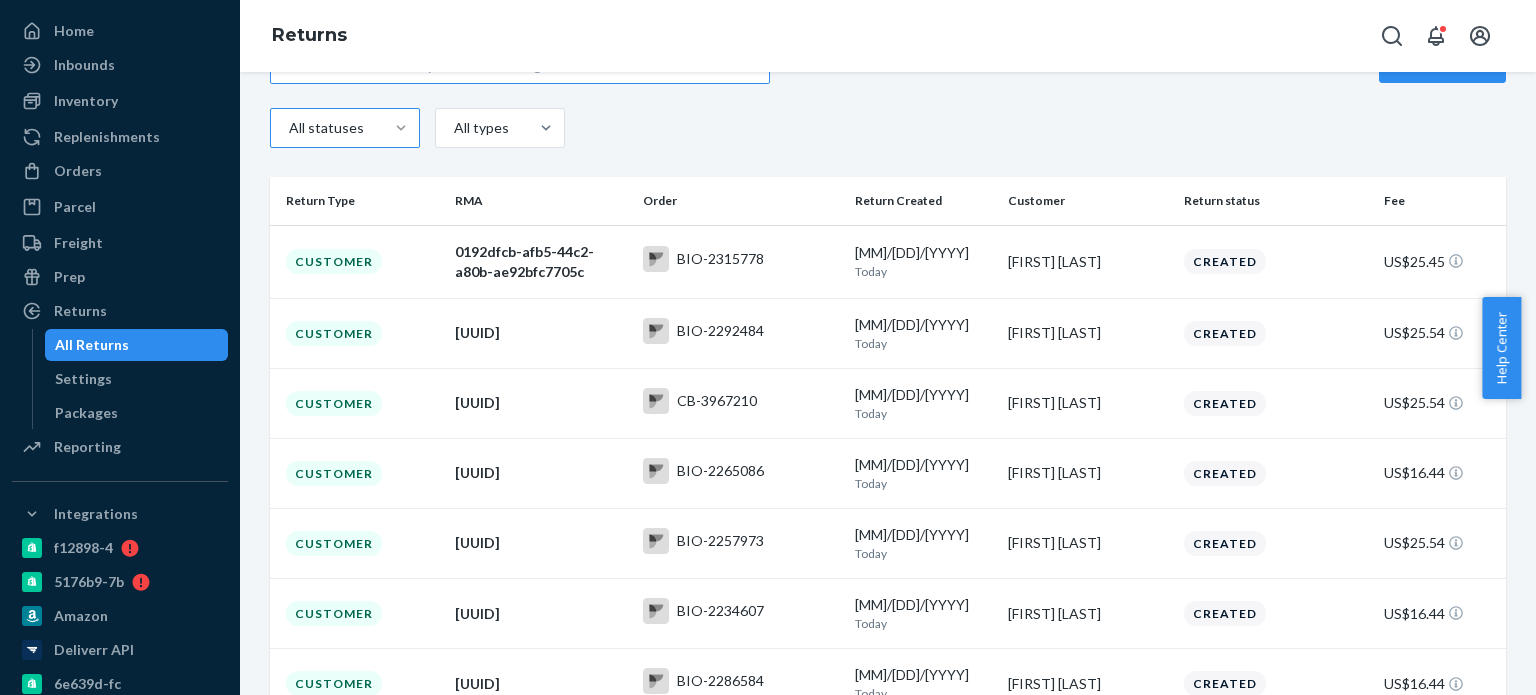 click at bounding box center [401, 128] 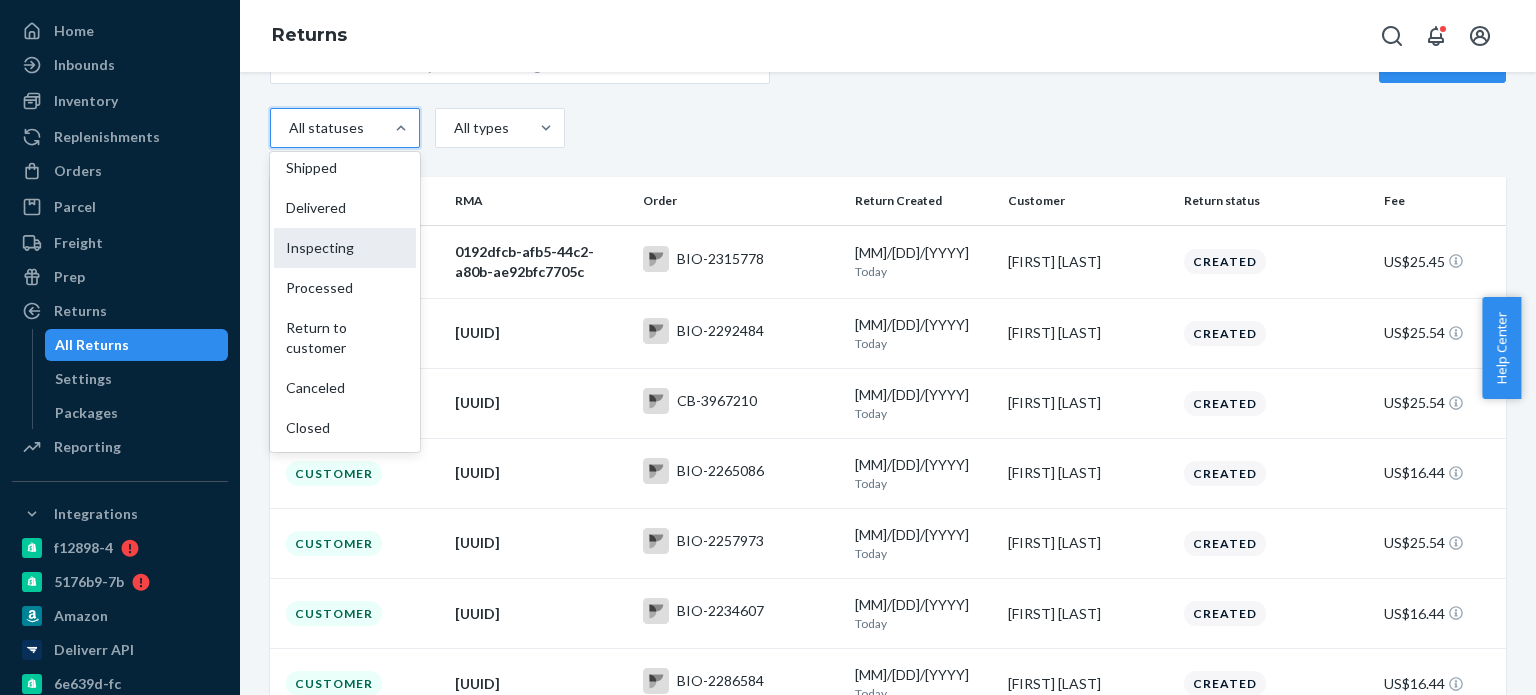 scroll, scrollTop: 0, scrollLeft: 0, axis: both 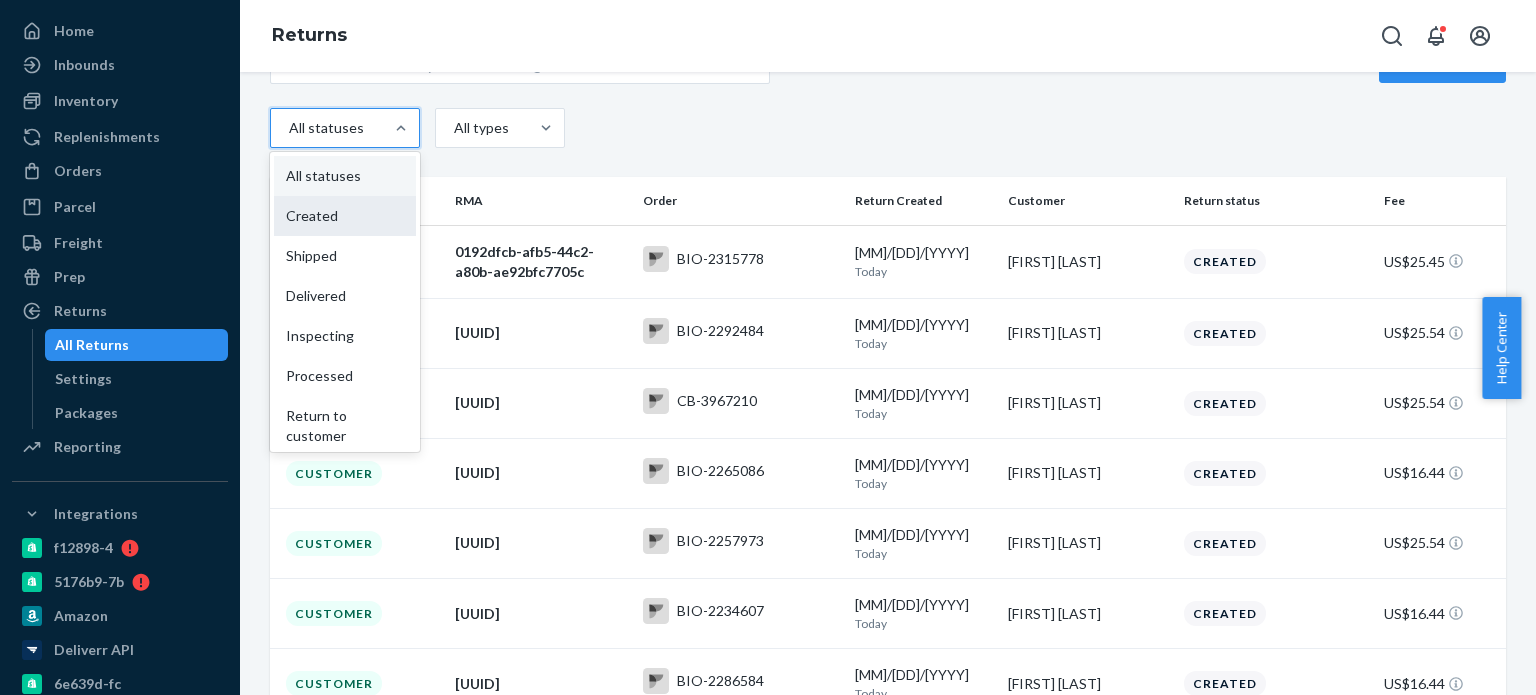 click on "Created" at bounding box center [345, 216] 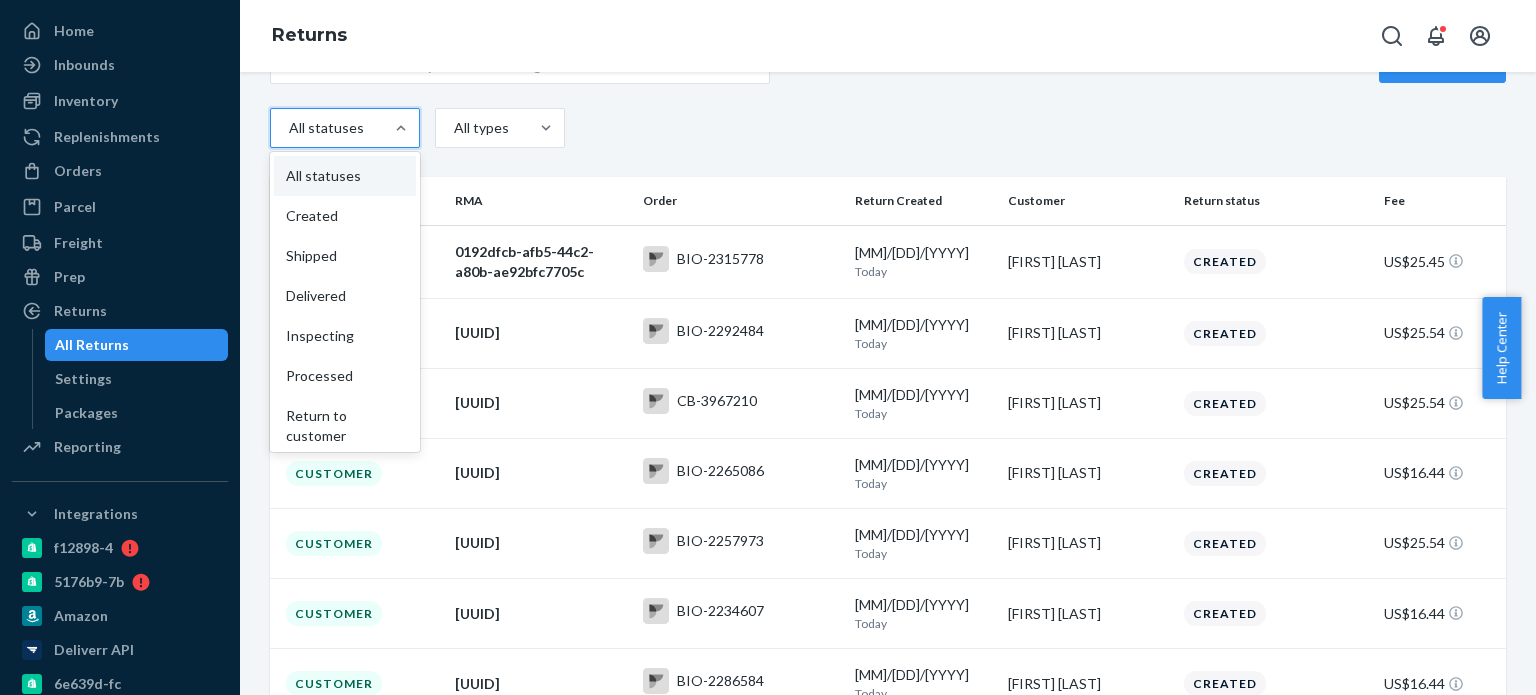 scroll, scrollTop: 0, scrollLeft: 0, axis: both 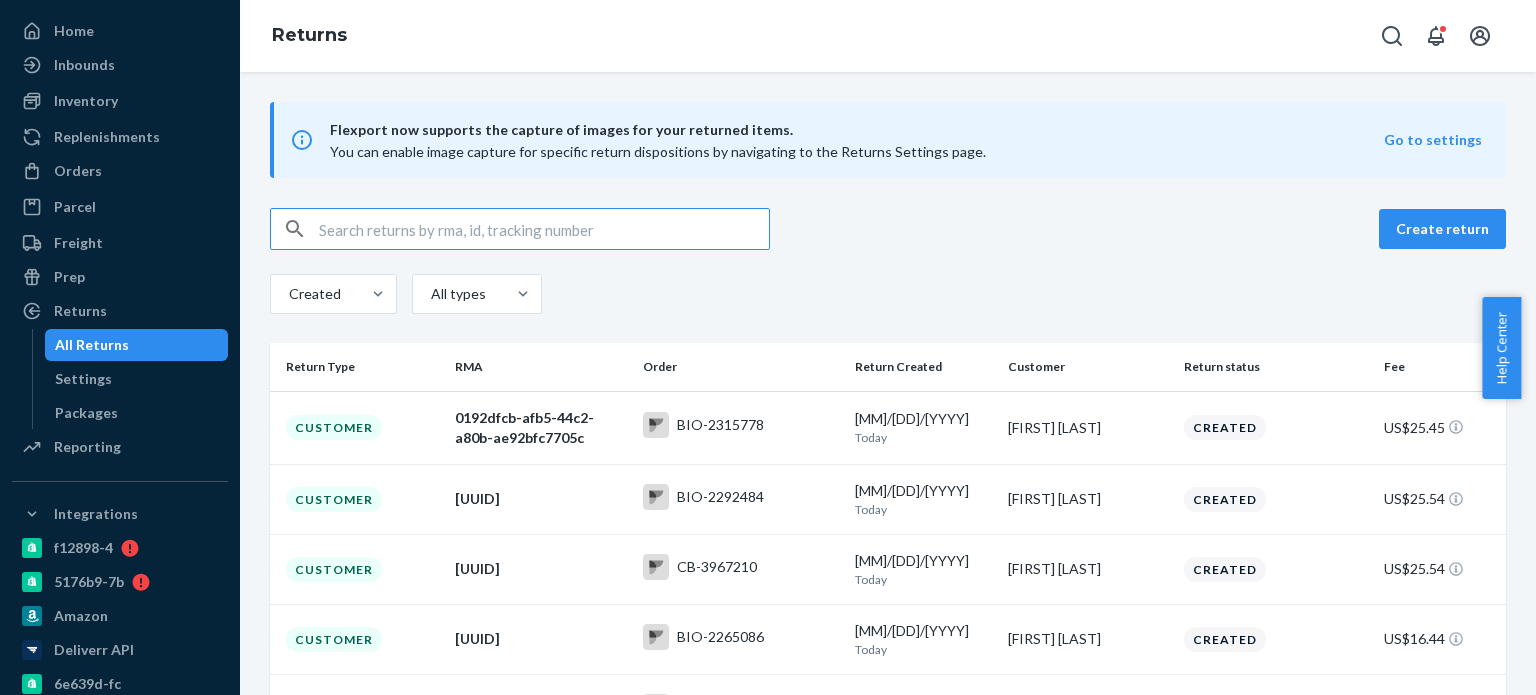 click at bounding box center (544, 229) 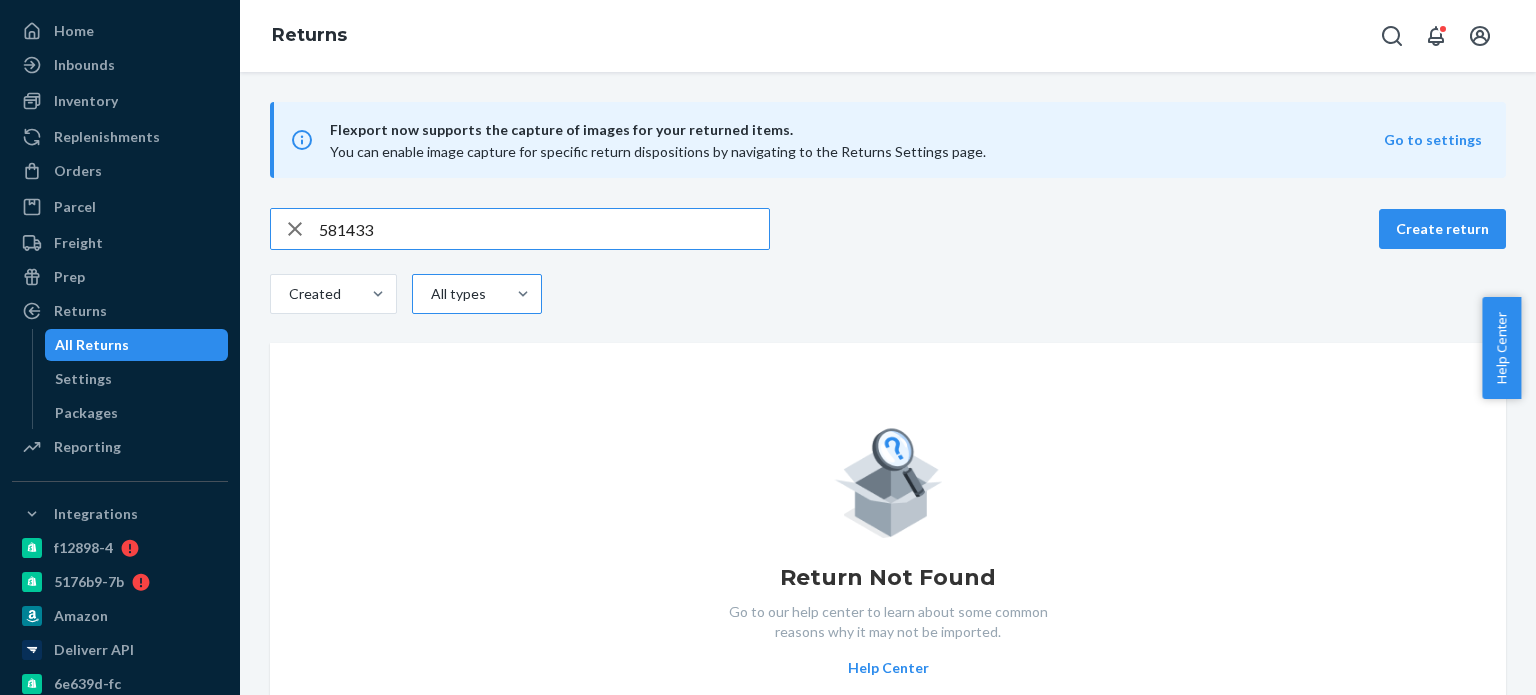 type on "581433" 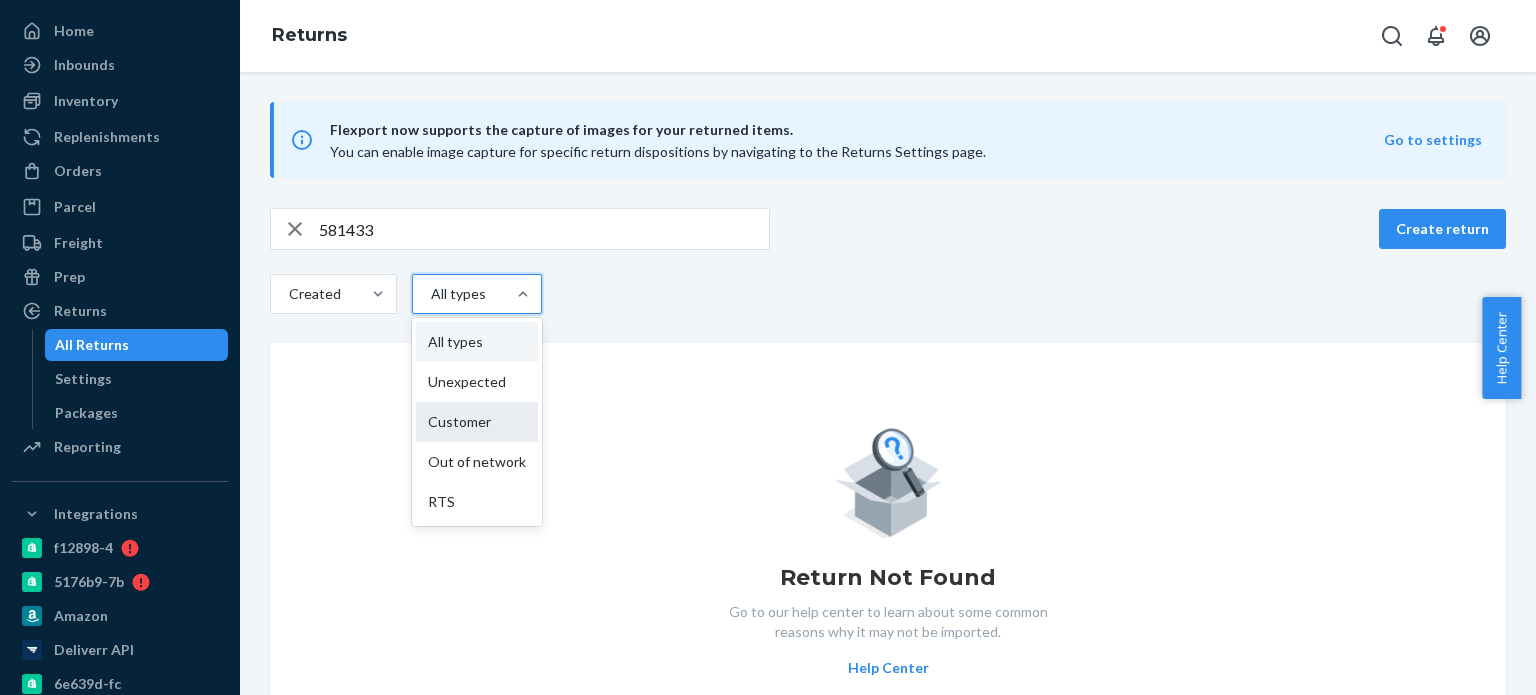 click on "Customer" at bounding box center [477, 422] 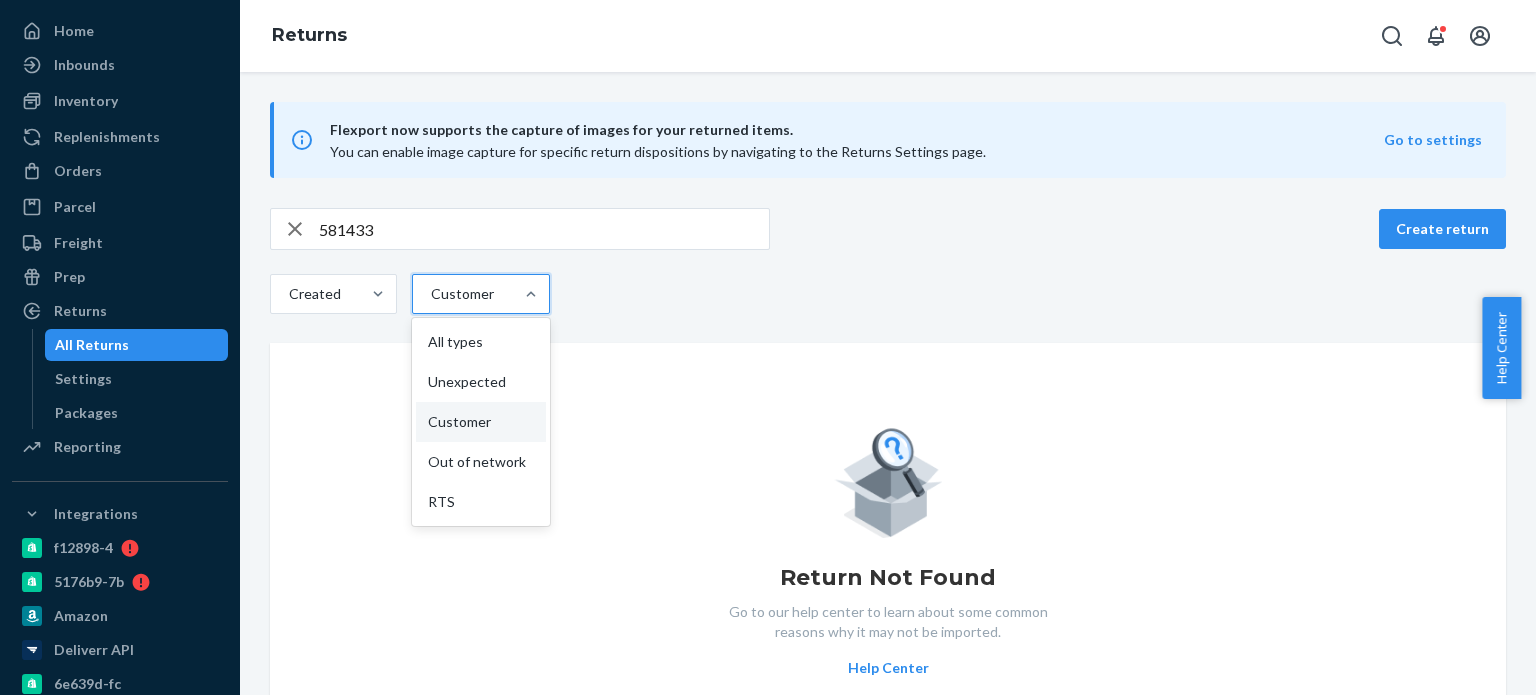 click on "Customer" at bounding box center [463, 294] 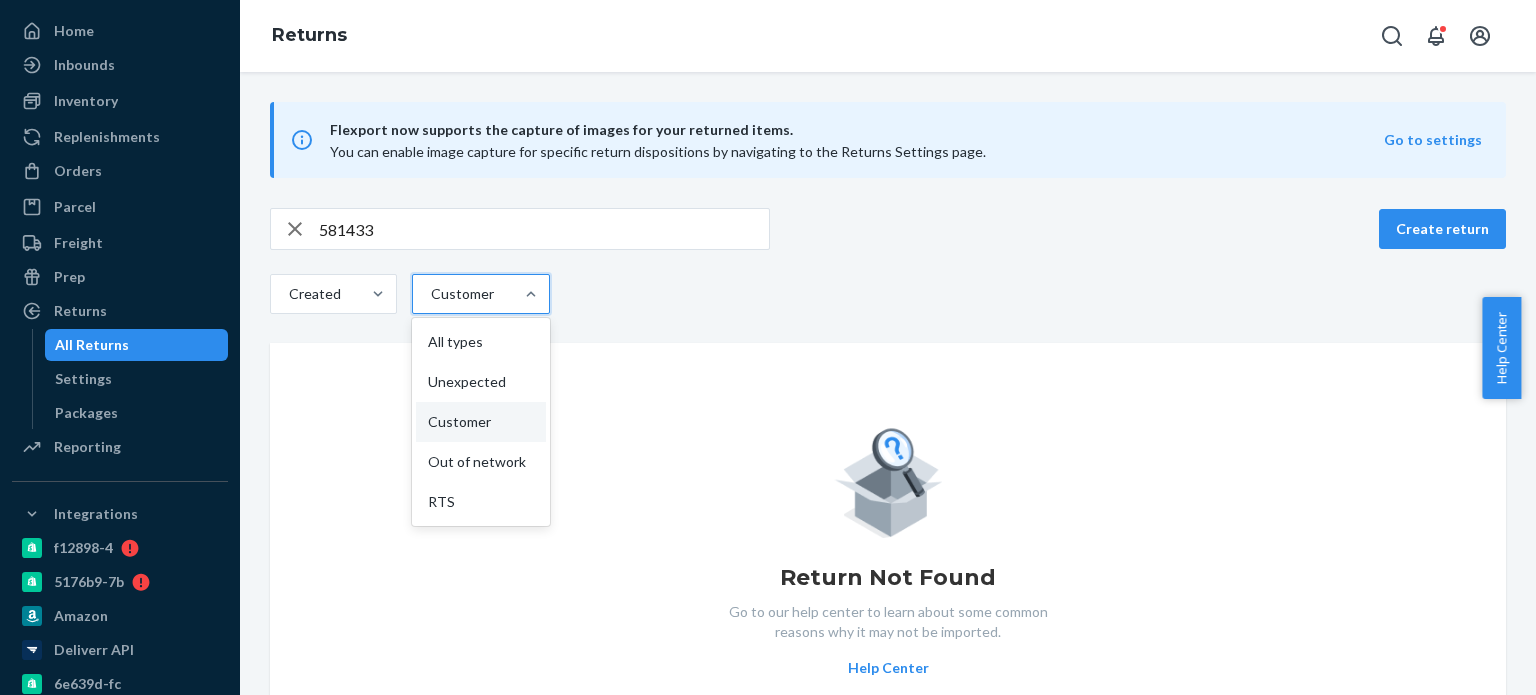 click on "option Customer, selected.    option Customer focused, 3 of 5. 5 results available. Use Up and Down to choose options, press Enter to select the currently focused option, press Escape to exit the menu, press Tab to select the option and exit the menu. Customer All types Unexpected Customer Out of network RTS" at bounding box center [394, 294] 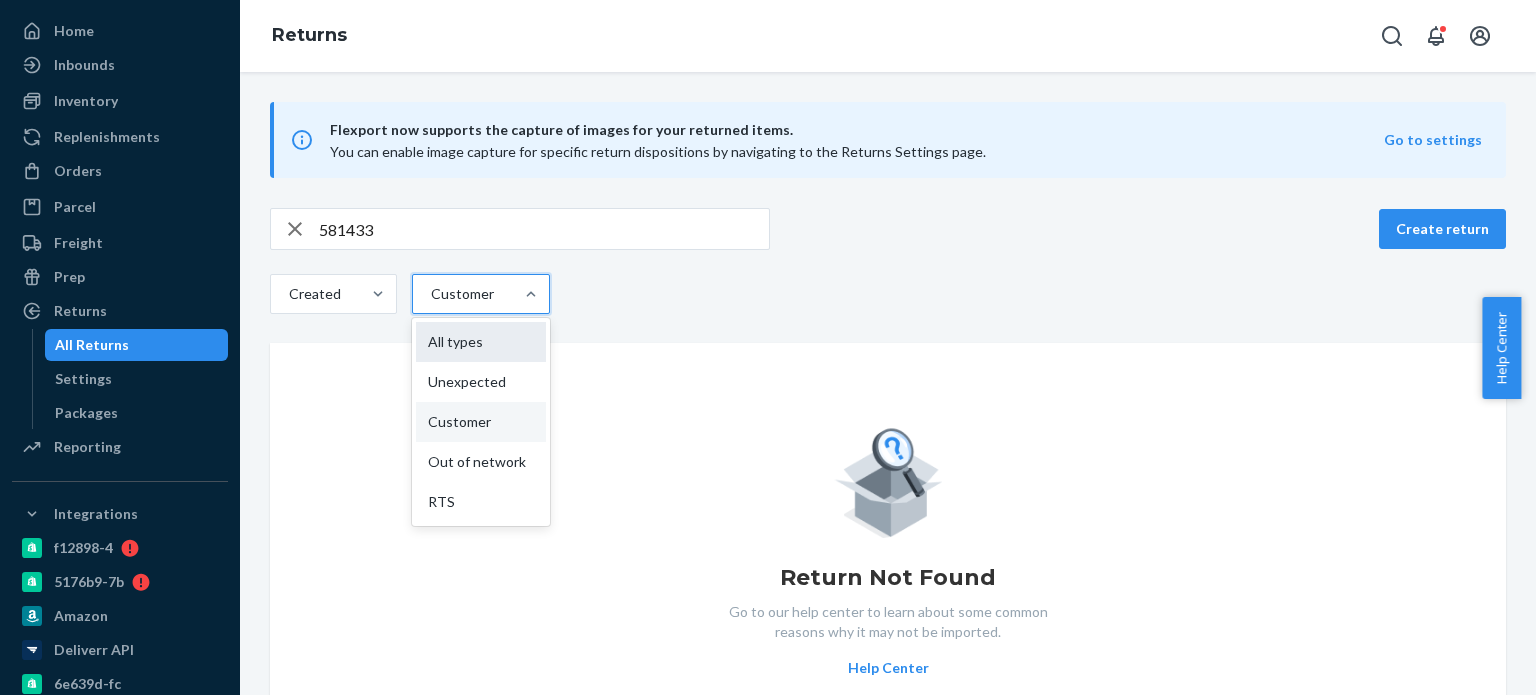 click on "All types" at bounding box center [481, 342] 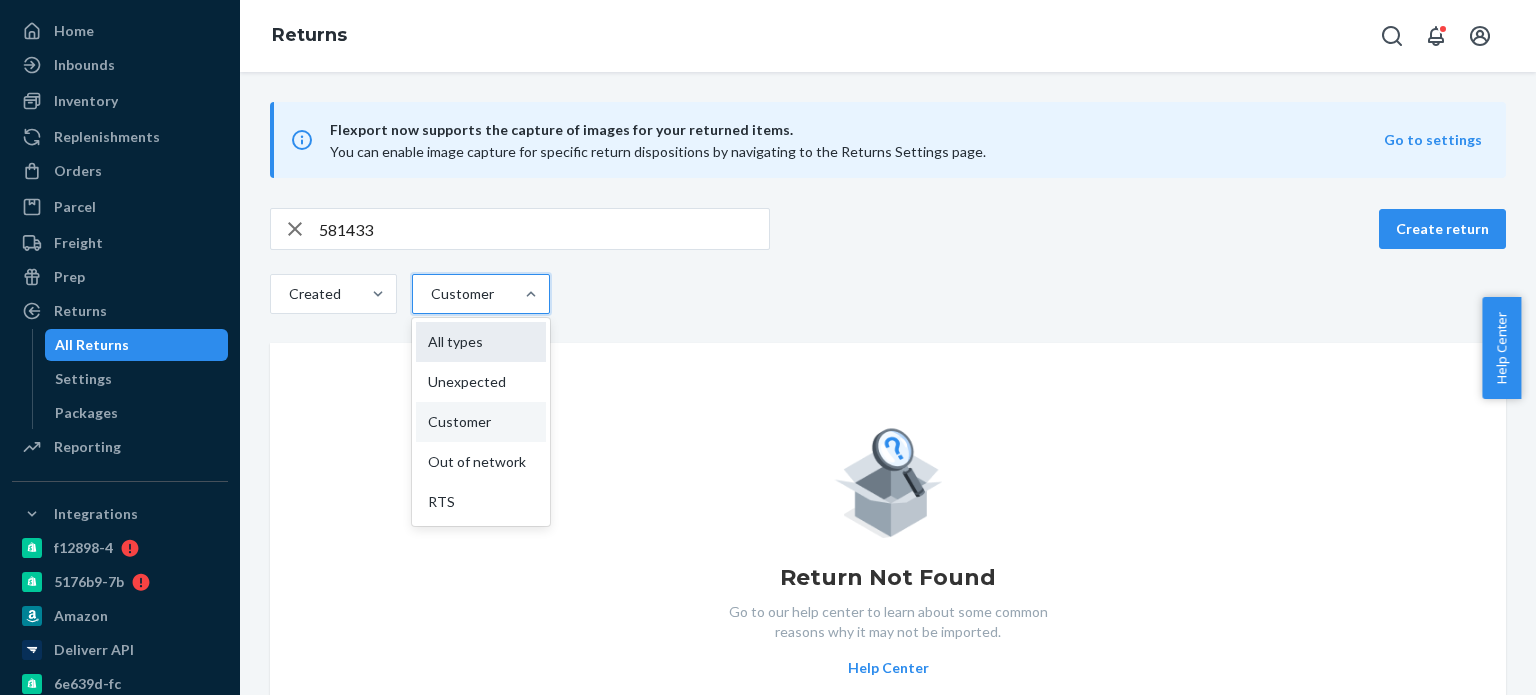 click on "option Customer, selected.    option All types focused, 1 of 5. 5 results available. Use Up and Down to choose options, press Enter to select the currently focused option, press Escape to exit the menu, press Tab to select the option and exit the menu. Customer All types Unexpected Customer Out of network RTS" at bounding box center (394, 294) 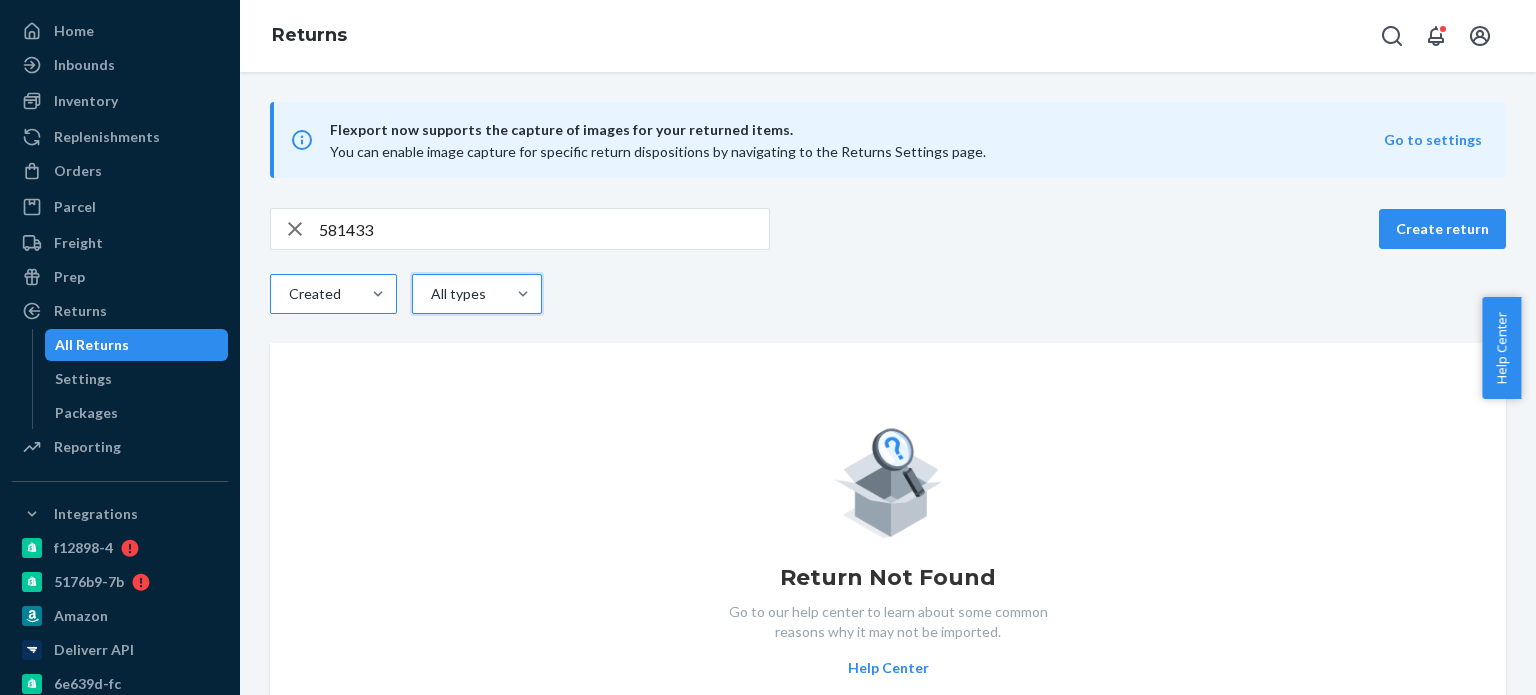 click on "Created" at bounding box center (315, 294) 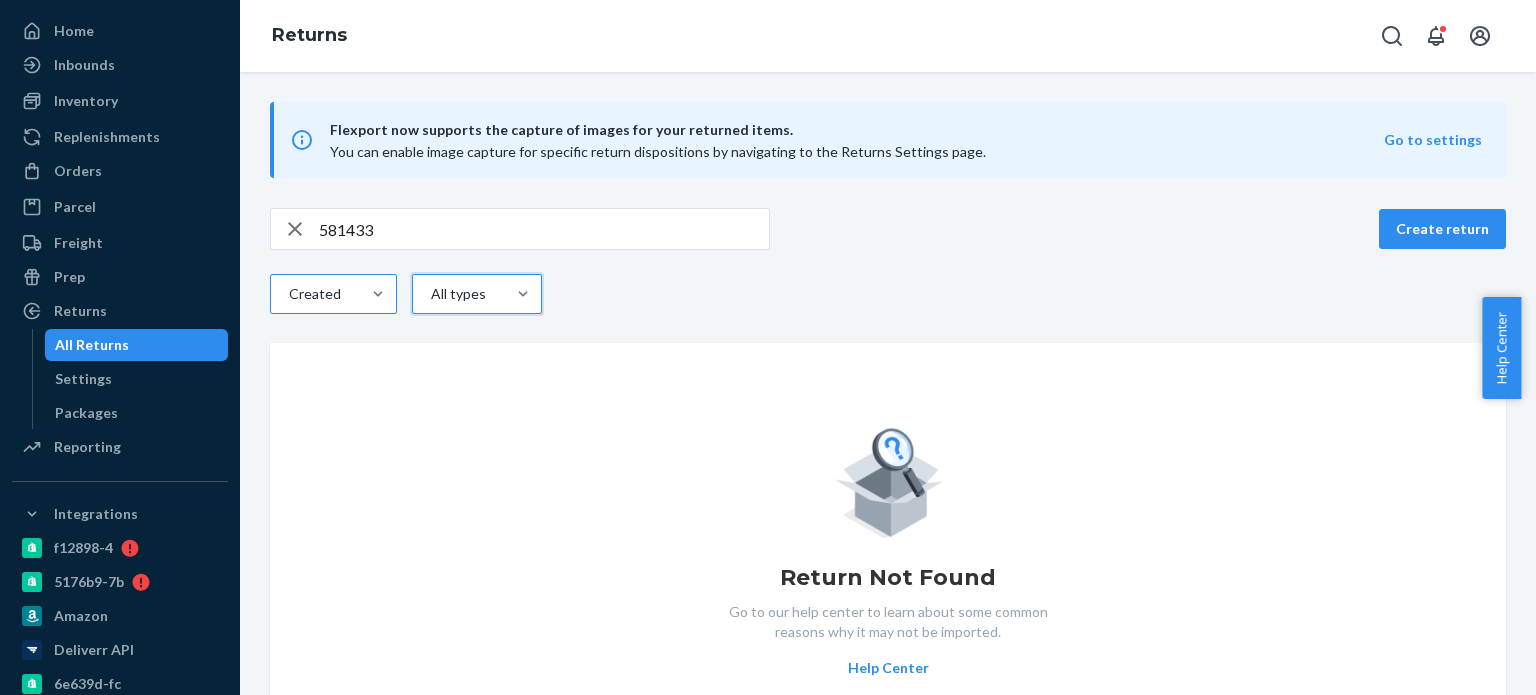 click on "Created" at bounding box center [241, 294] 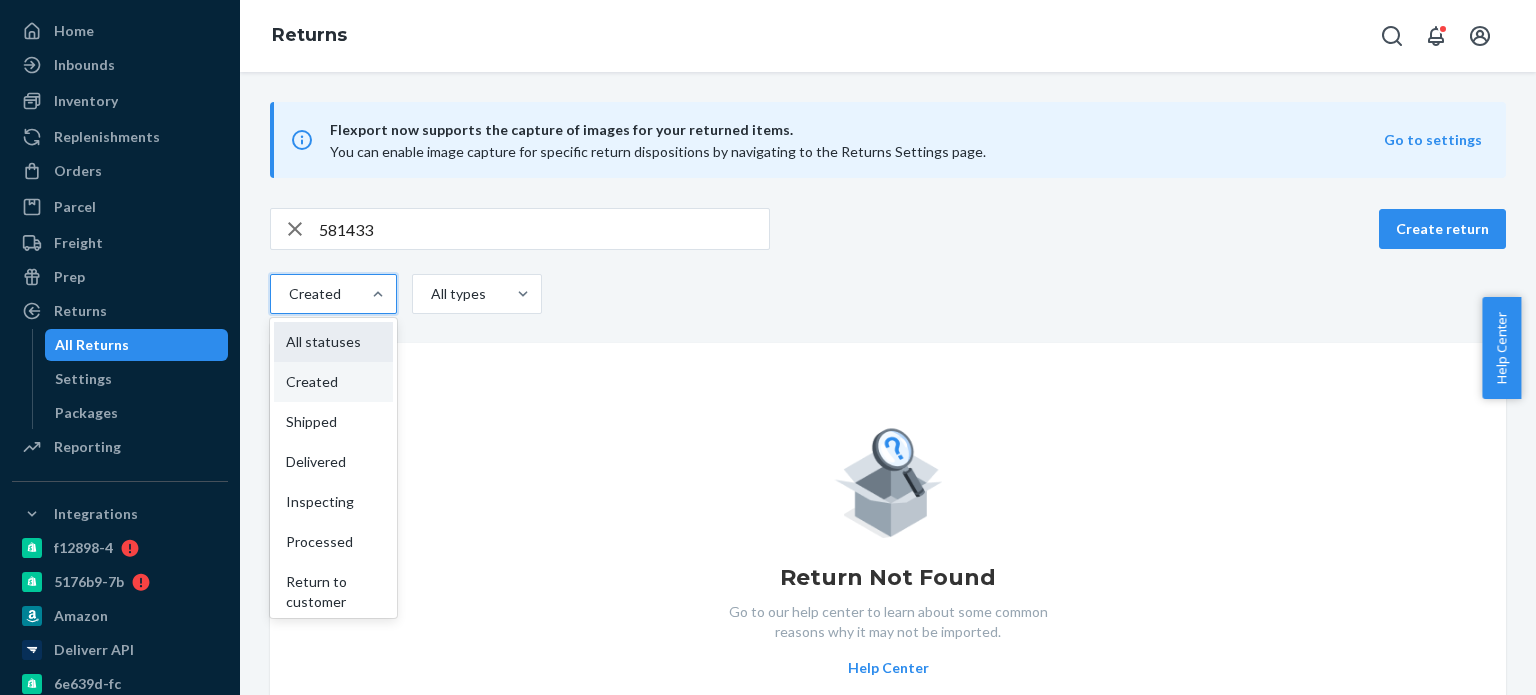 click on "All statuses" at bounding box center [333, 342] 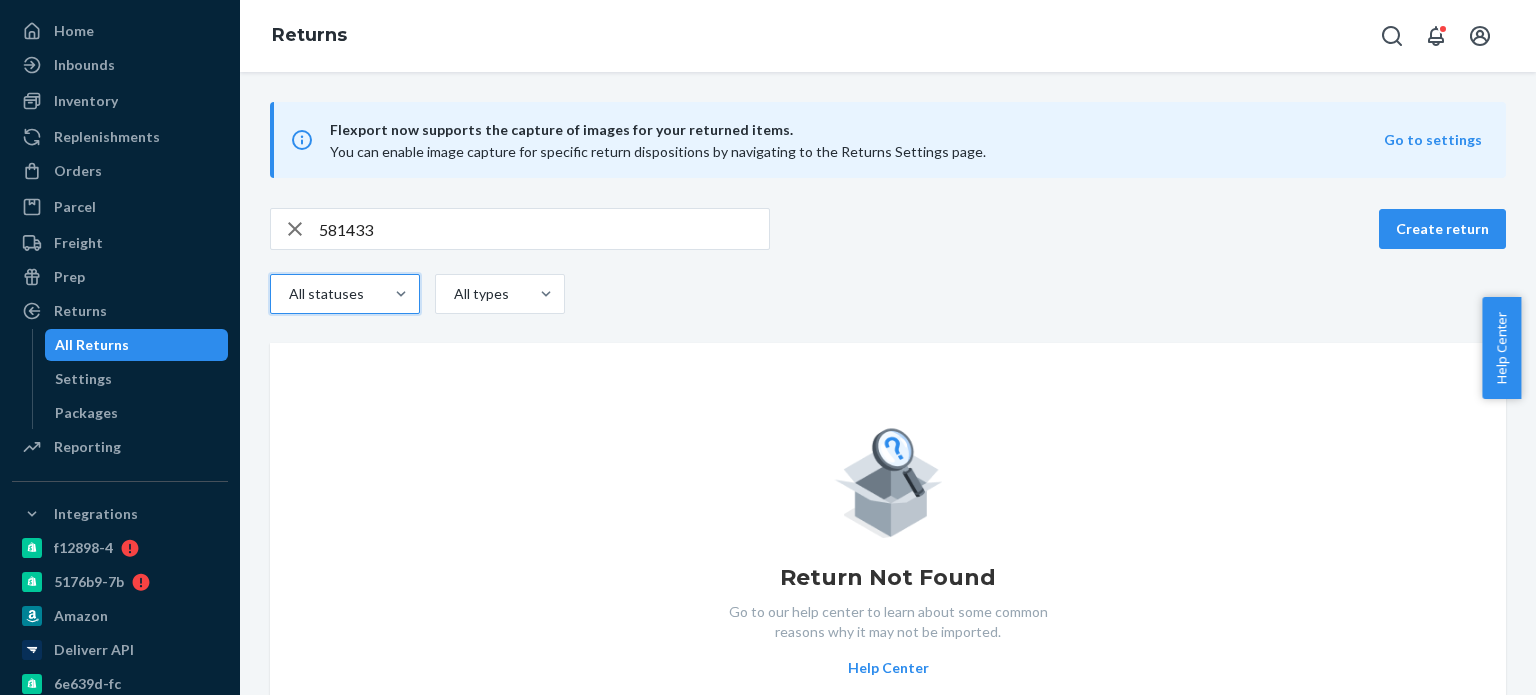 click on "581433" at bounding box center [544, 229] 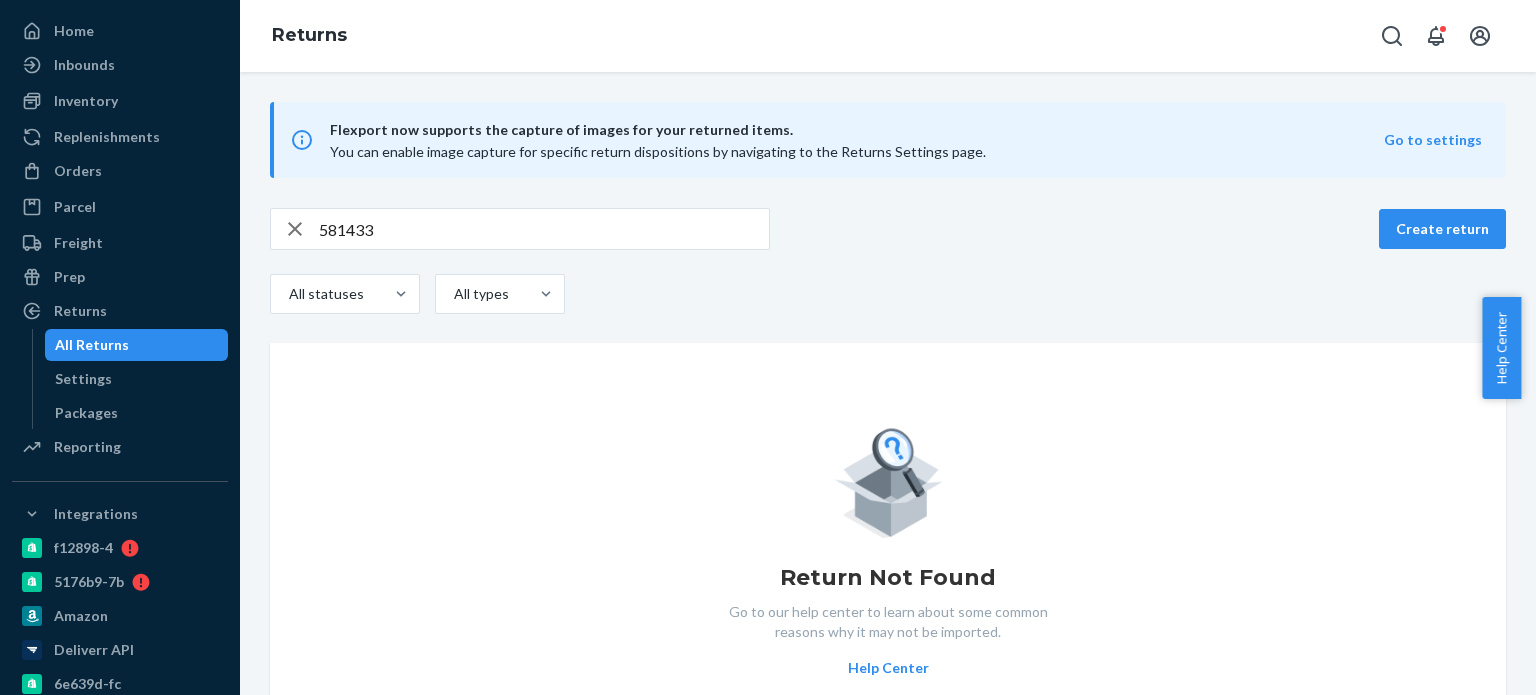 click on "All Returns" at bounding box center [92, 345] 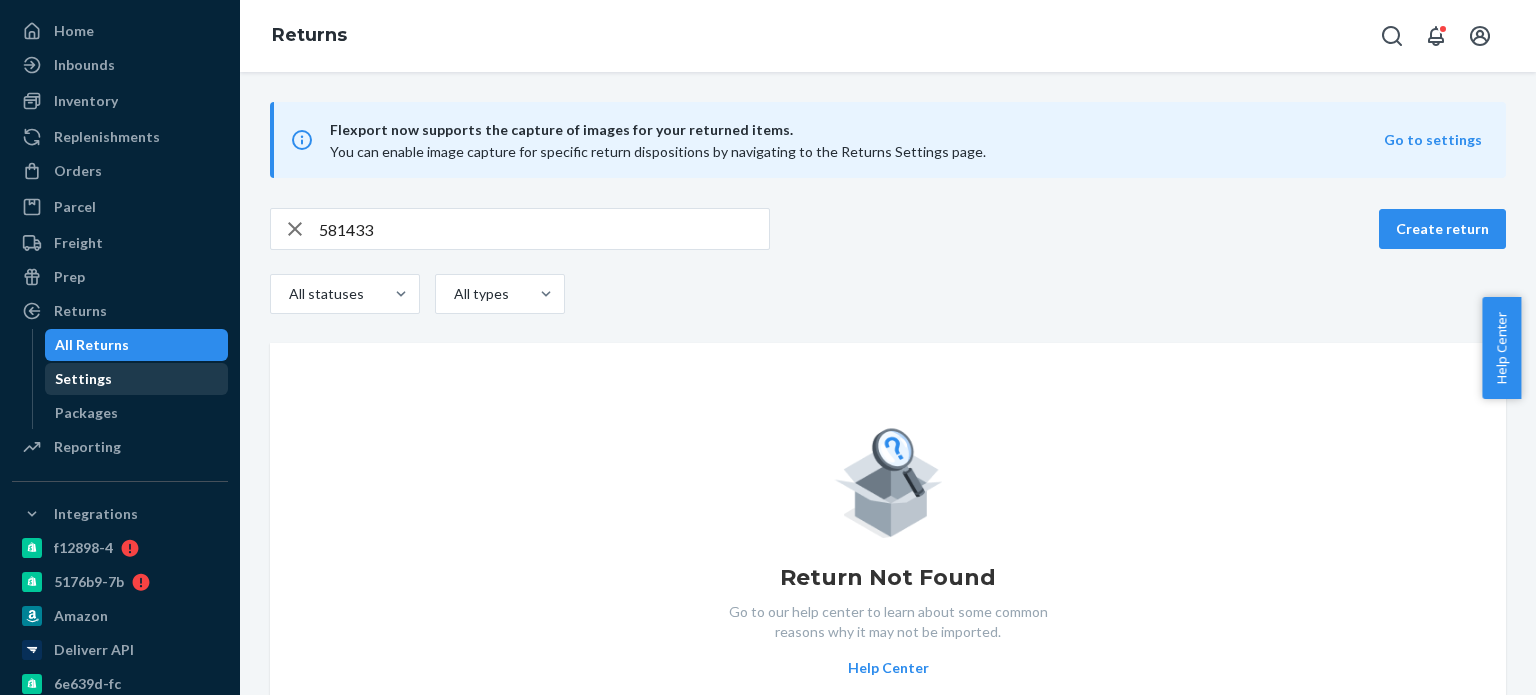click on "Settings" at bounding box center [83, 379] 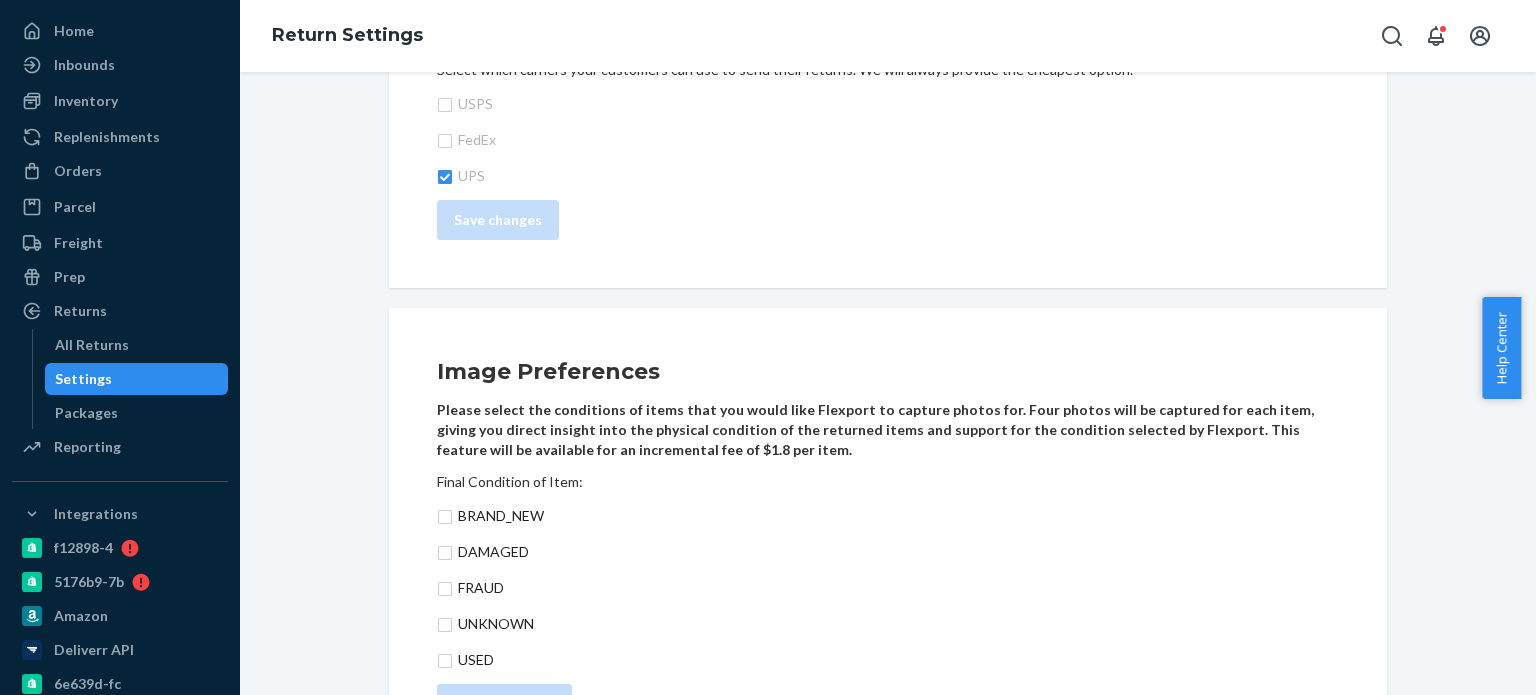 scroll, scrollTop: 1452, scrollLeft: 0, axis: vertical 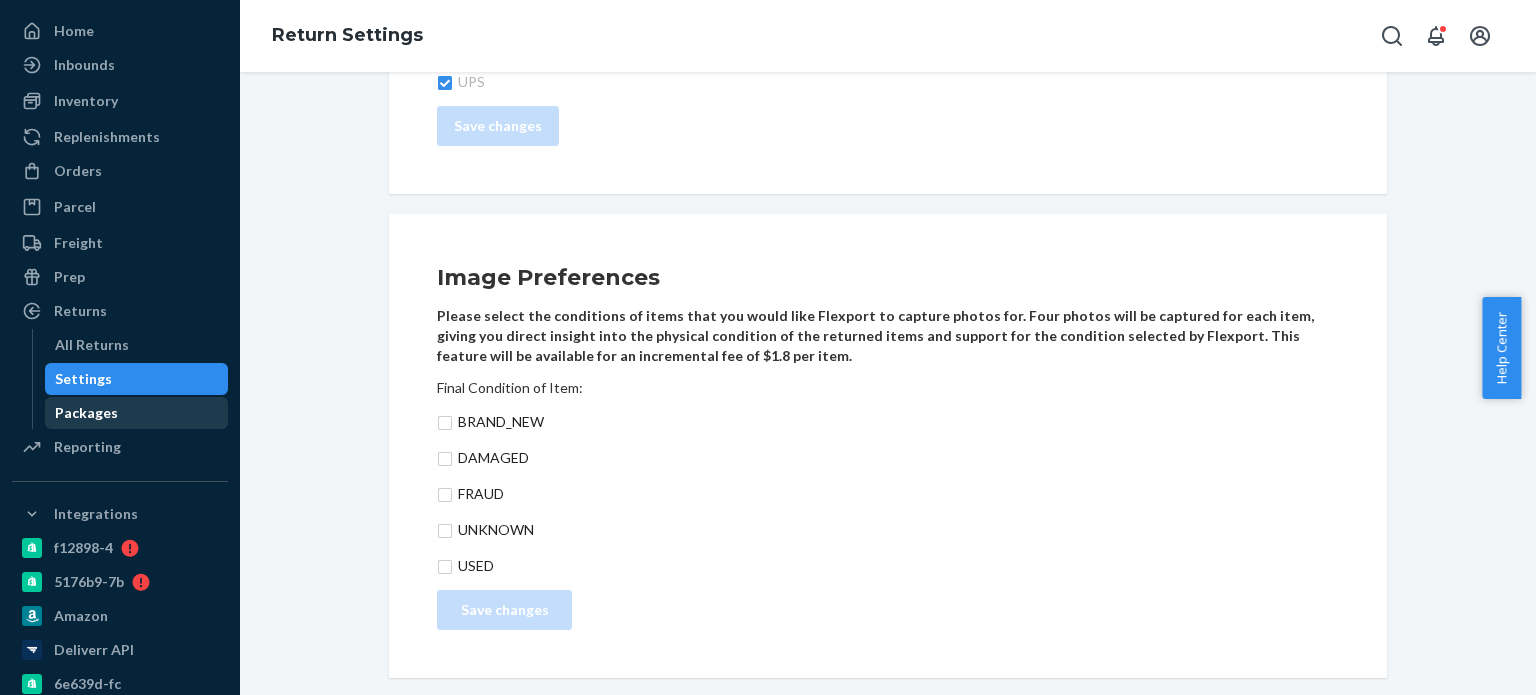 click on "Packages" at bounding box center (86, 413) 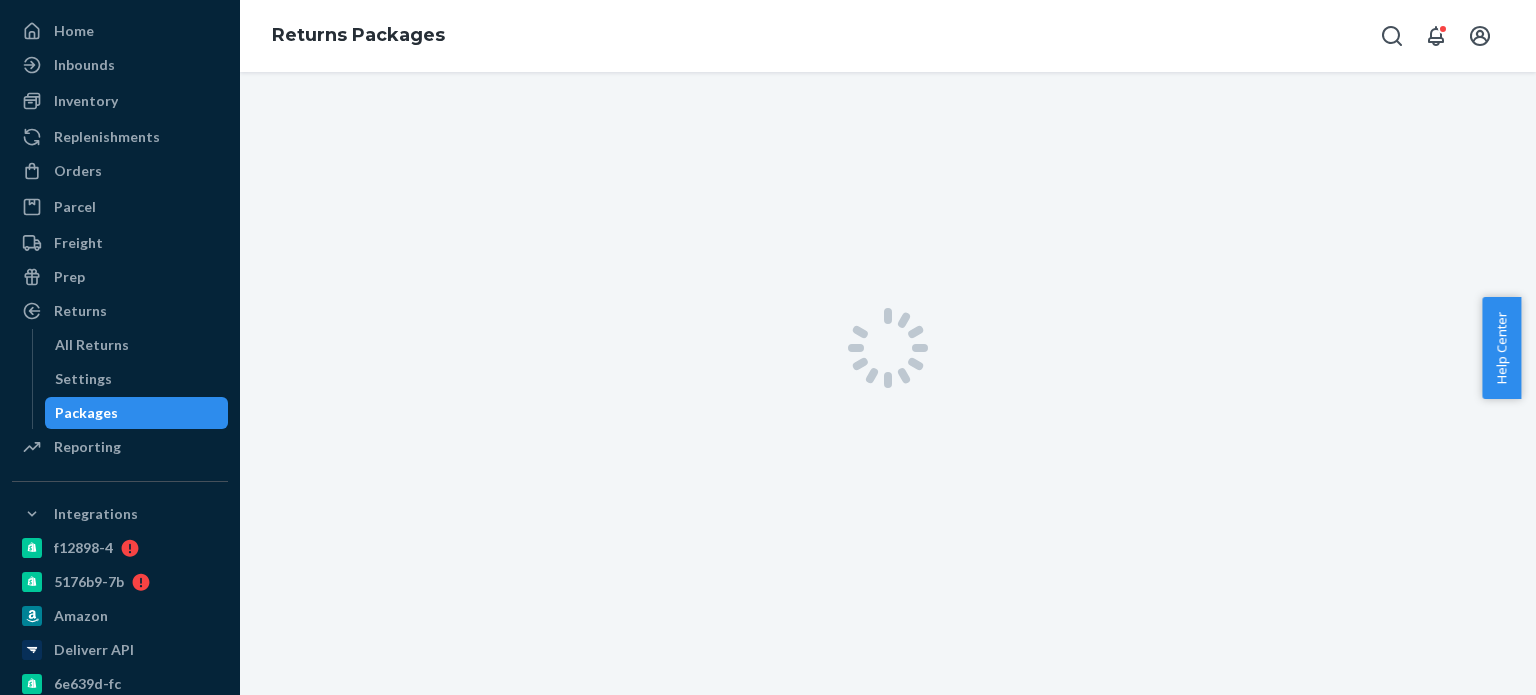 scroll, scrollTop: 0, scrollLeft: 0, axis: both 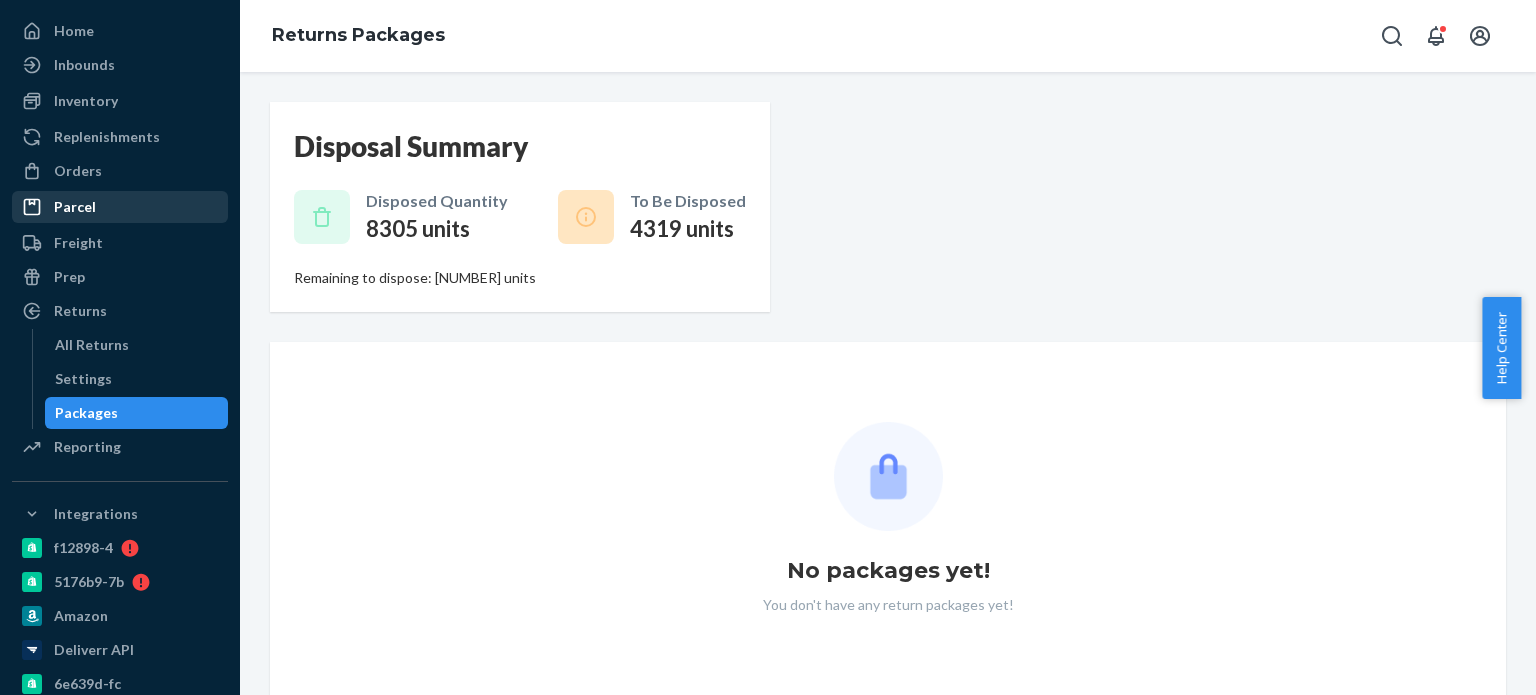 click on "Parcel" at bounding box center (75, 207) 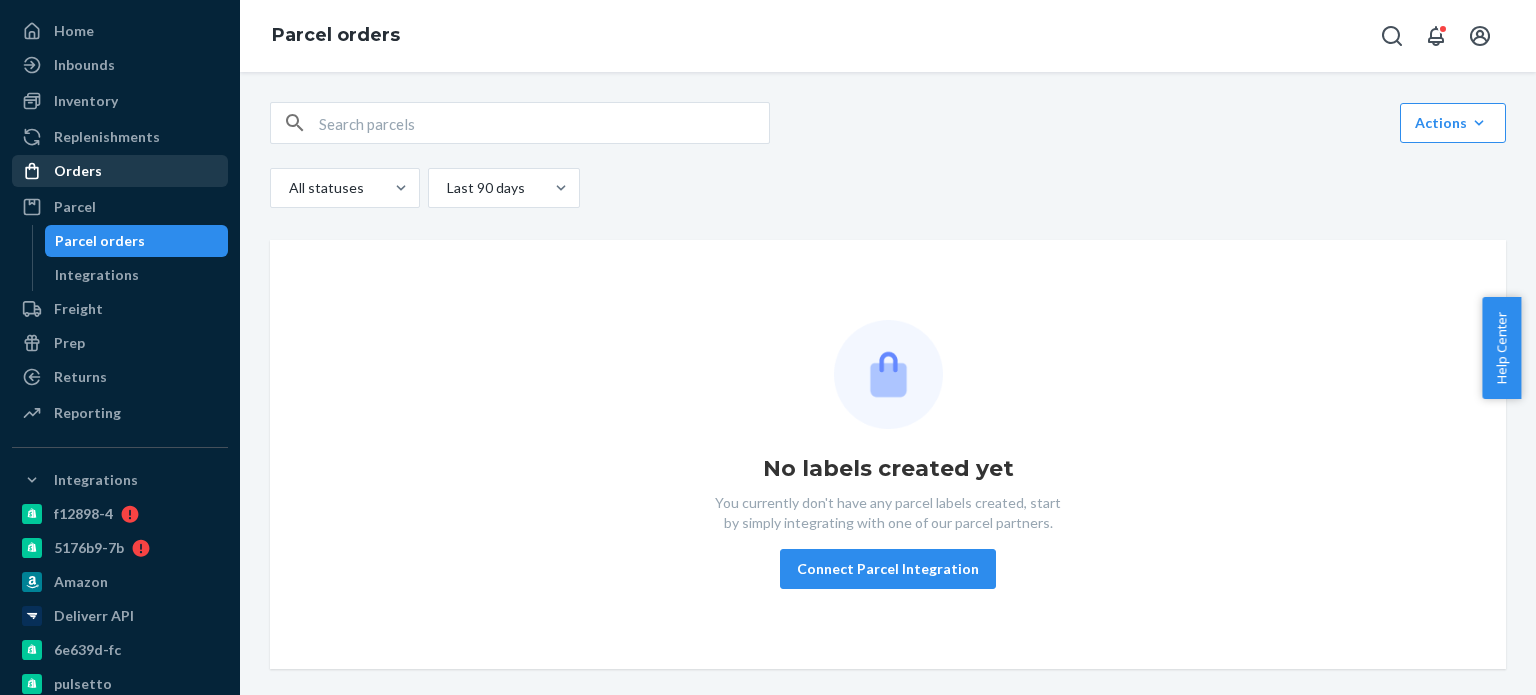 click on "Orders" at bounding box center (78, 171) 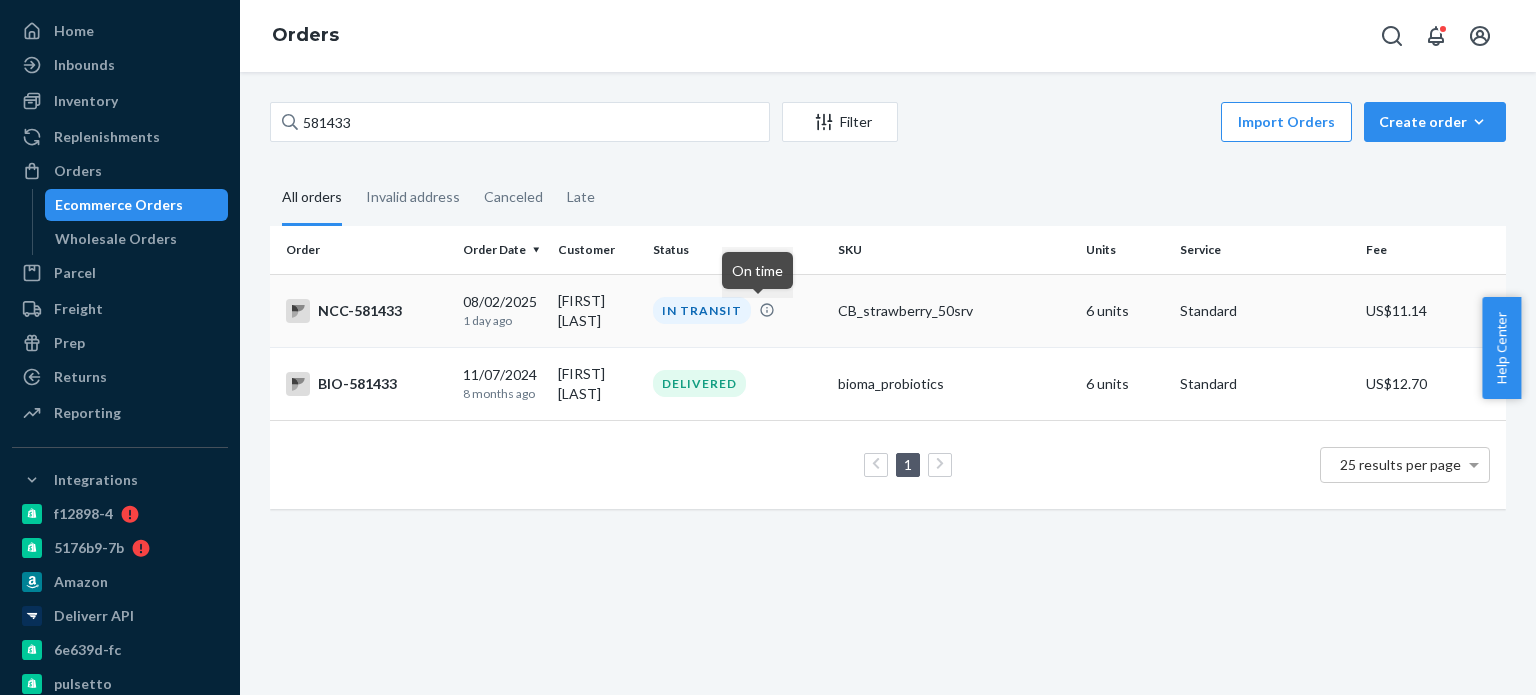 click 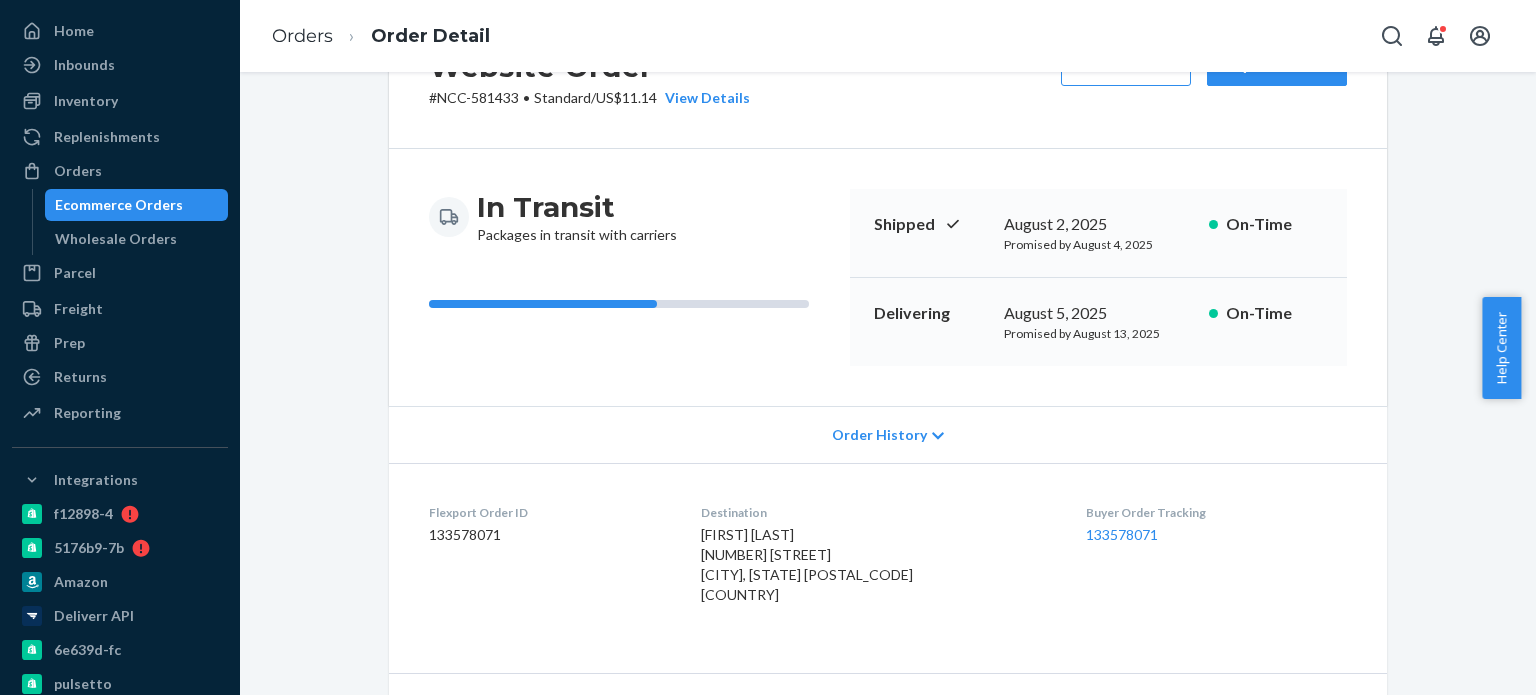 scroll, scrollTop: 0, scrollLeft: 0, axis: both 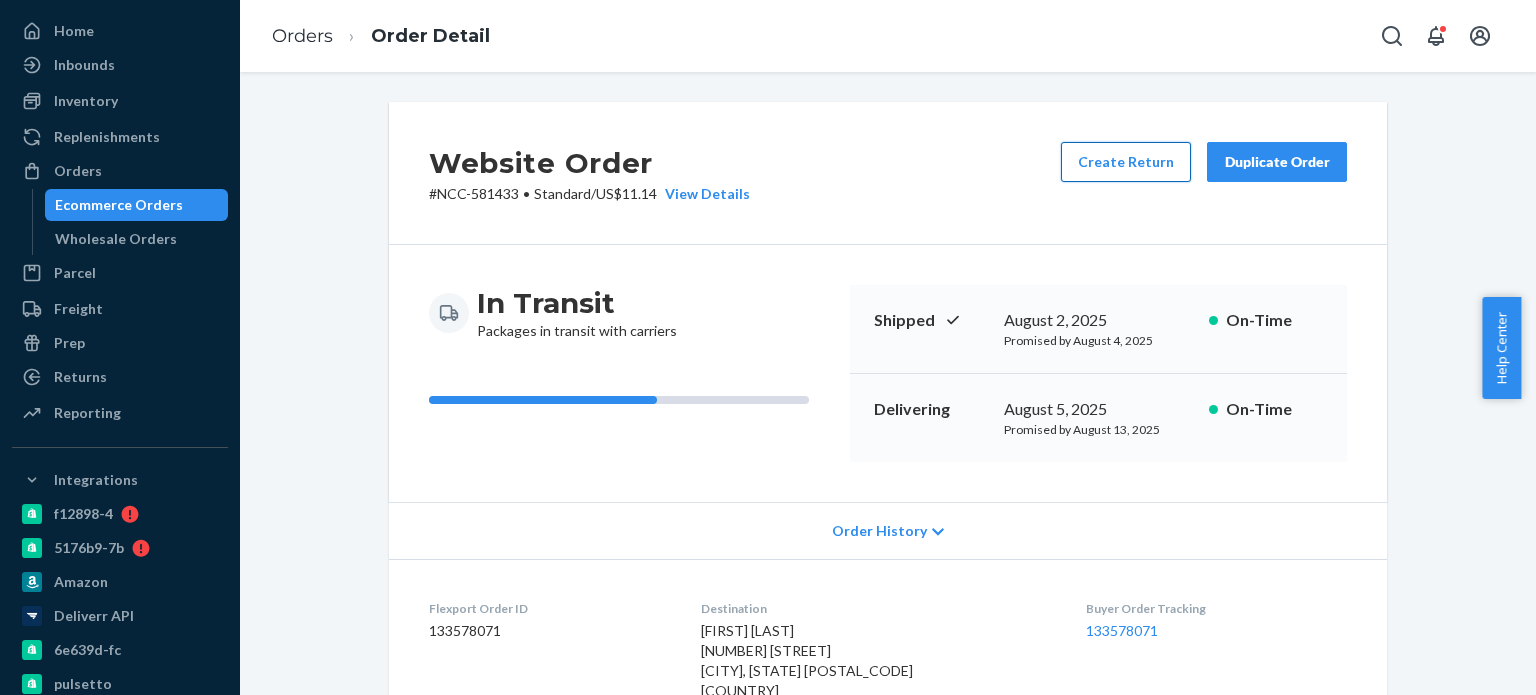 click on "Create Return" at bounding box center (1126, 162) 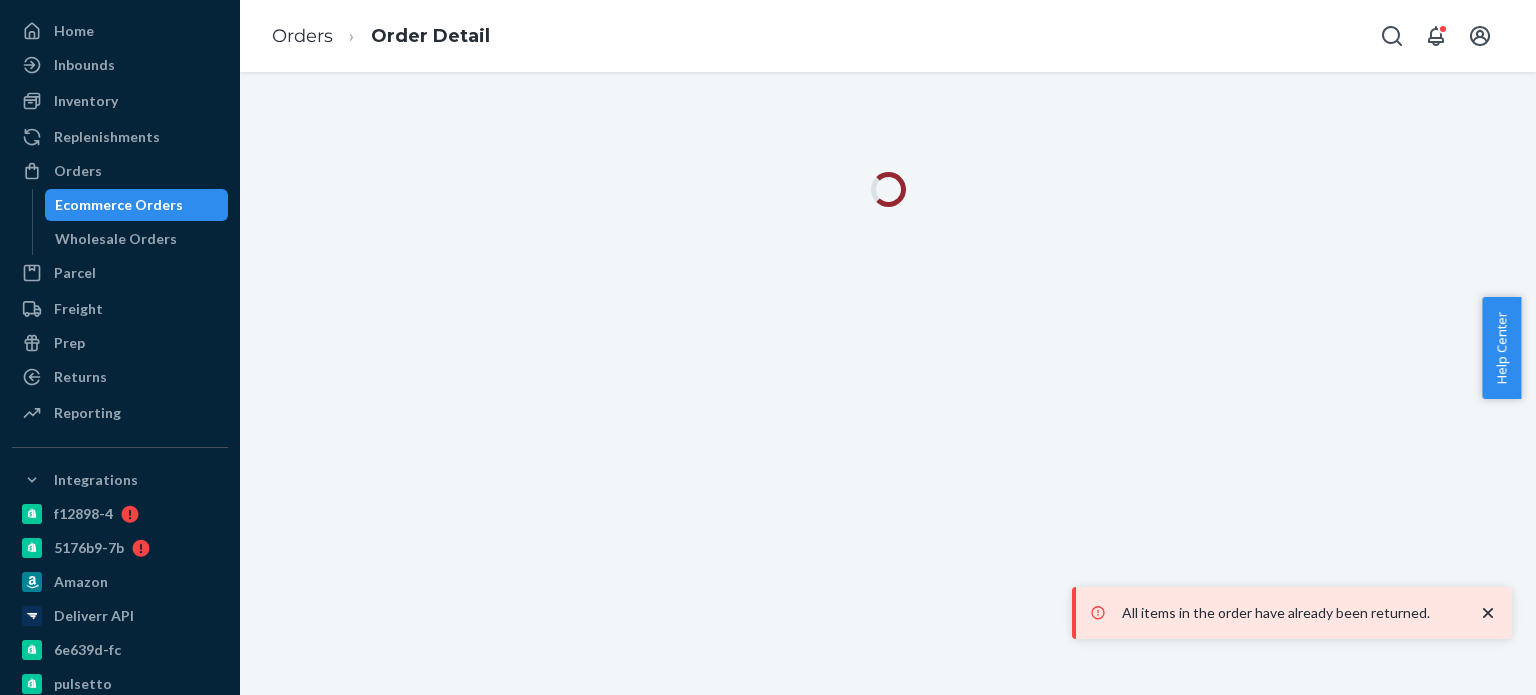 click on "All items in the order have already been returned." at bounding box center [1290, 613] 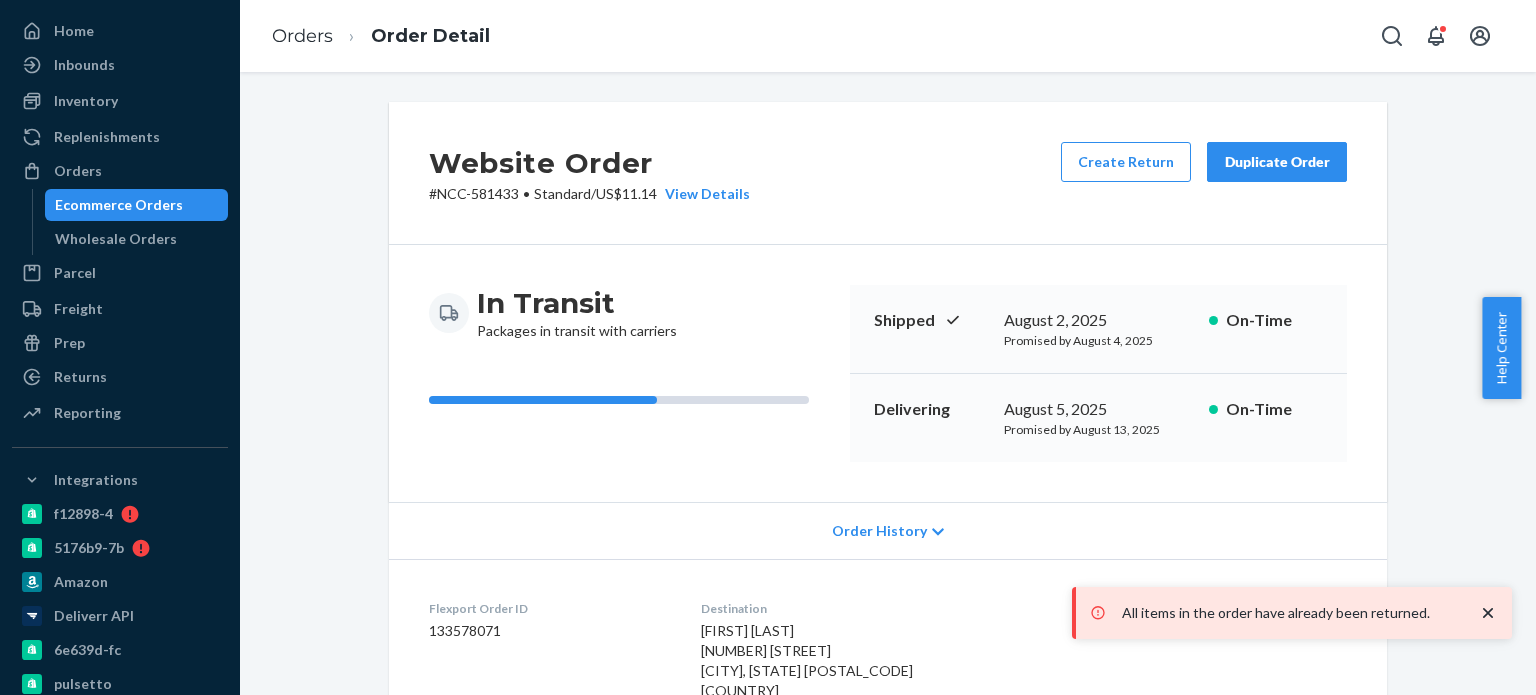 click on "All items in the order have already been returned." at bounding box center [1290, 613] 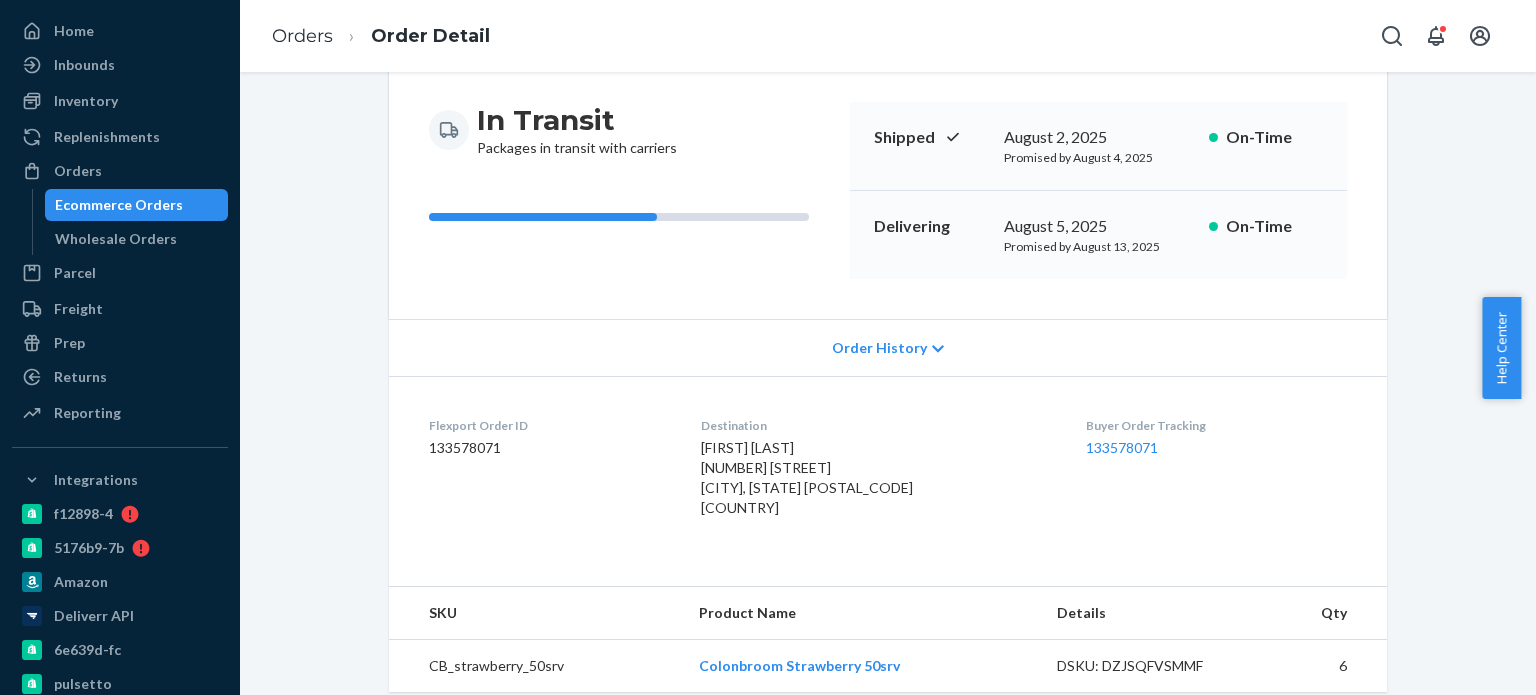 scroll, scrollTop: 184, scrollLeft: 0, axis: vertical 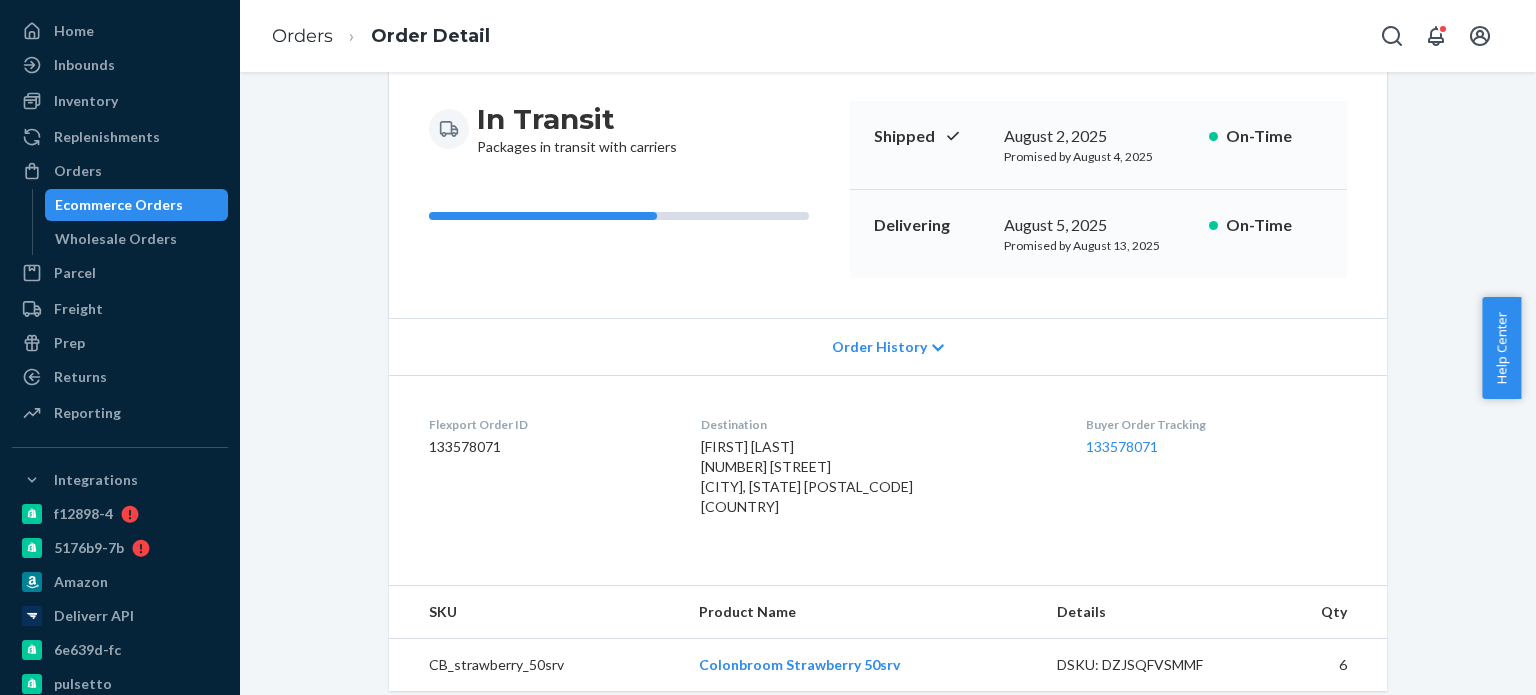 click on "Order History" at bounding box center [879, 347] 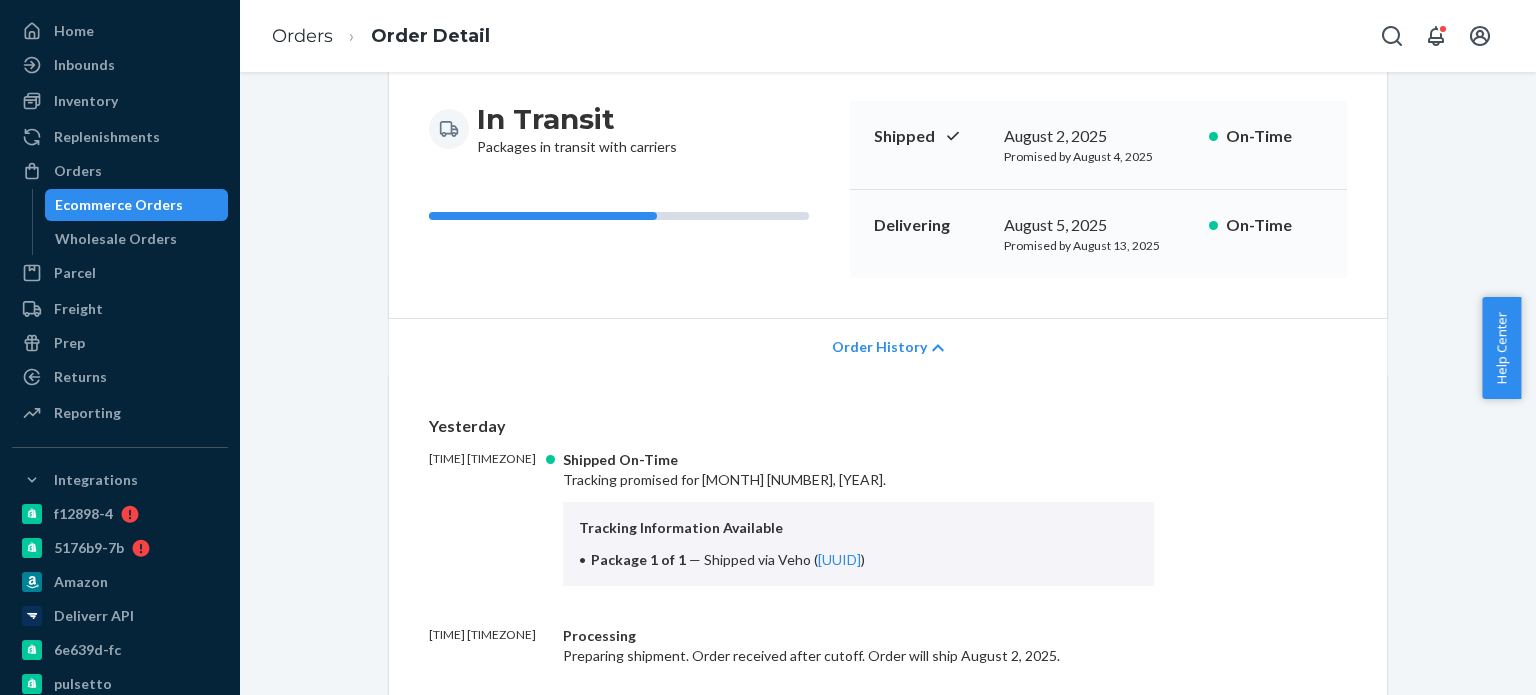 click on "Order History" at bounding box center [879, 347] 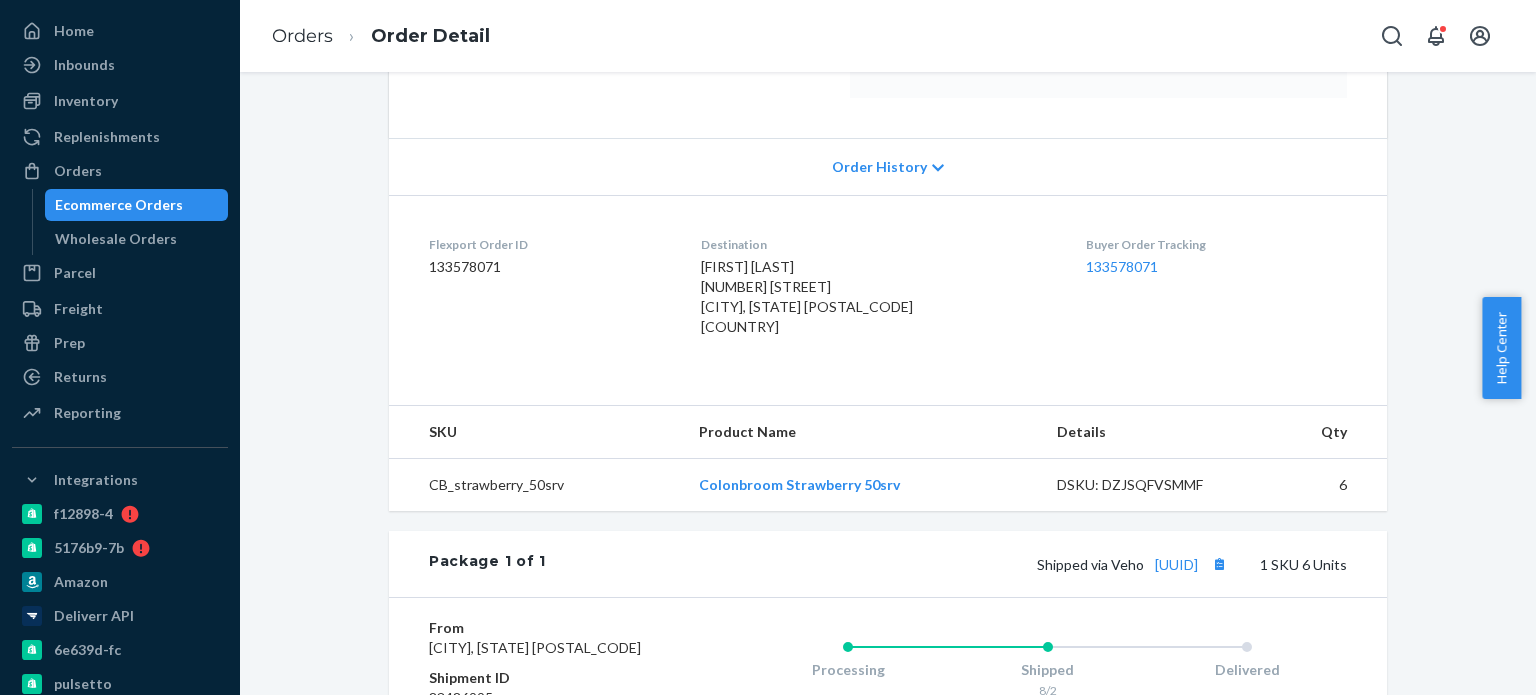 scroll, scrollTop: 0, scrollLeft: 0, axis: both 